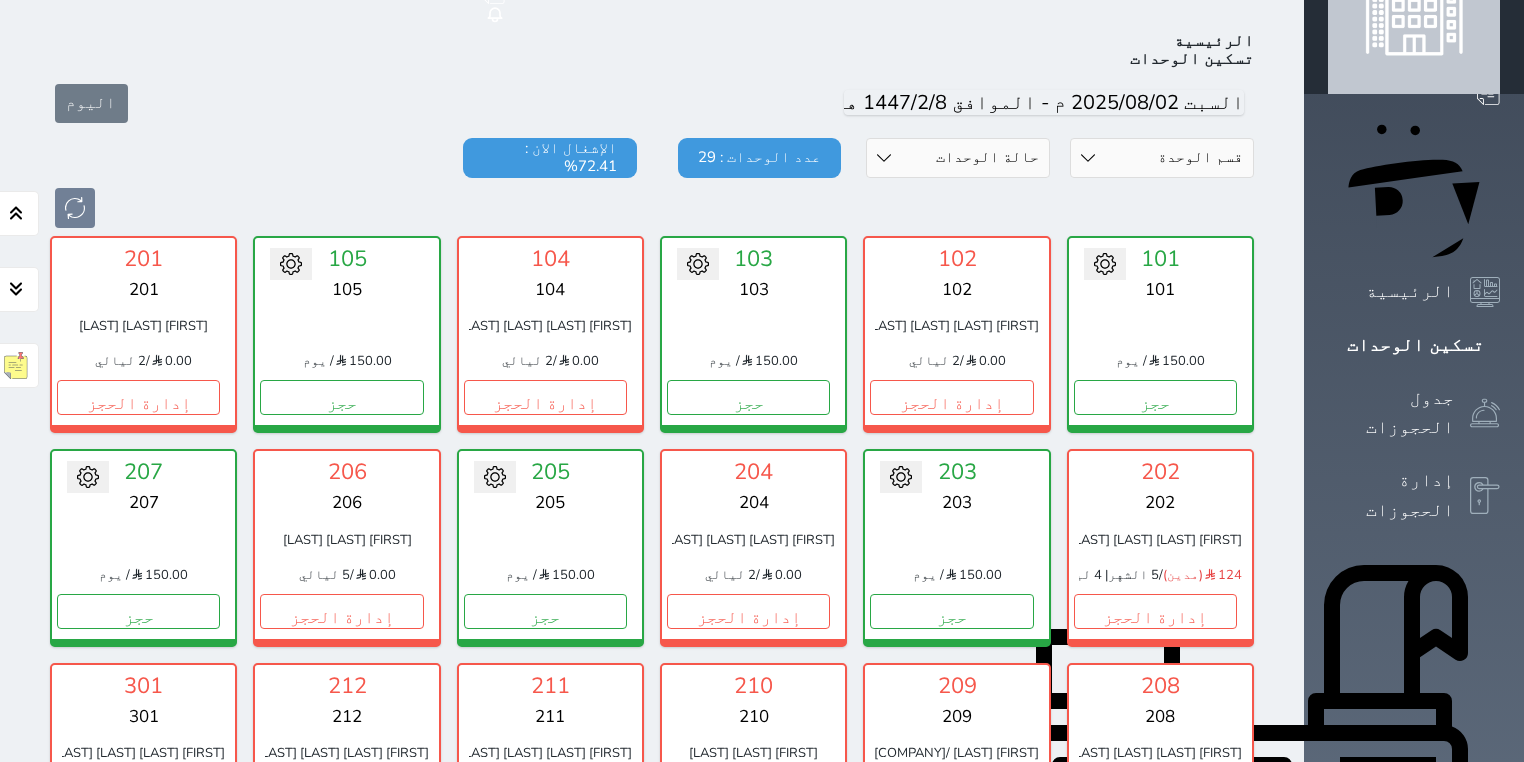 scroll, scrollTop: 0, scrollLeft: 0, axis: both 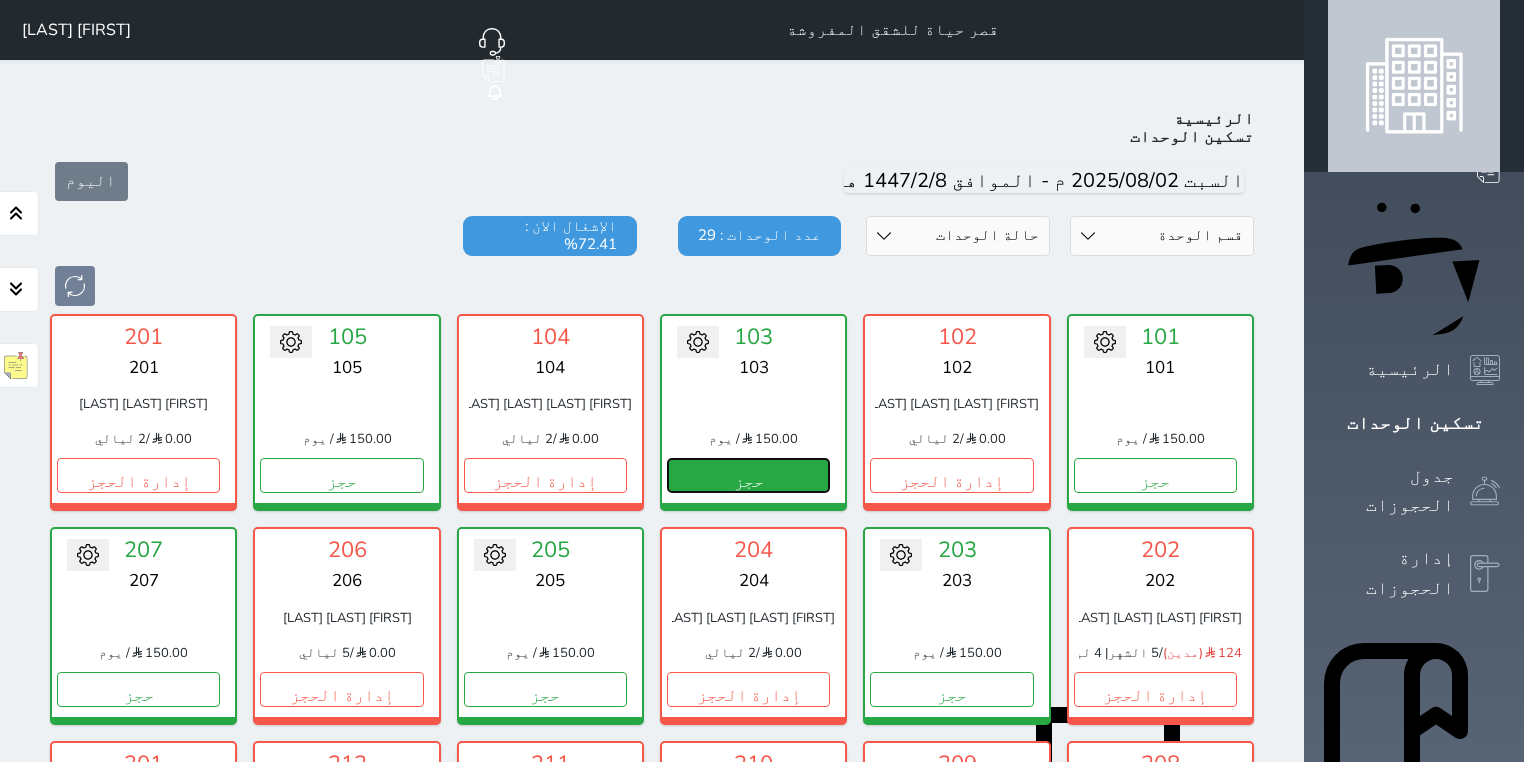 click on "حجز" at bounding box center [748, 475] 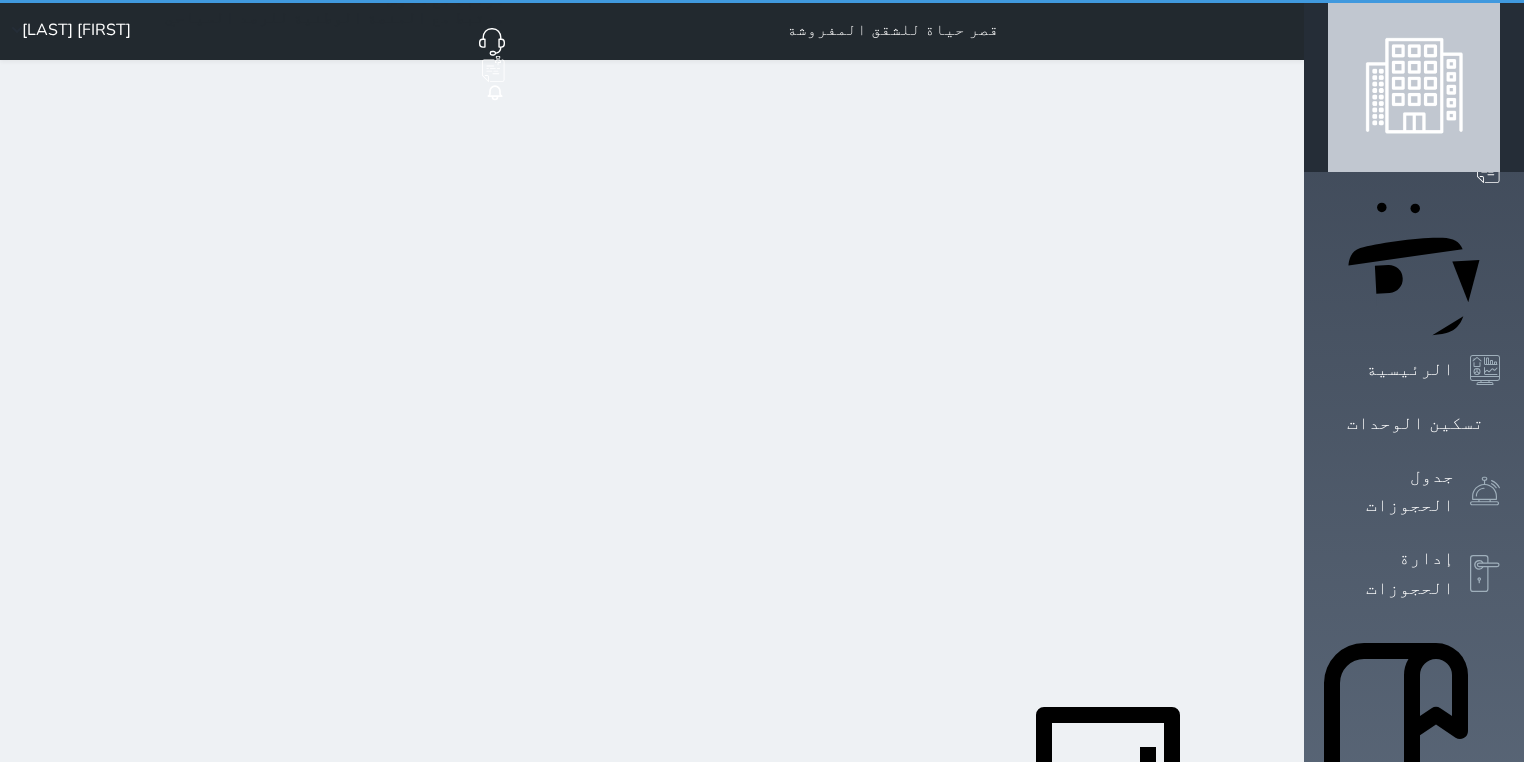 select on "1" 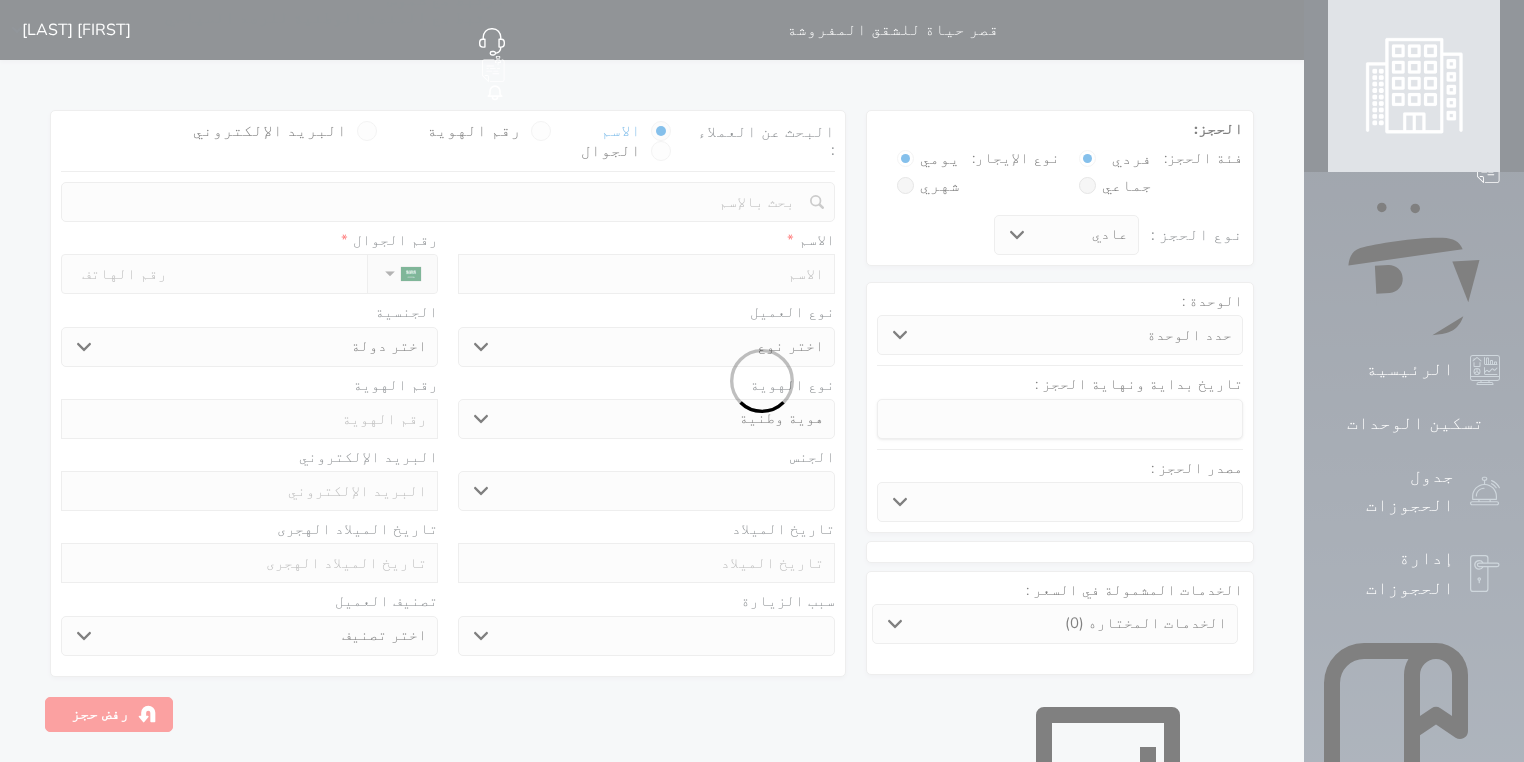 select 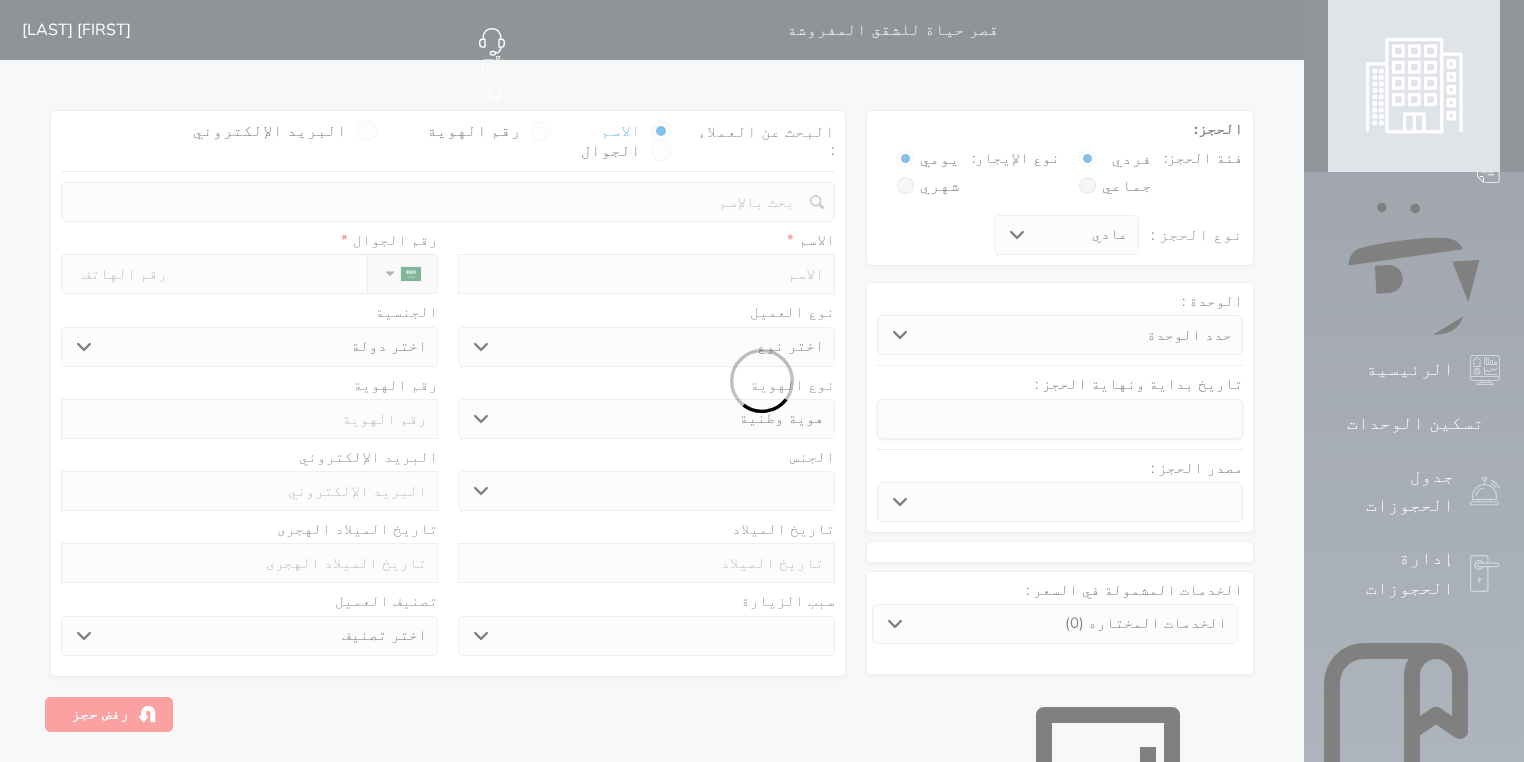 select 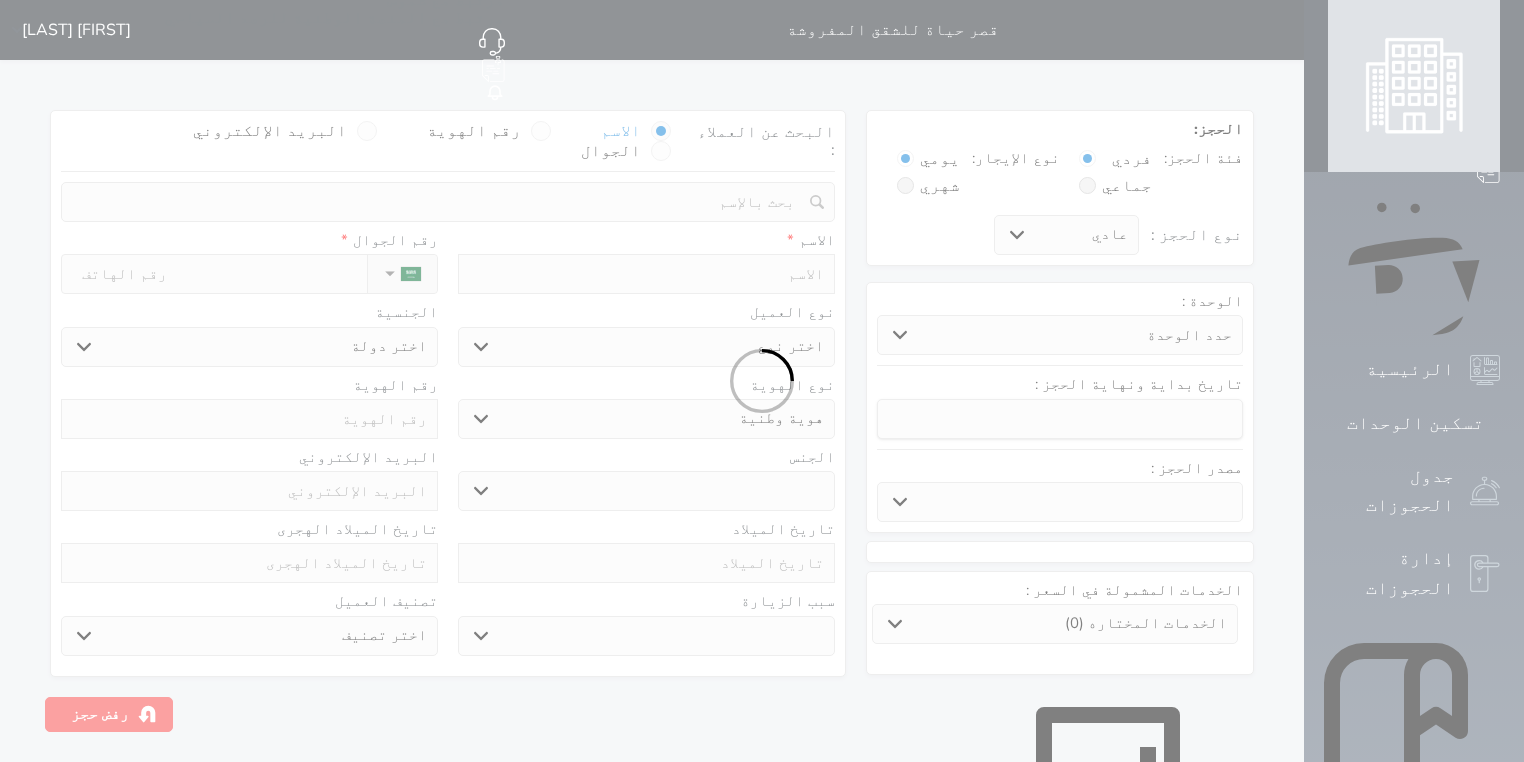 select 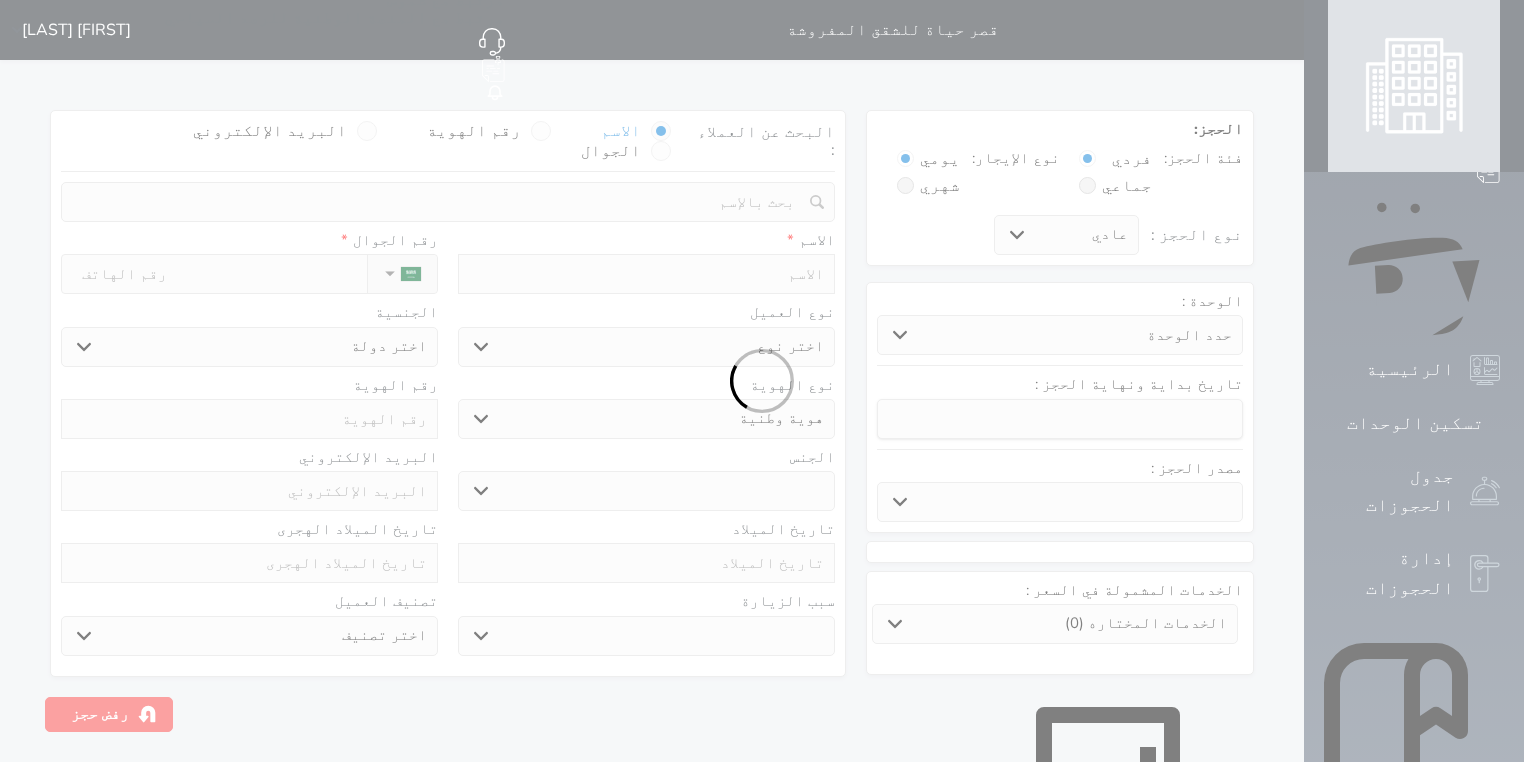 select 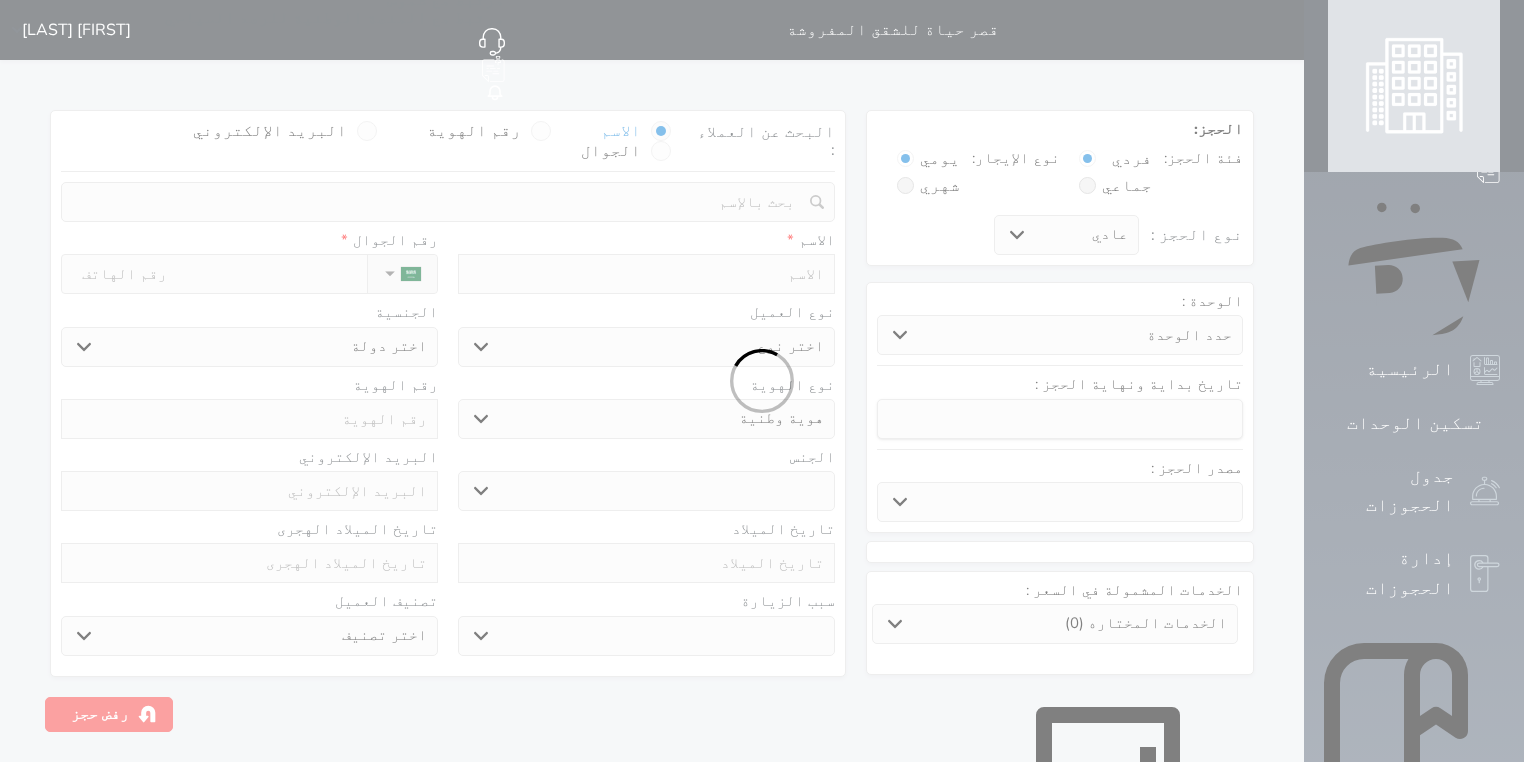 select 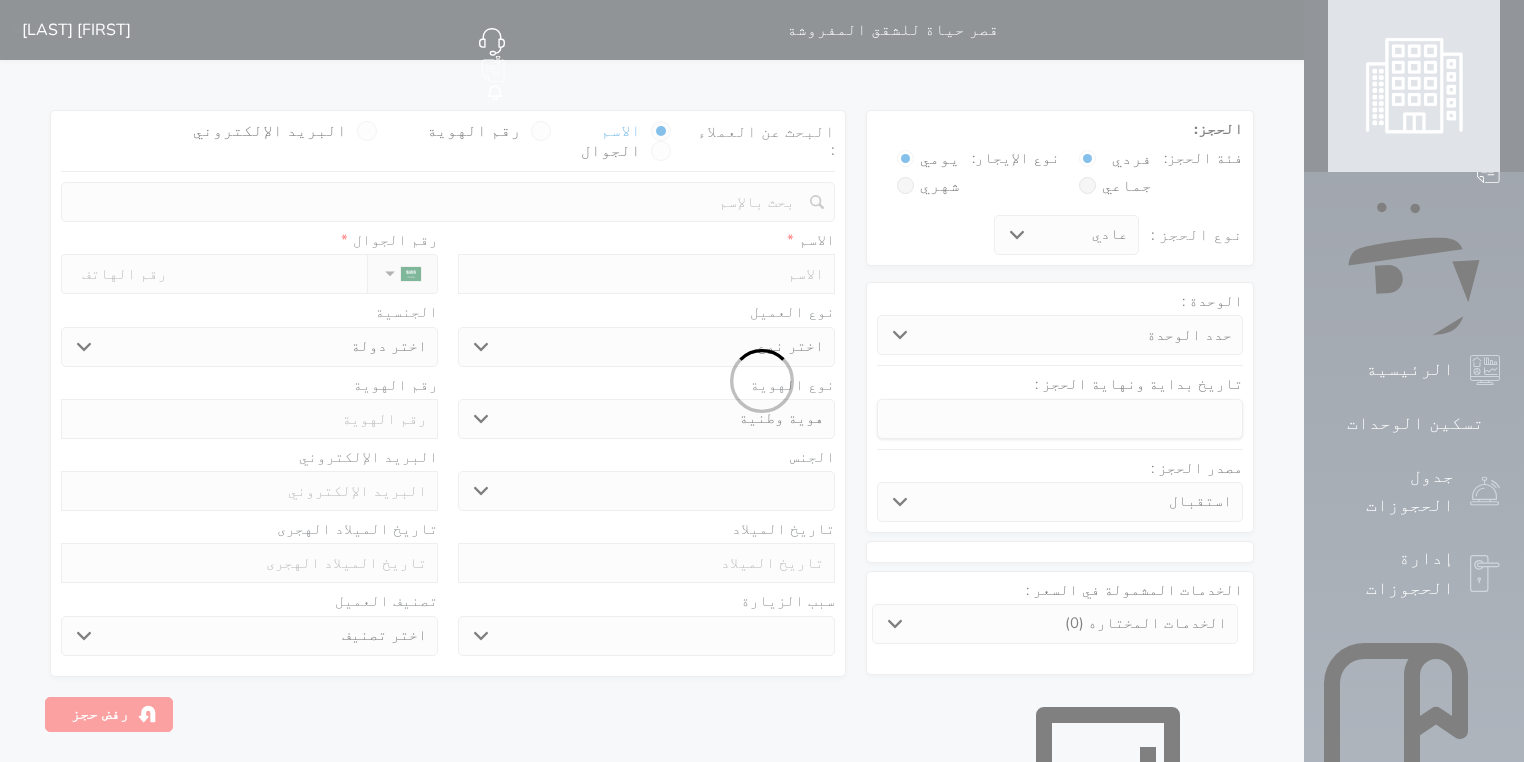 select 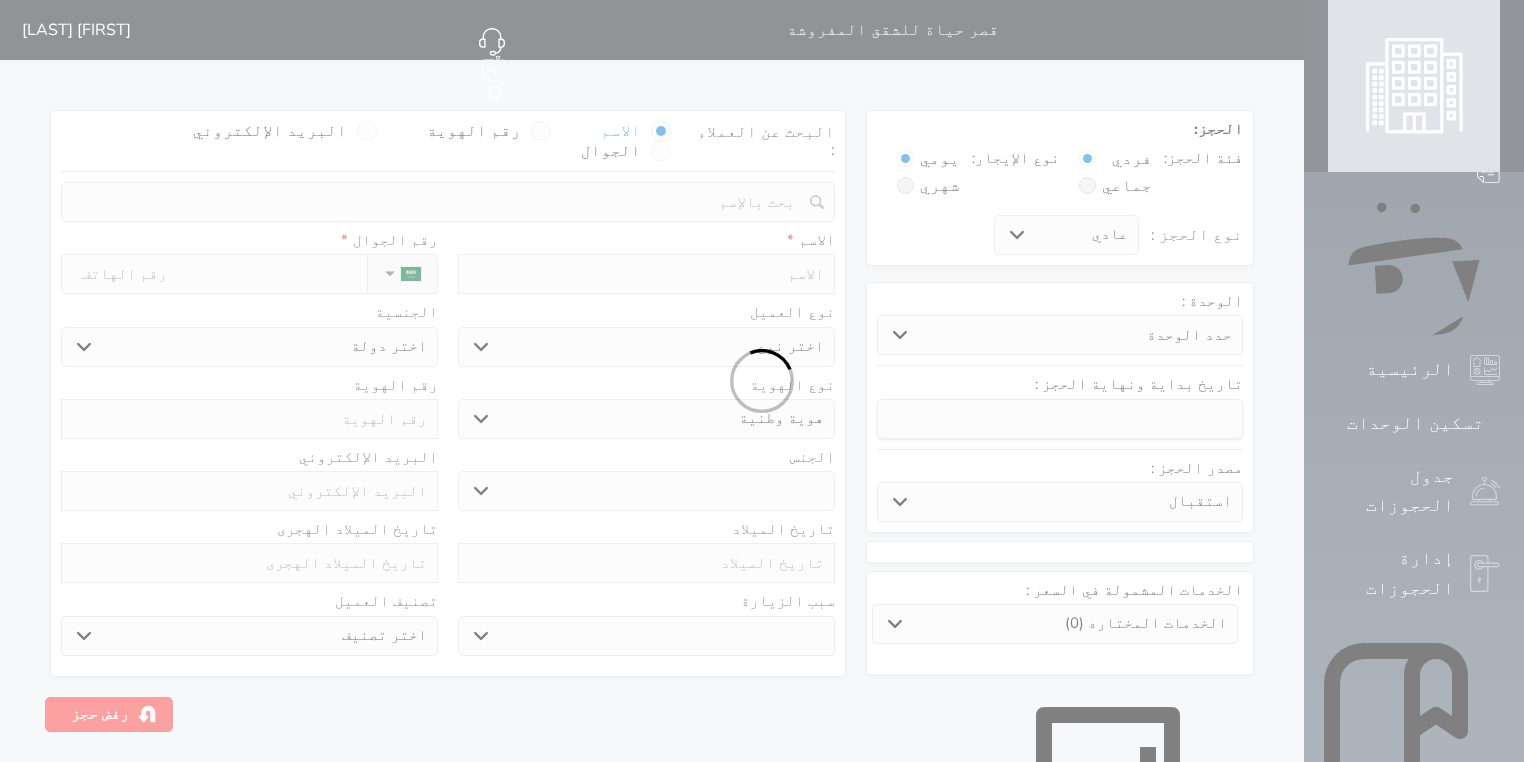 select 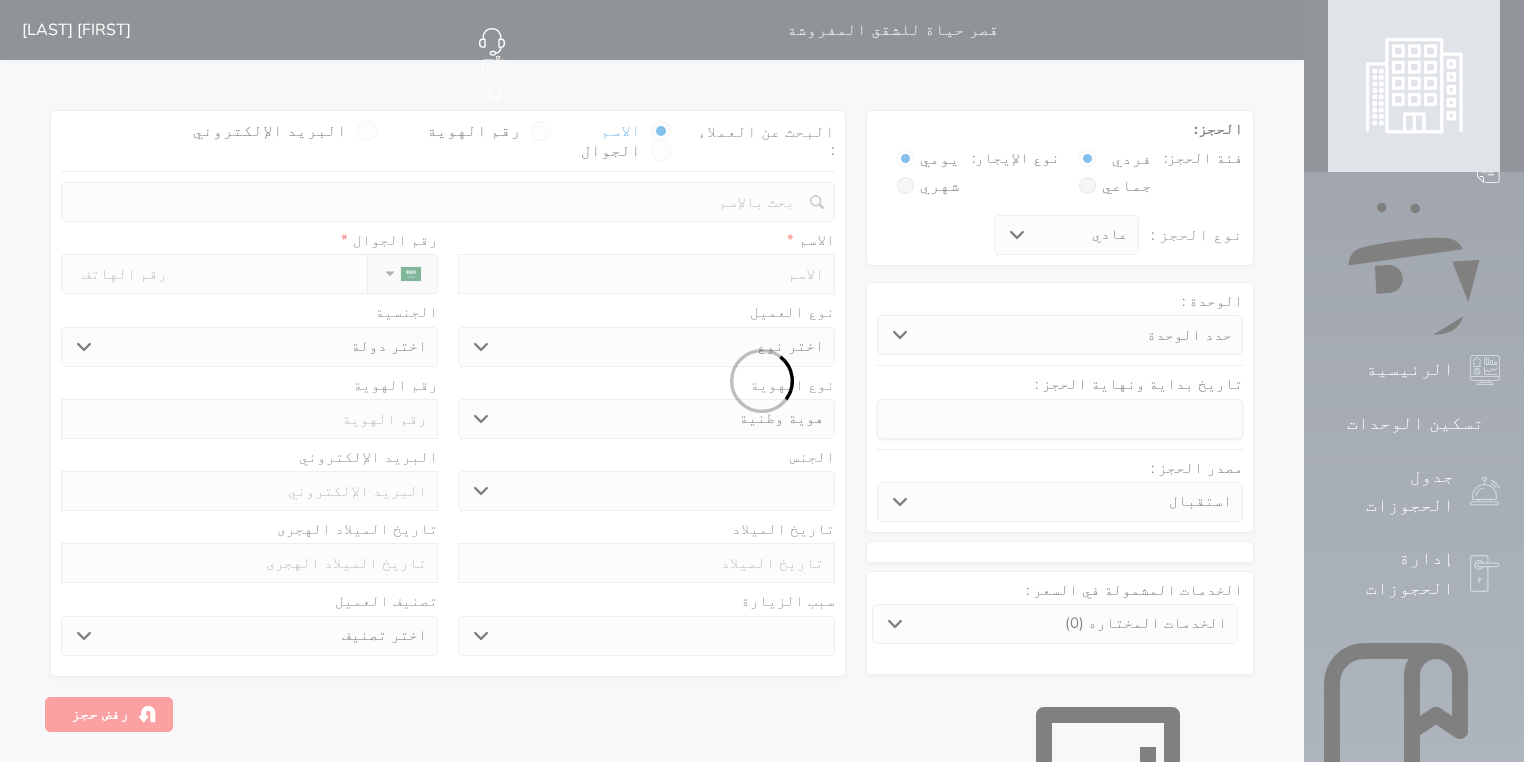 select 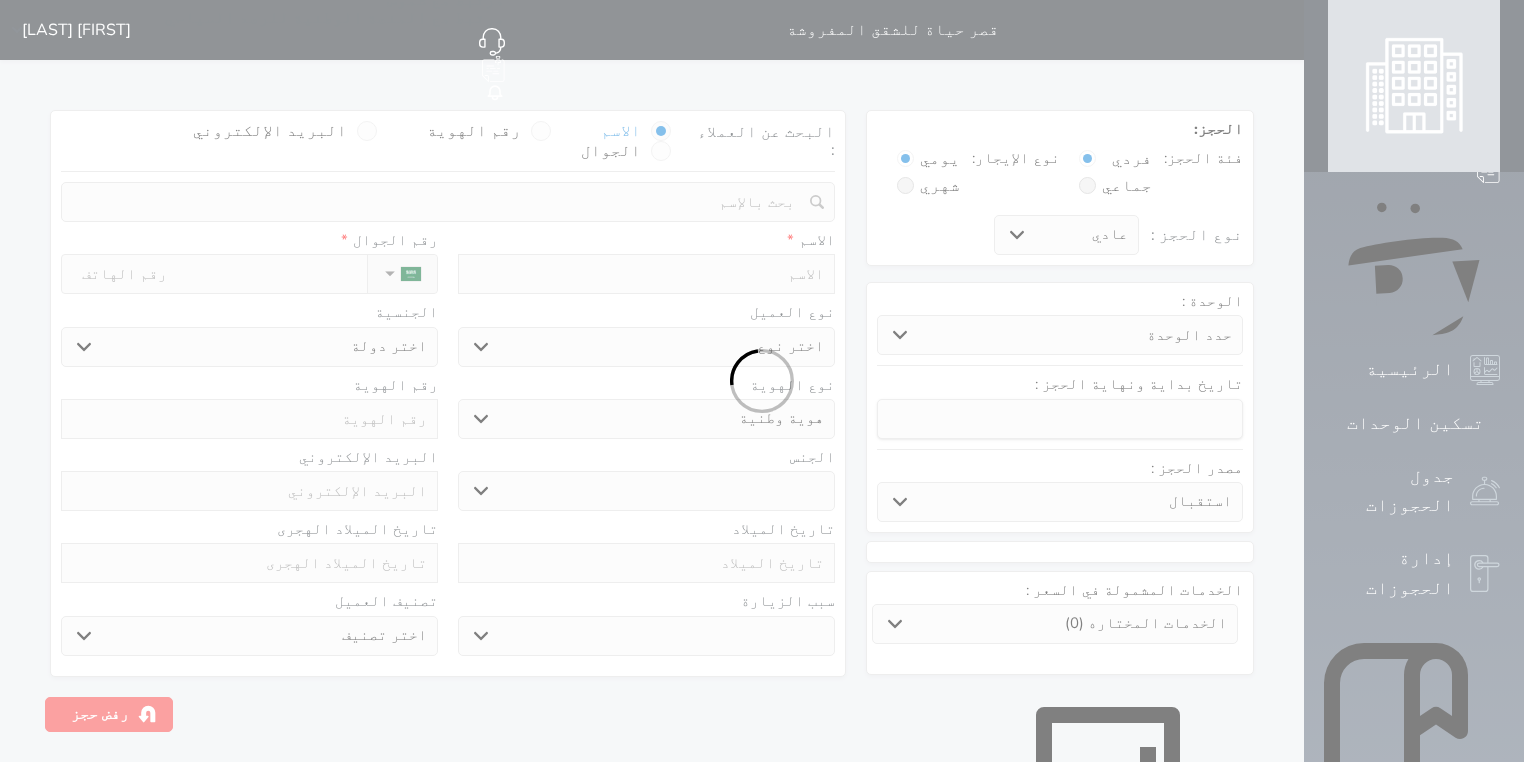 select 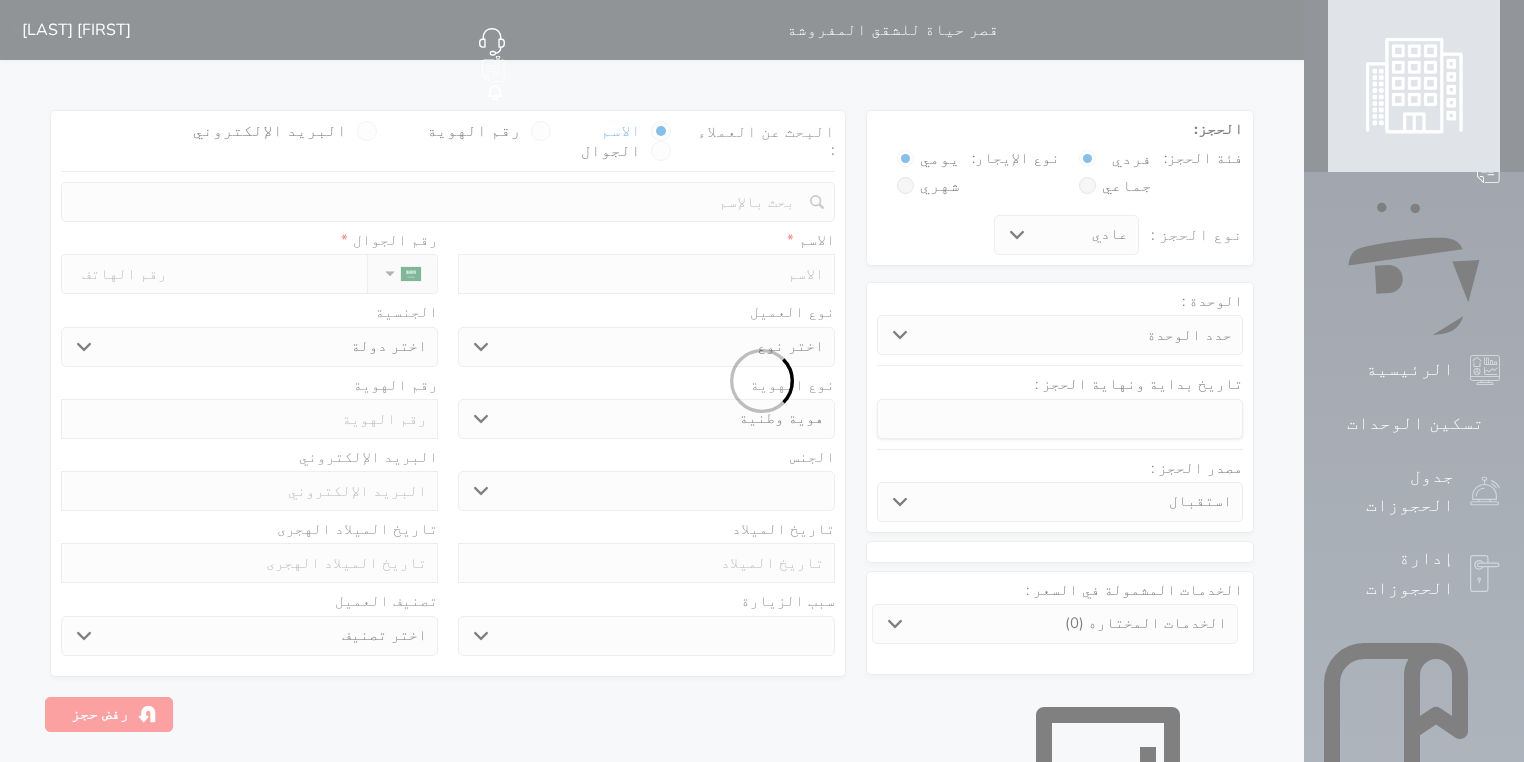 select 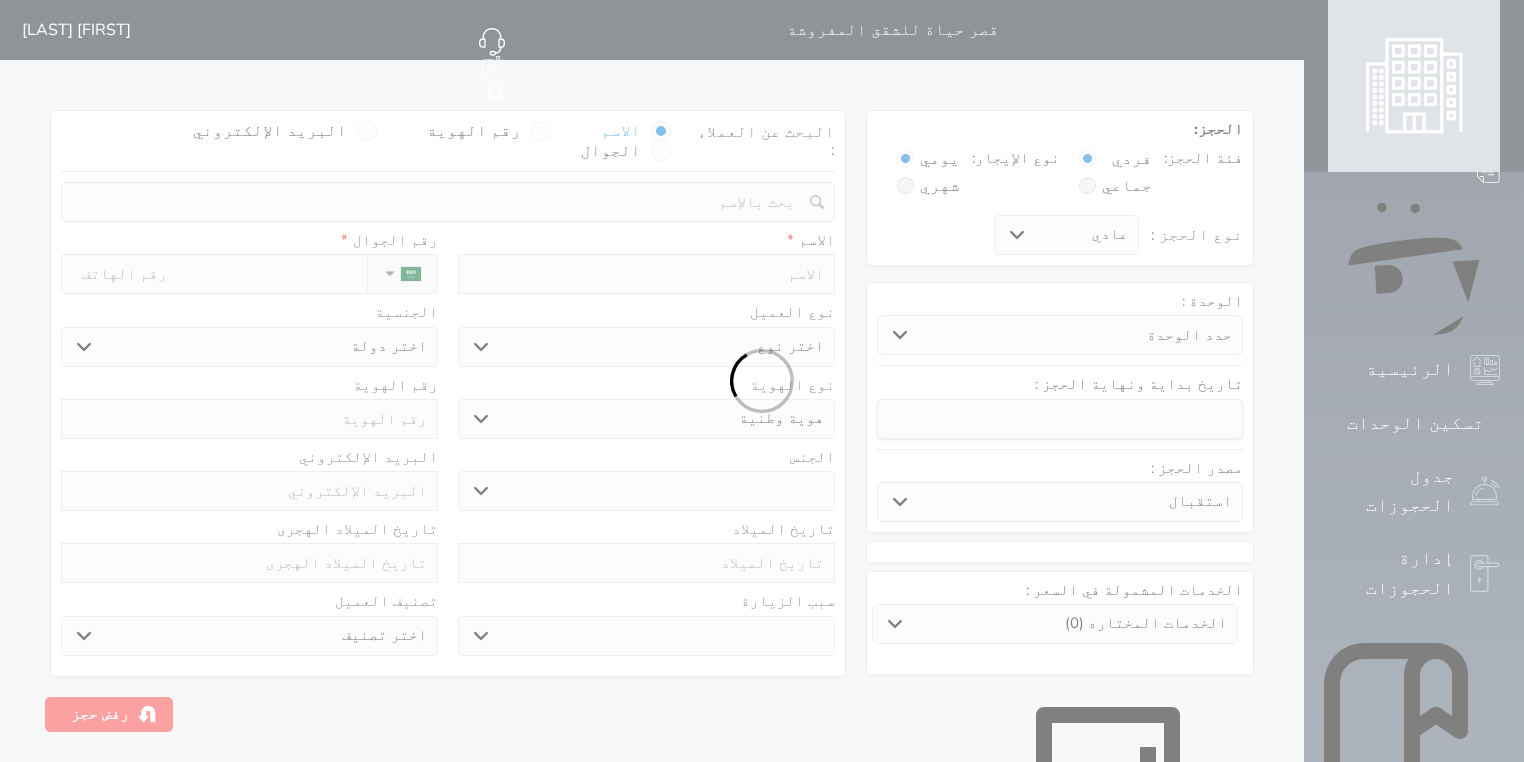 select 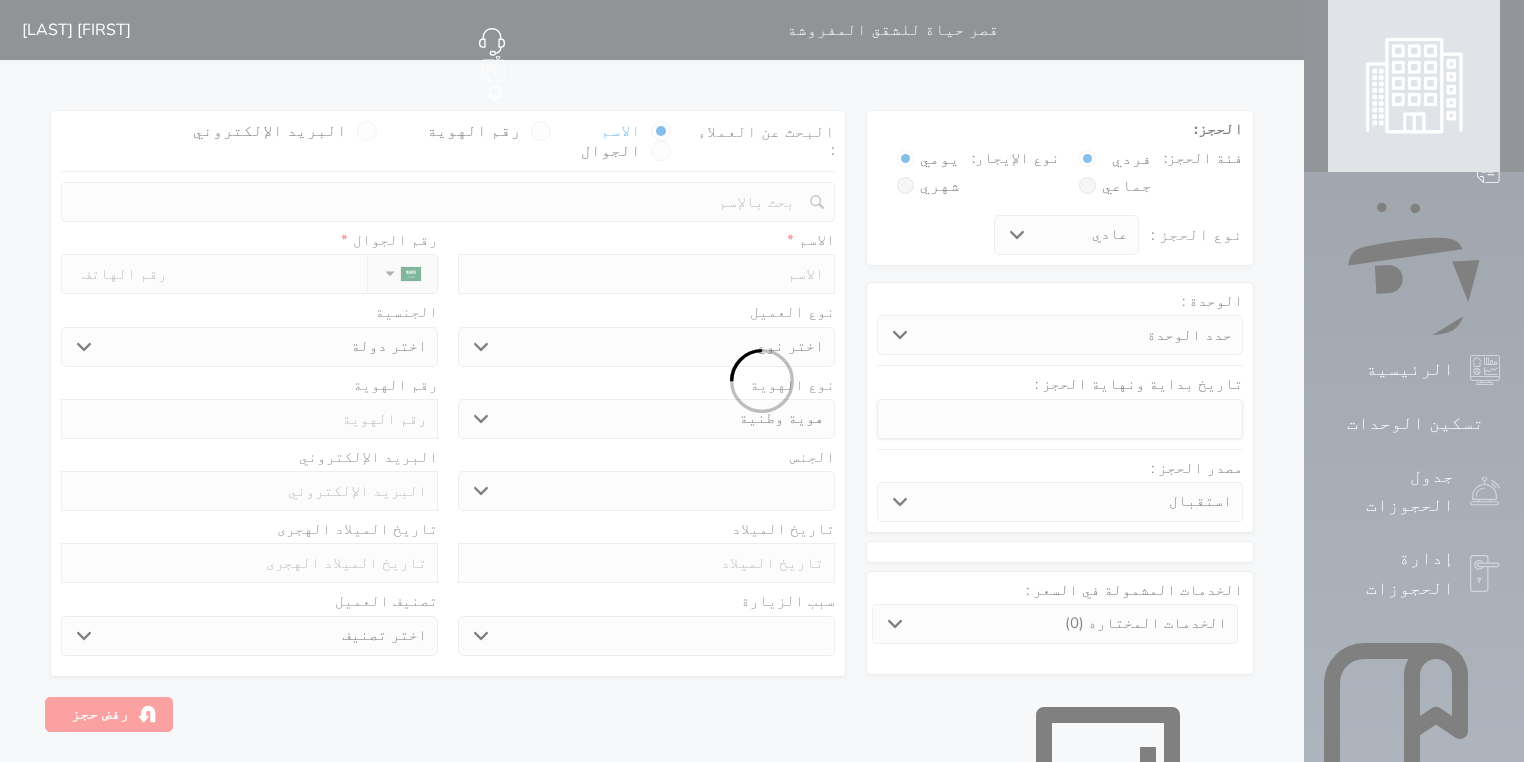 select 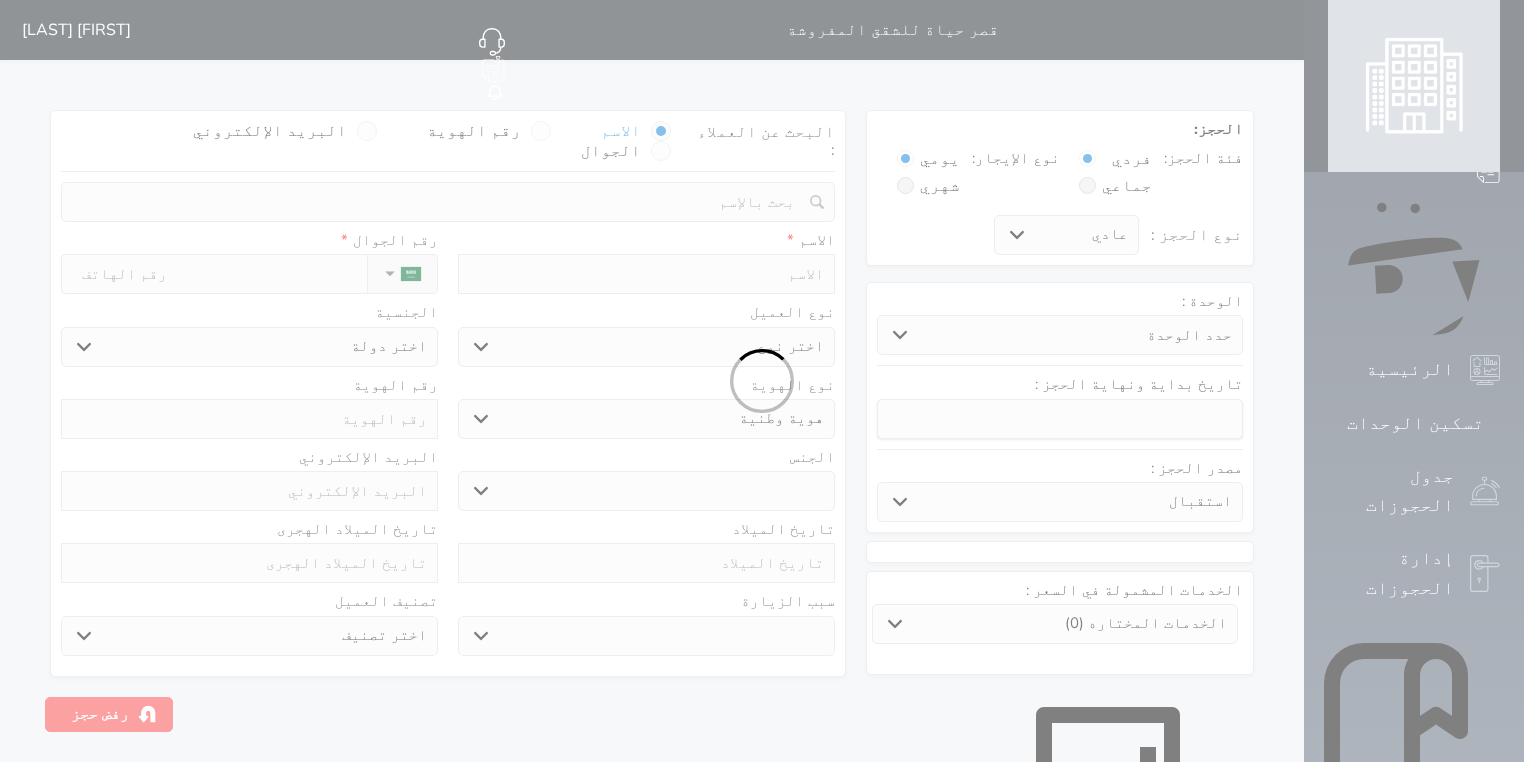 select on "113" 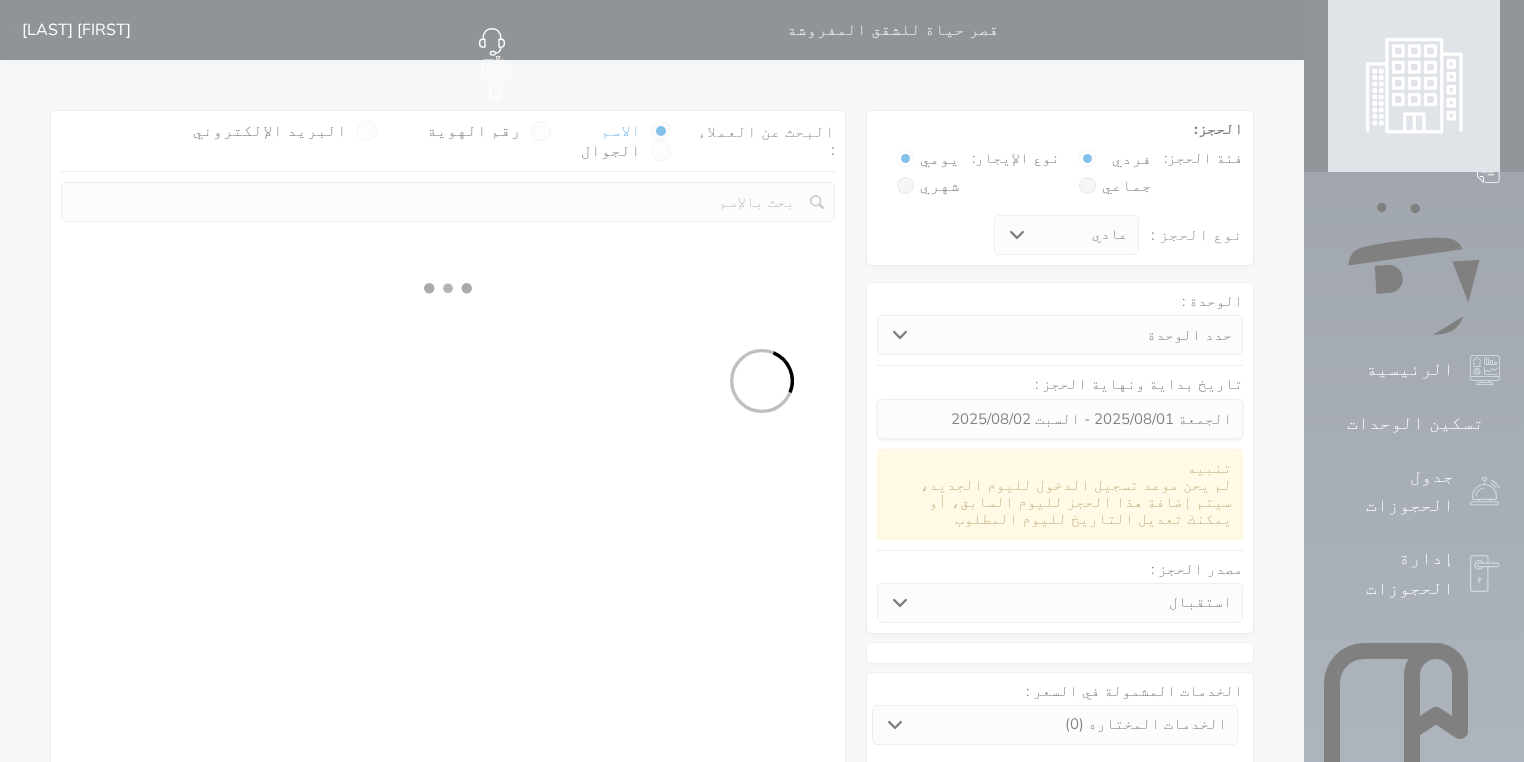 select 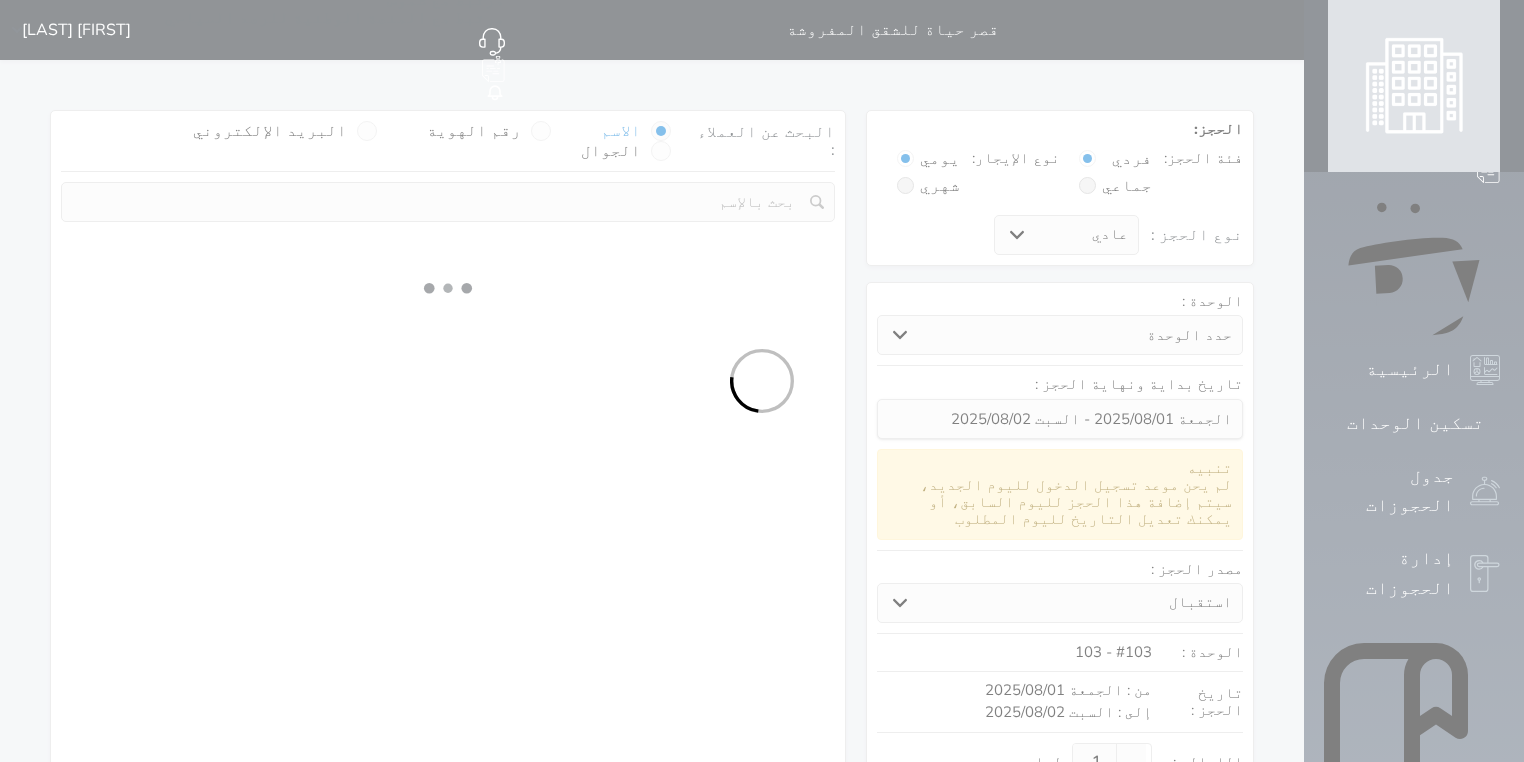 select on "1" 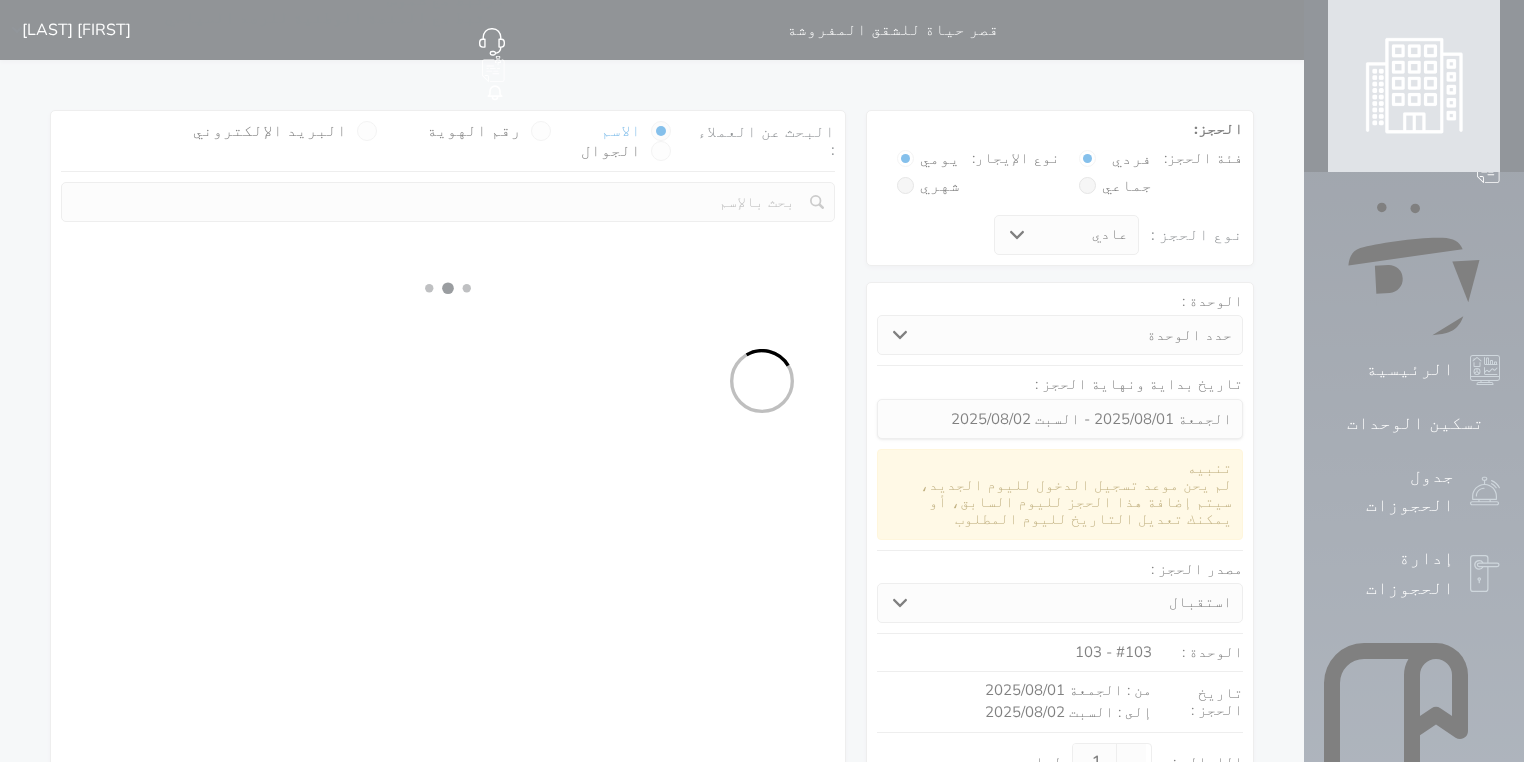 select on "113" 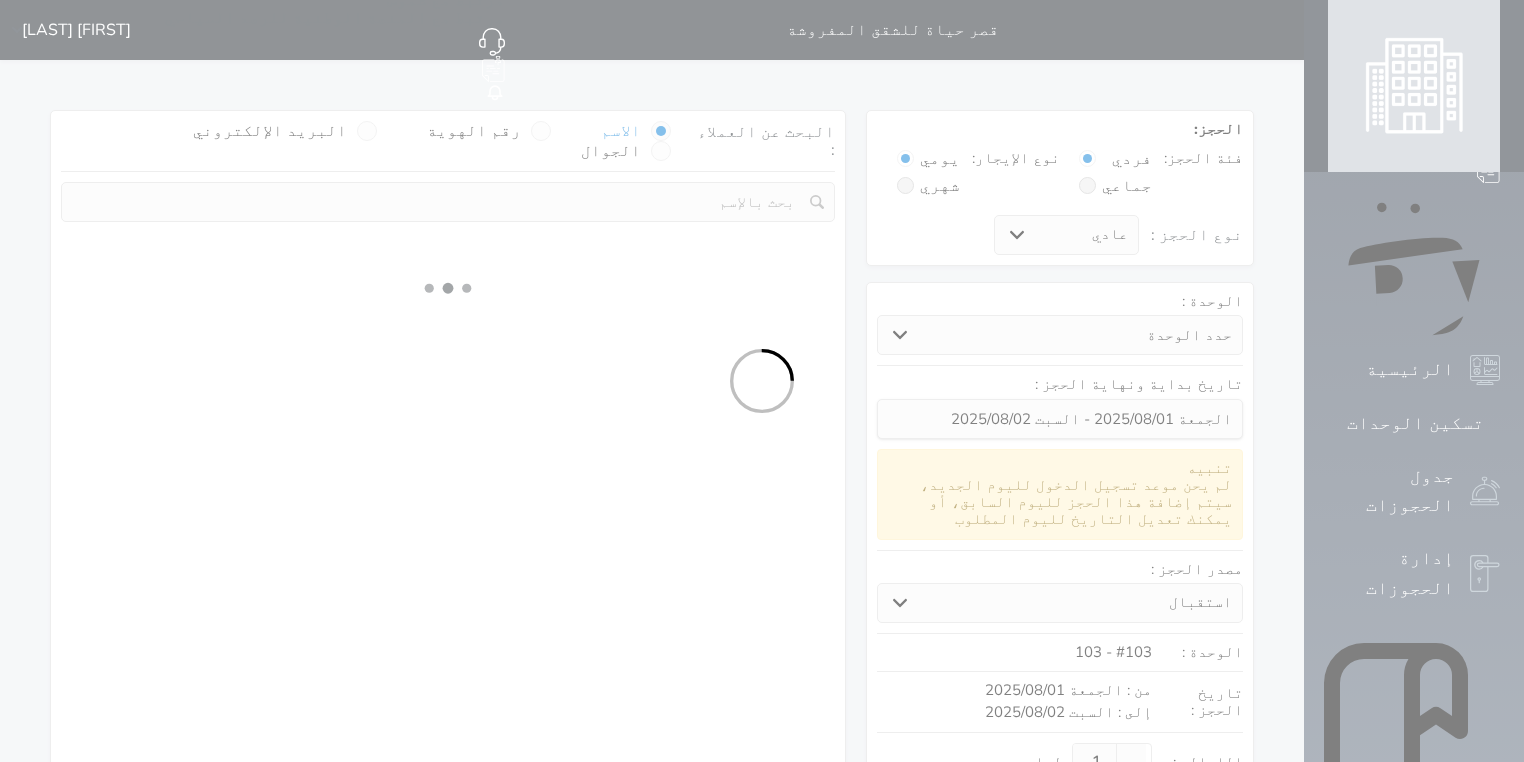 select on "1" 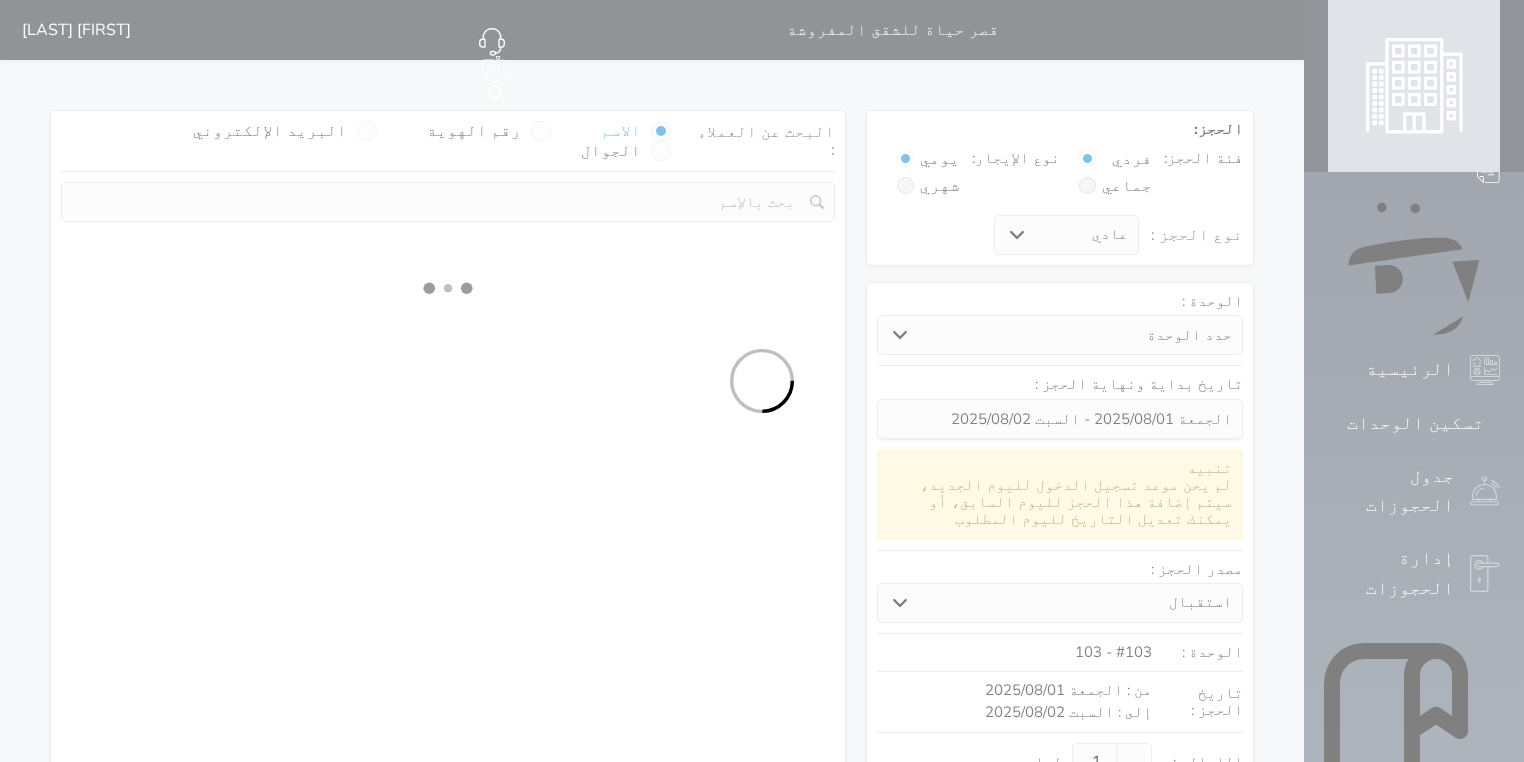 select 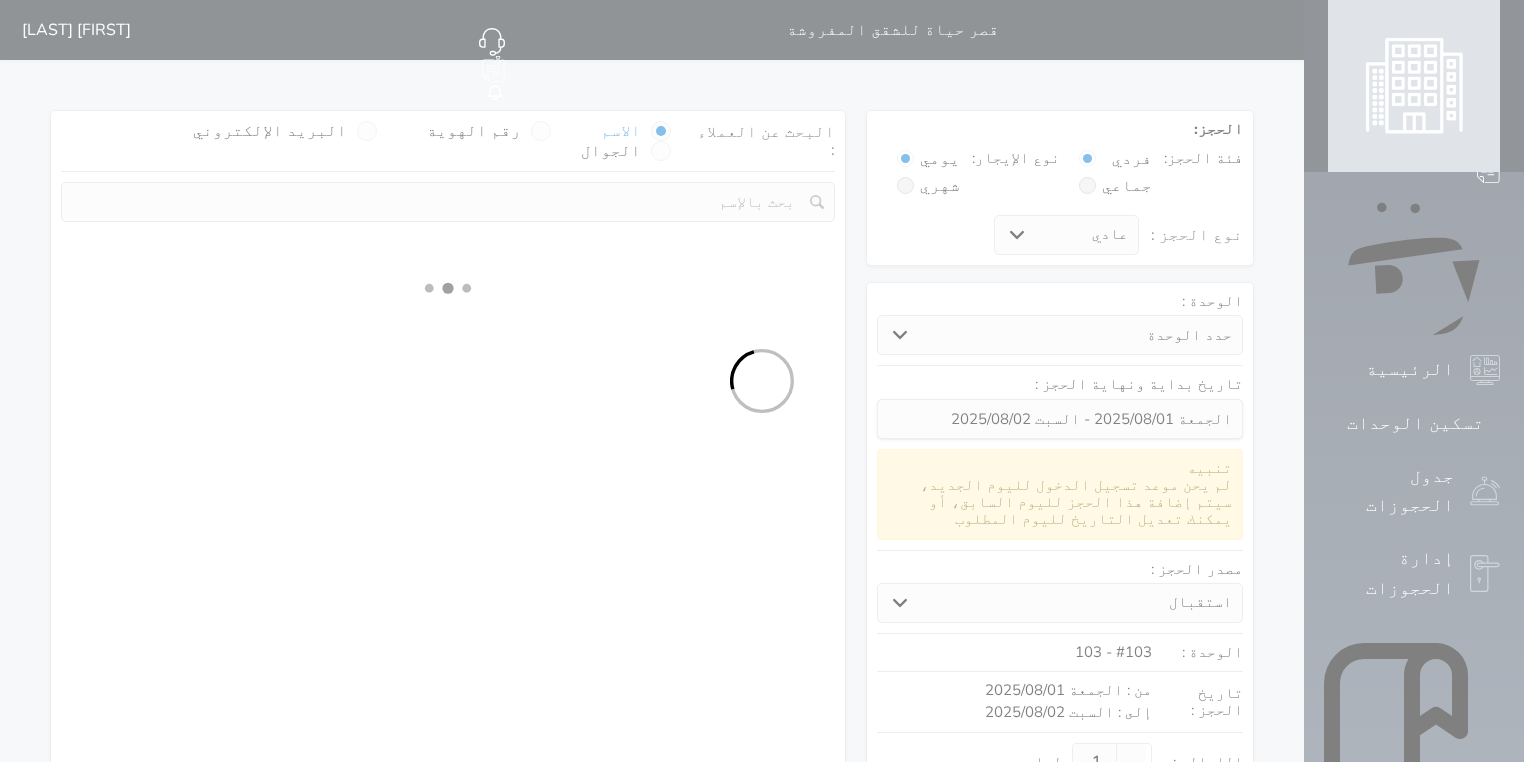 select on "7" 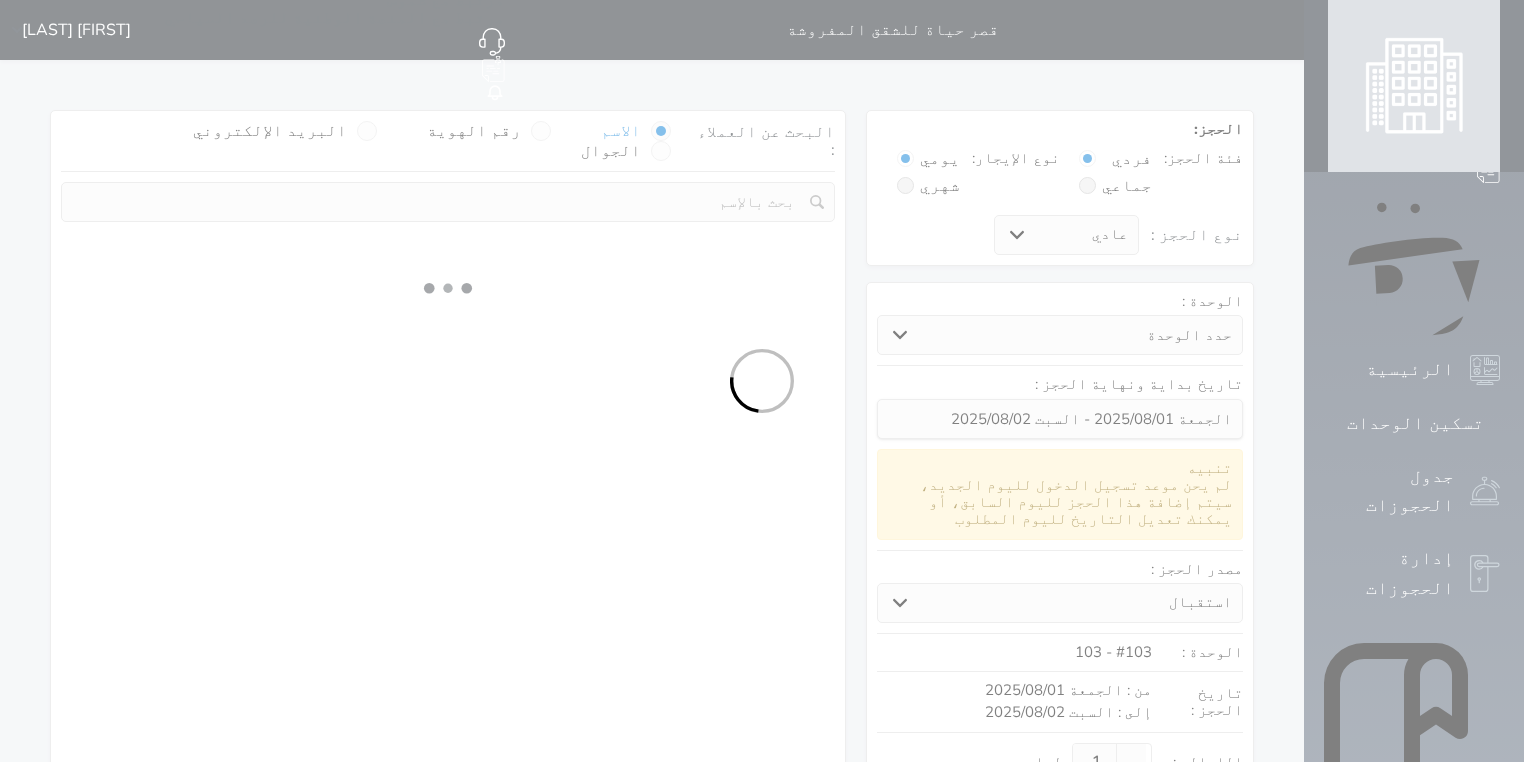 select 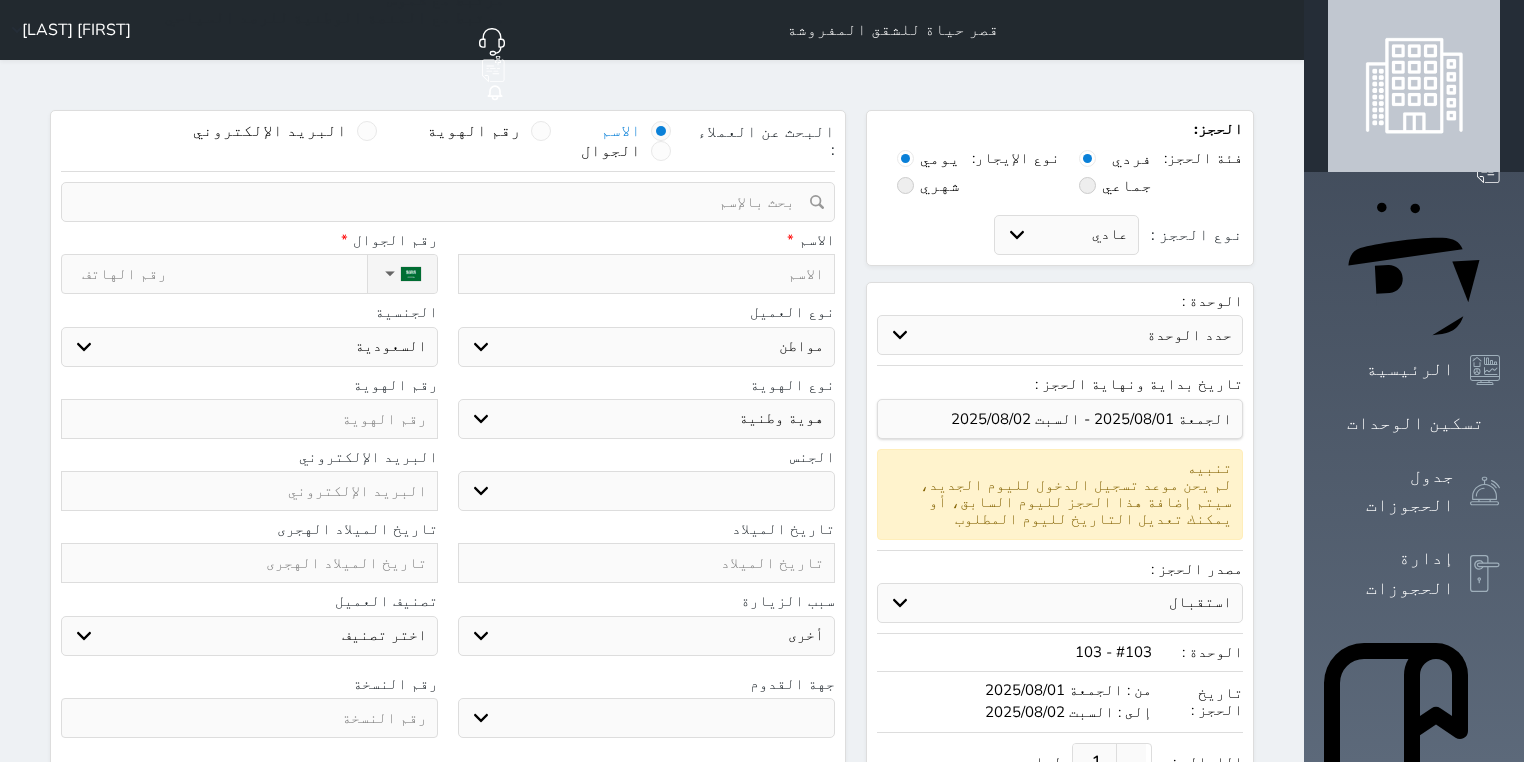 select 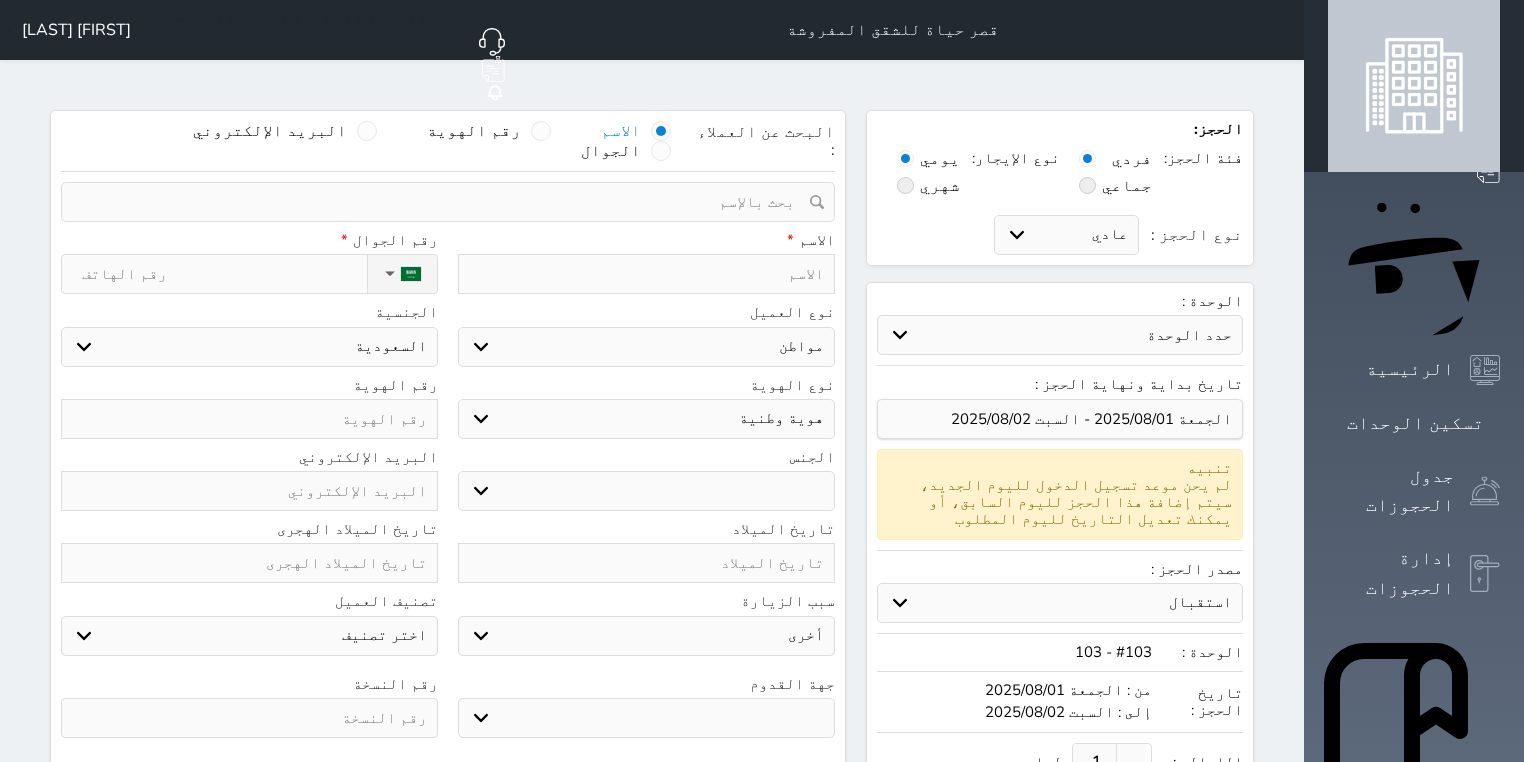 select 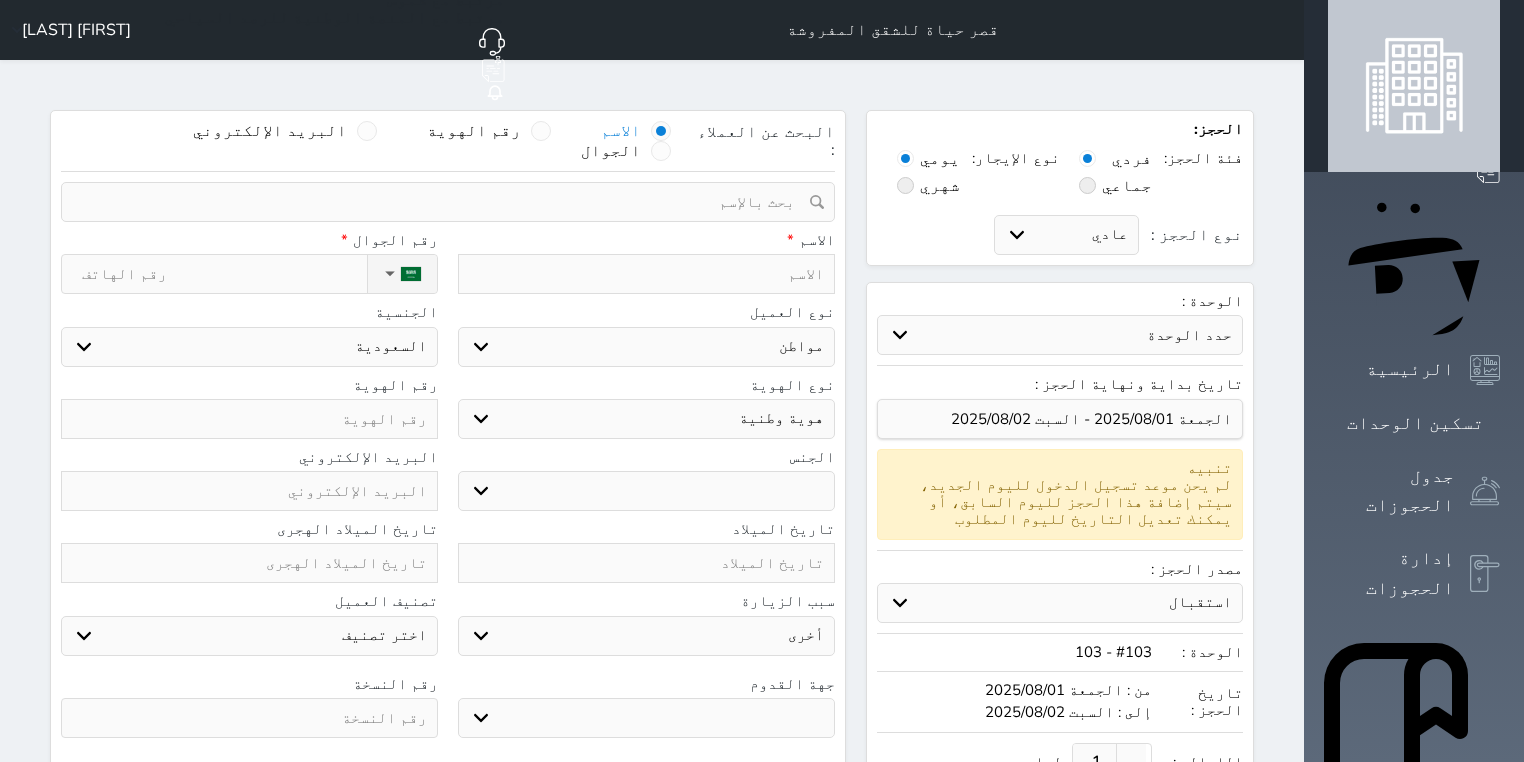 select 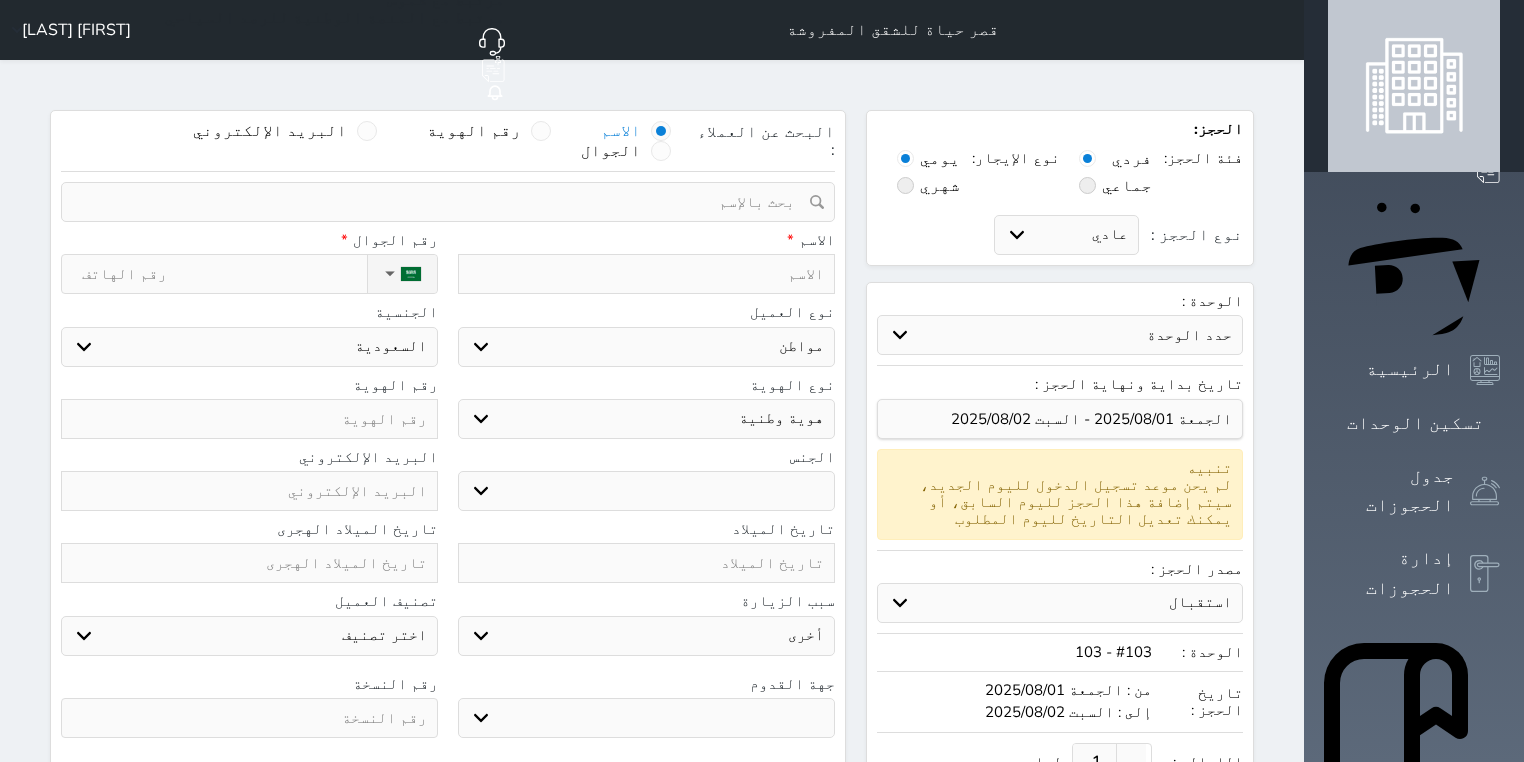 select 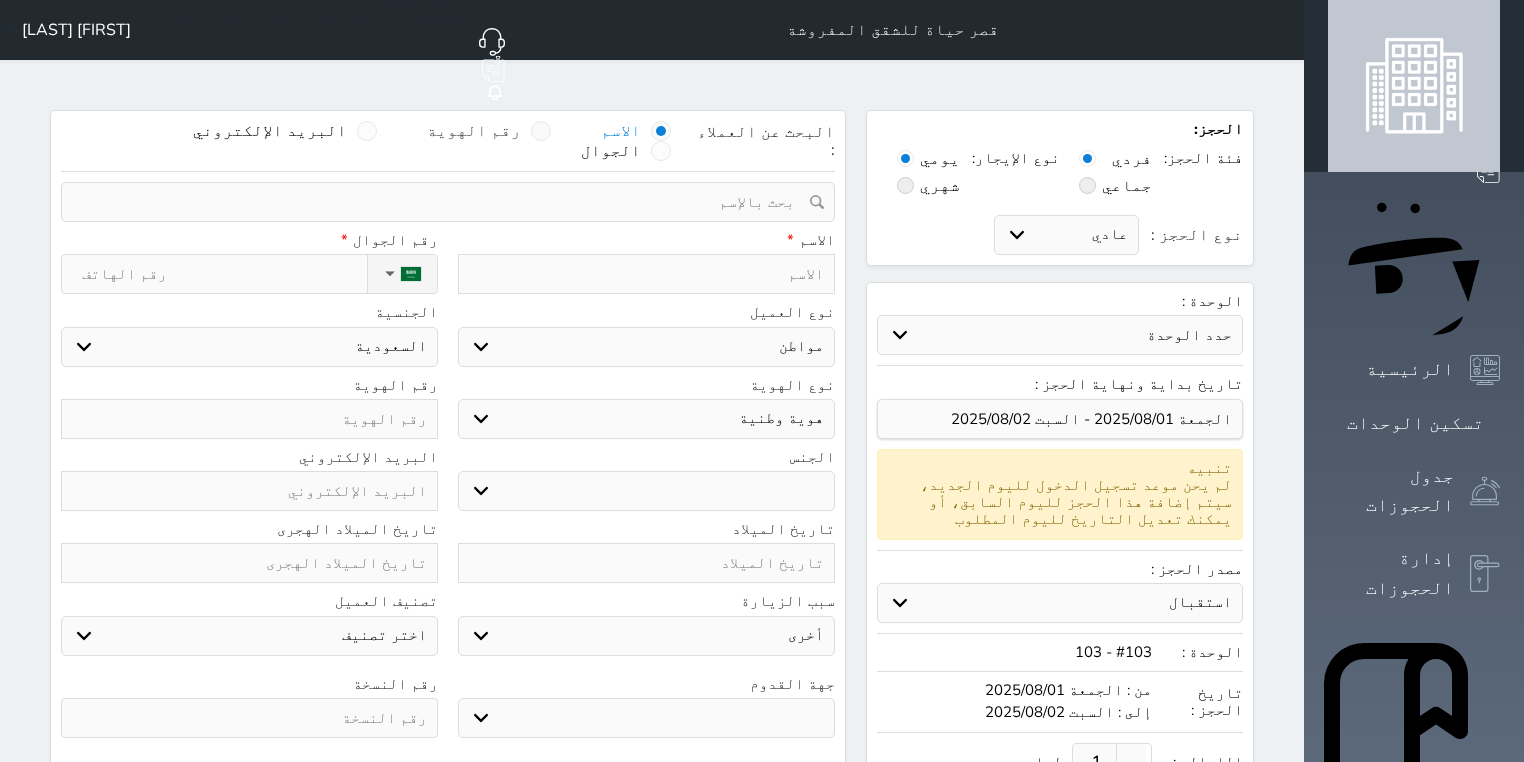 click at bounding box center (541, 131) 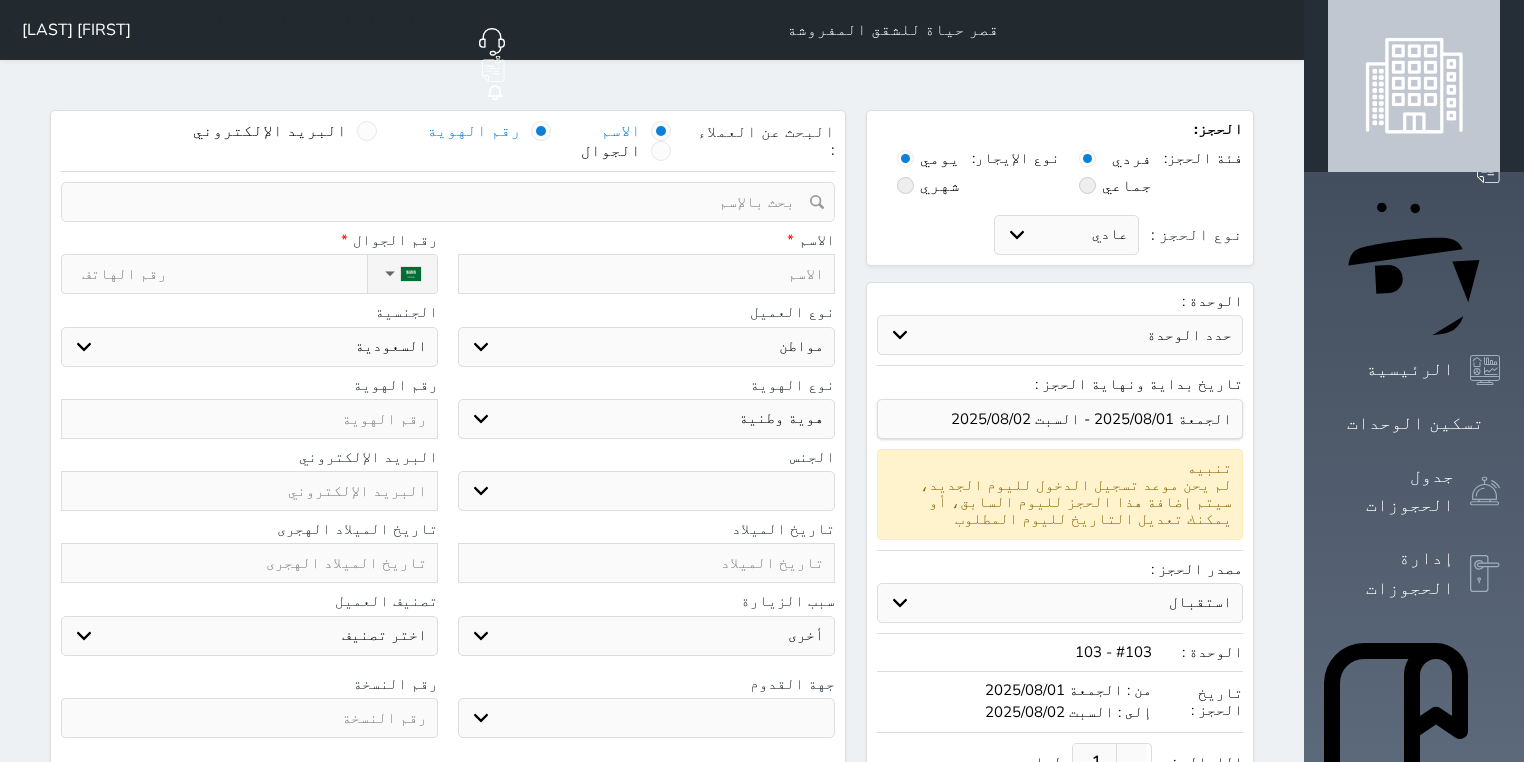 select 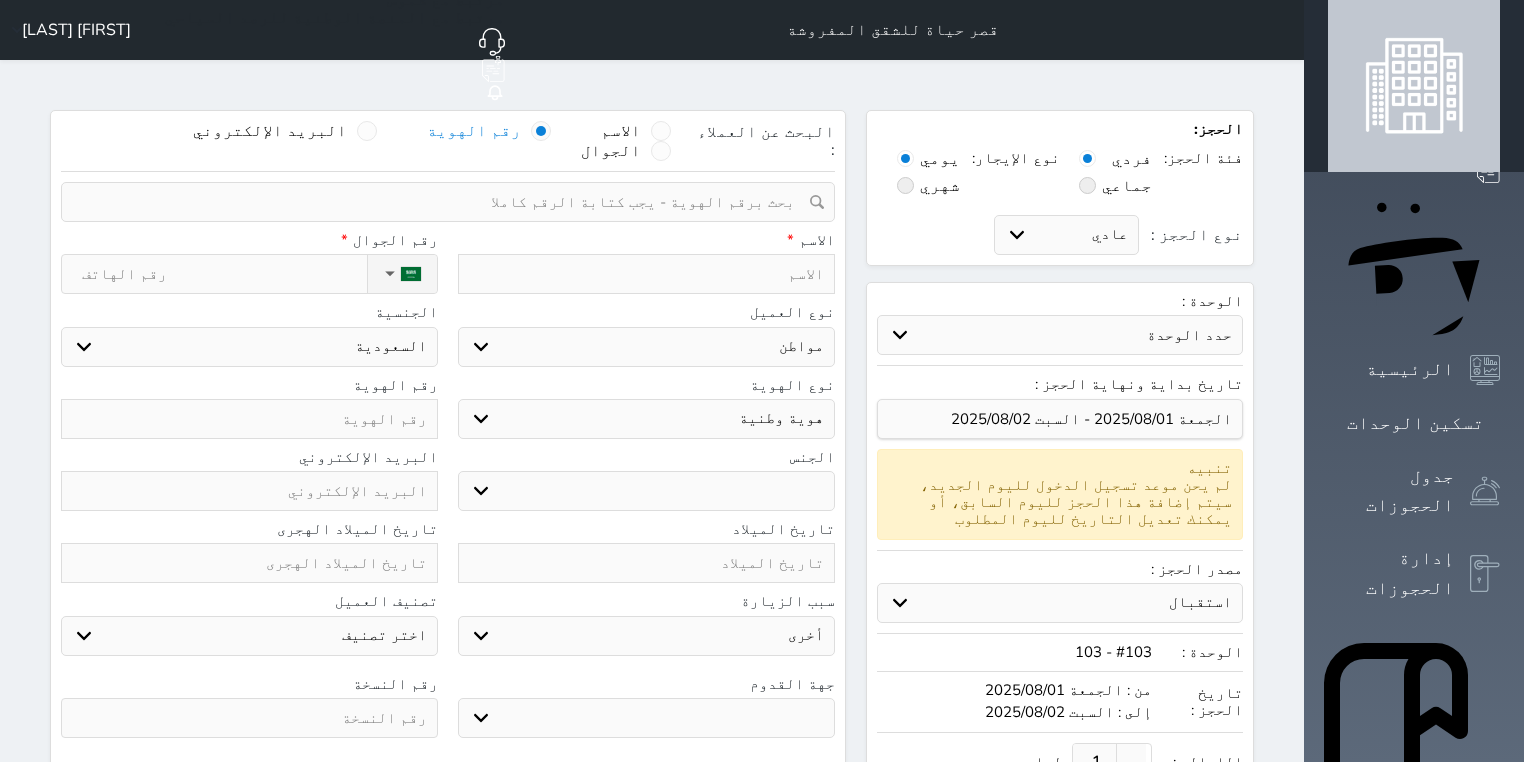 click at bounding box center [441, 202] 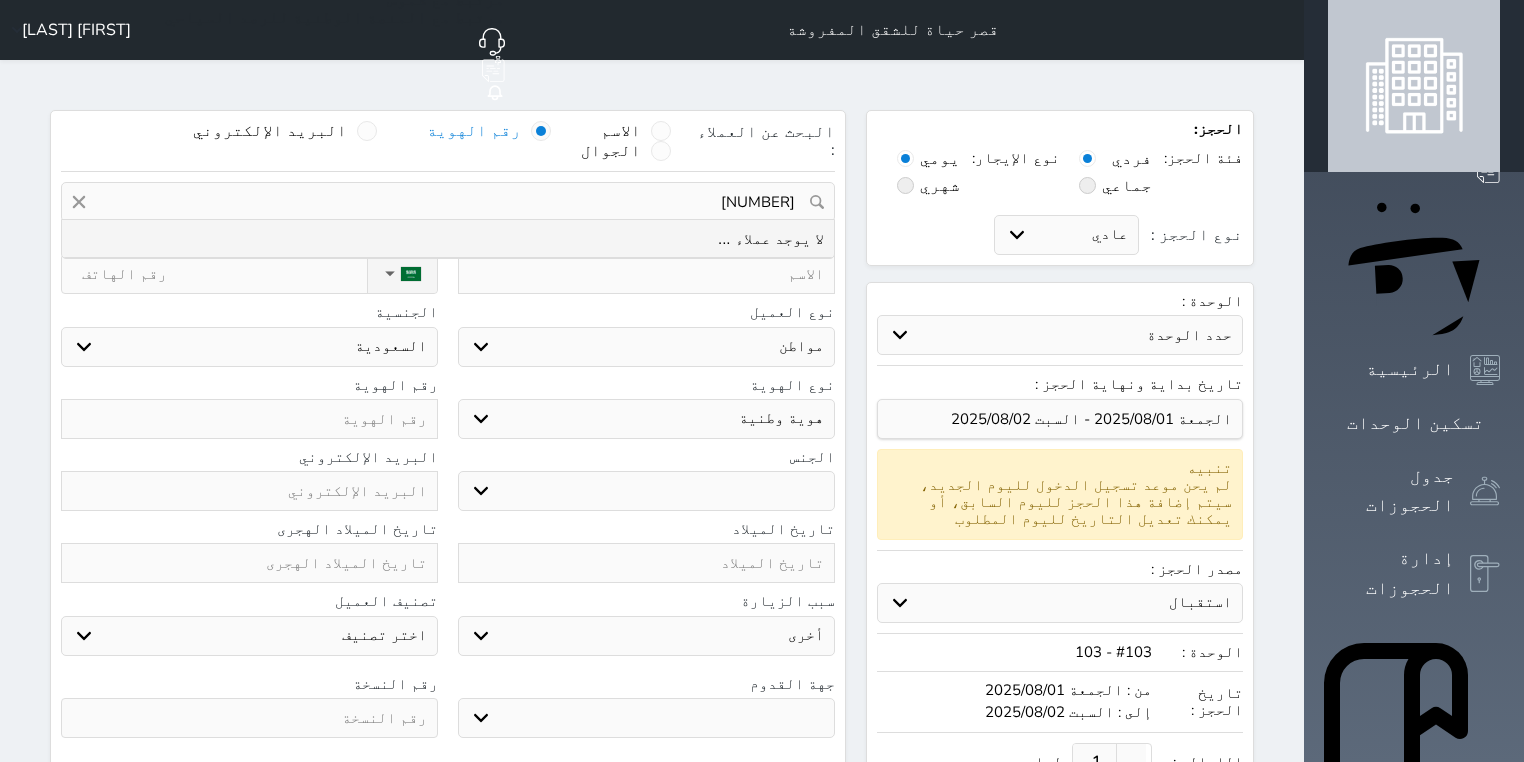 click on "[NUMBER]" at bounding box center [448, 202] 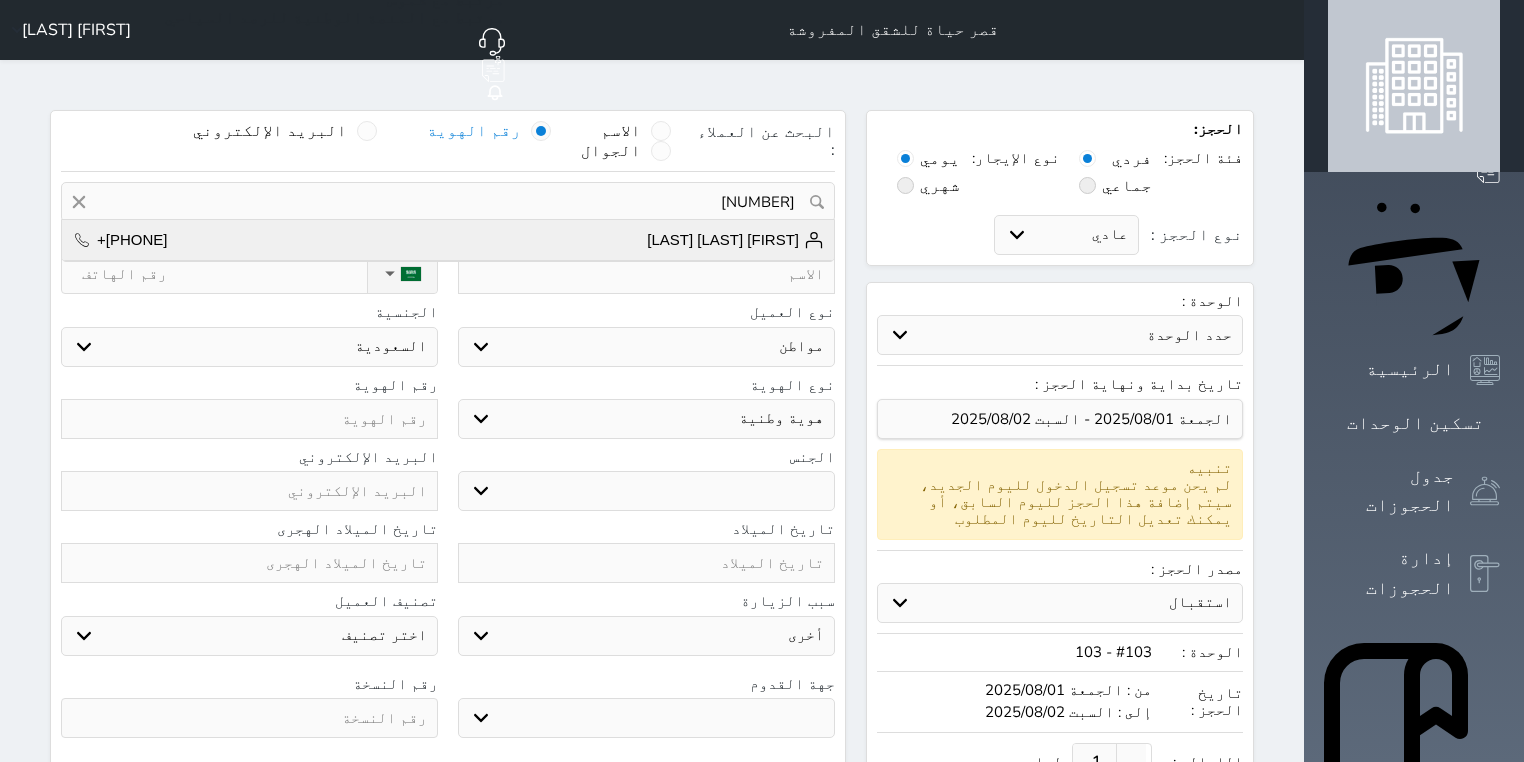 click on "[FIRST] [LAST] [LAST]" at bounding box center (735, 240) 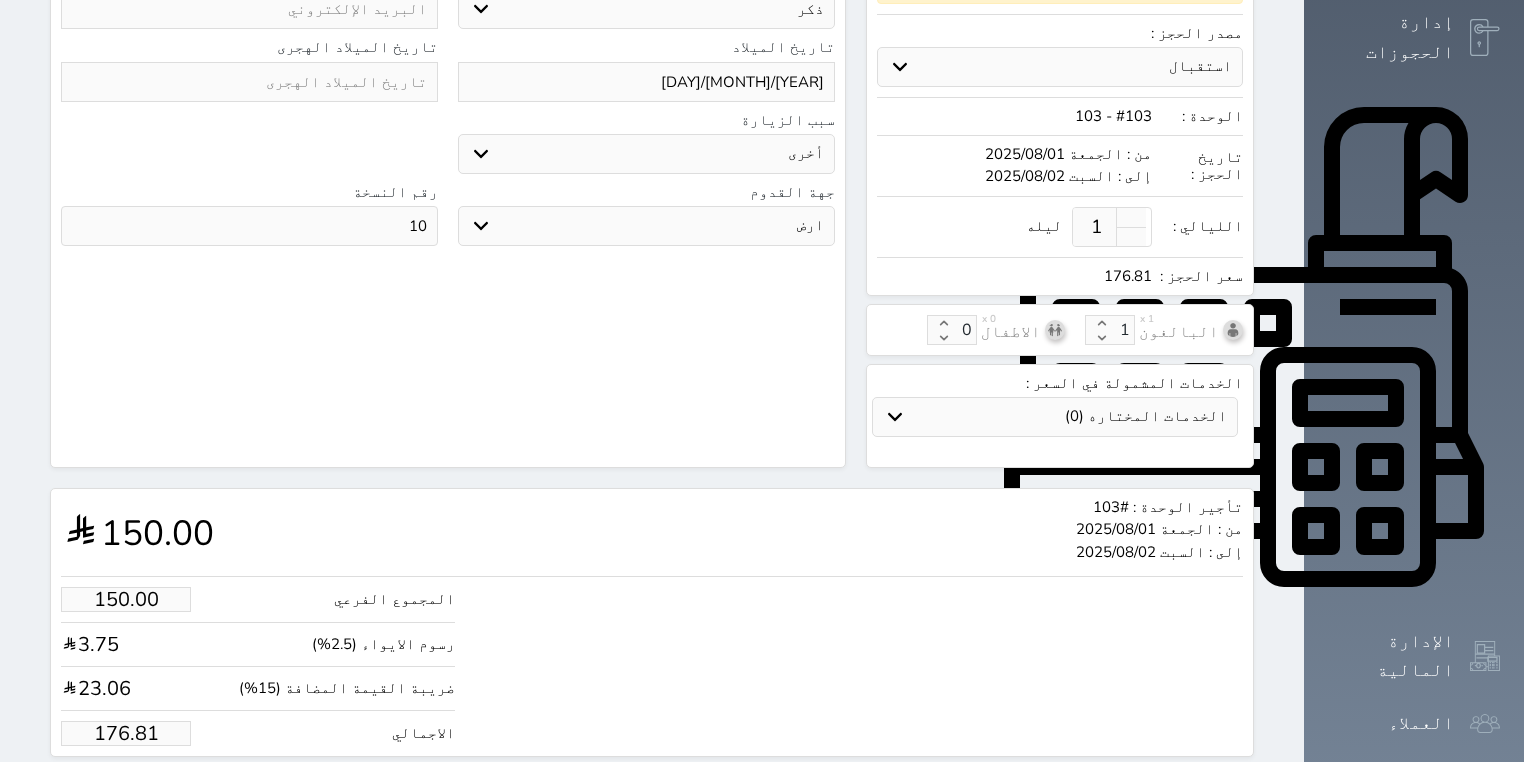 scroll, scrollTop: 548, scrollLeft: 0, axis: vertical 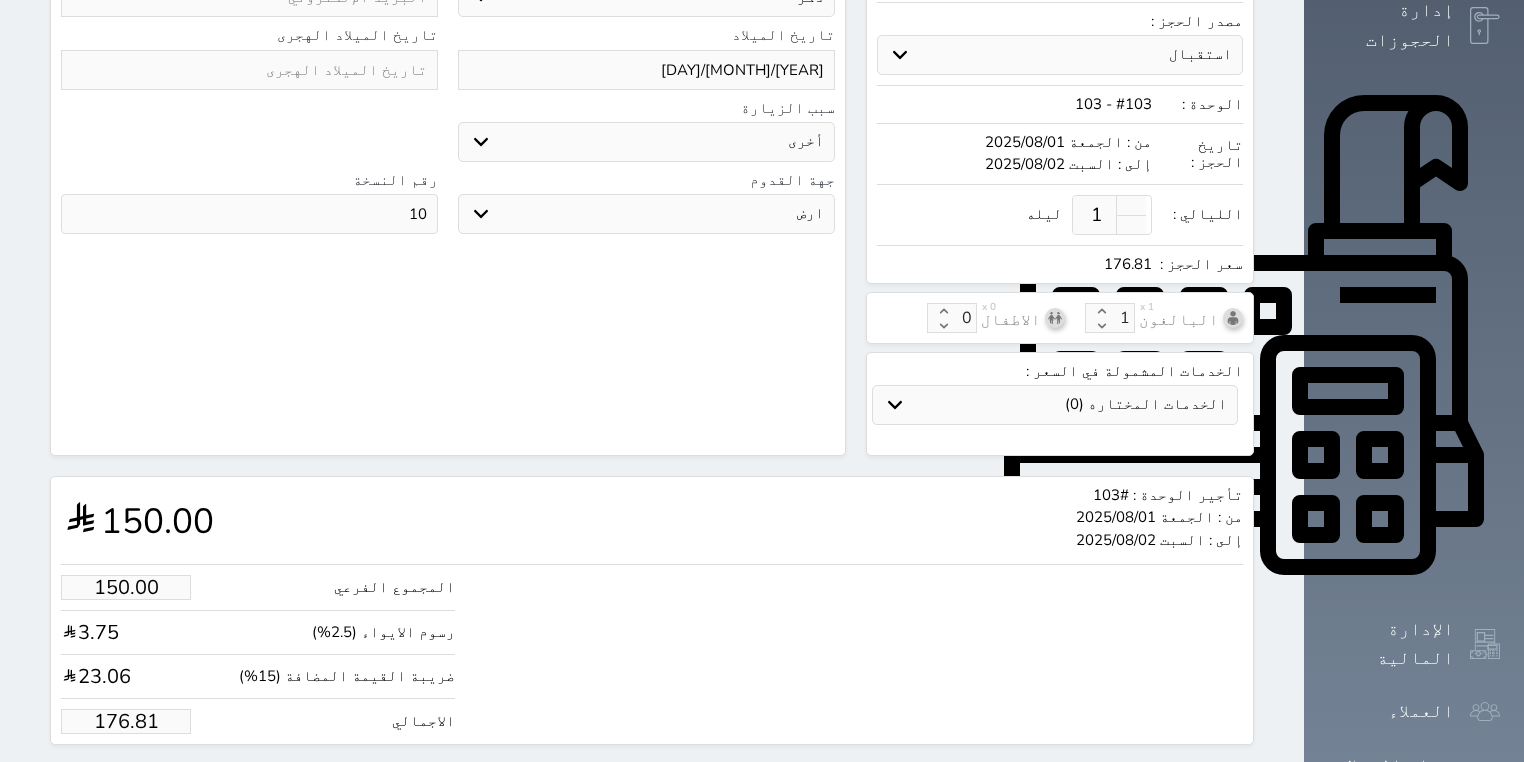 click on "176.81" at bounding box center (126, 721) 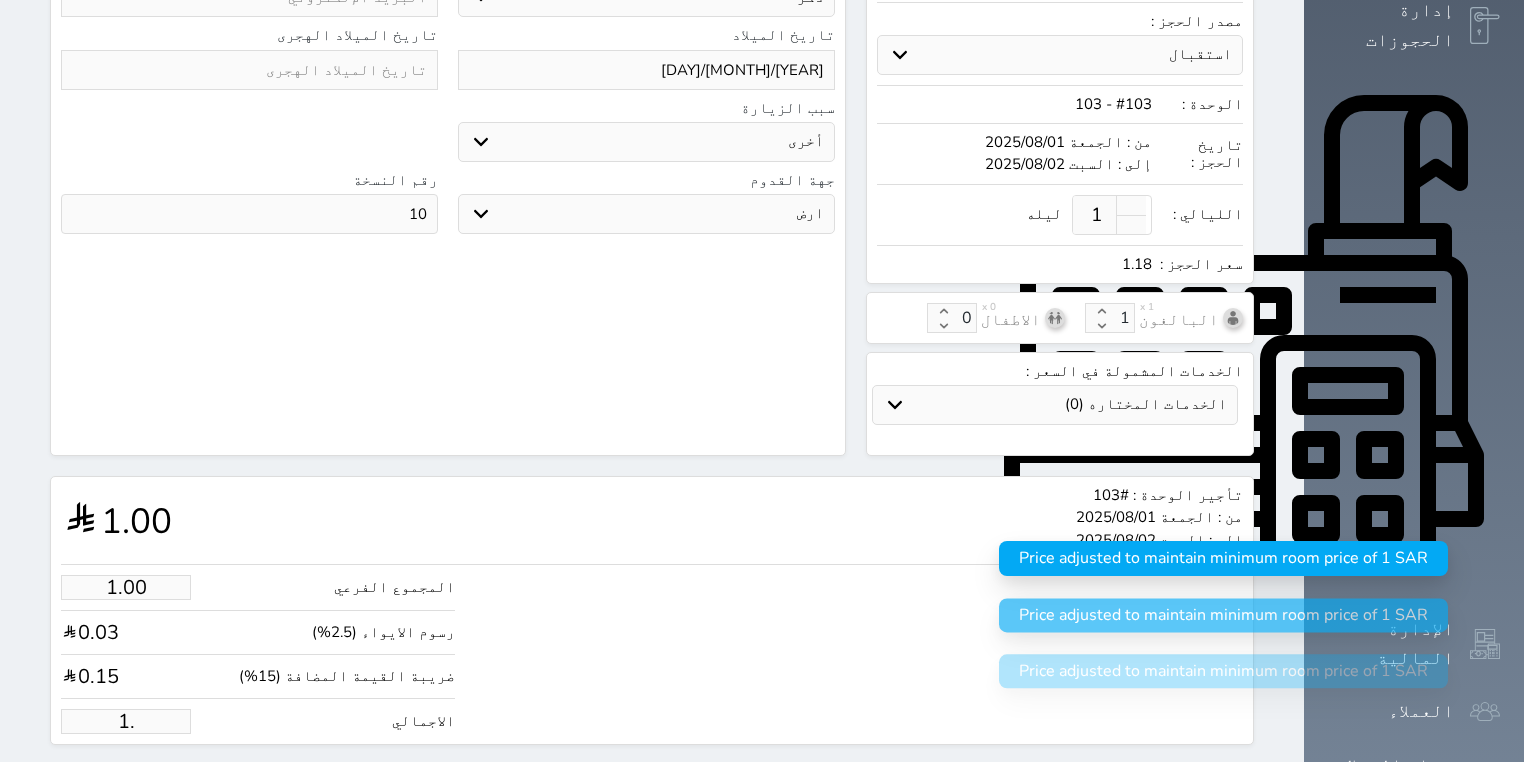 type on "1" 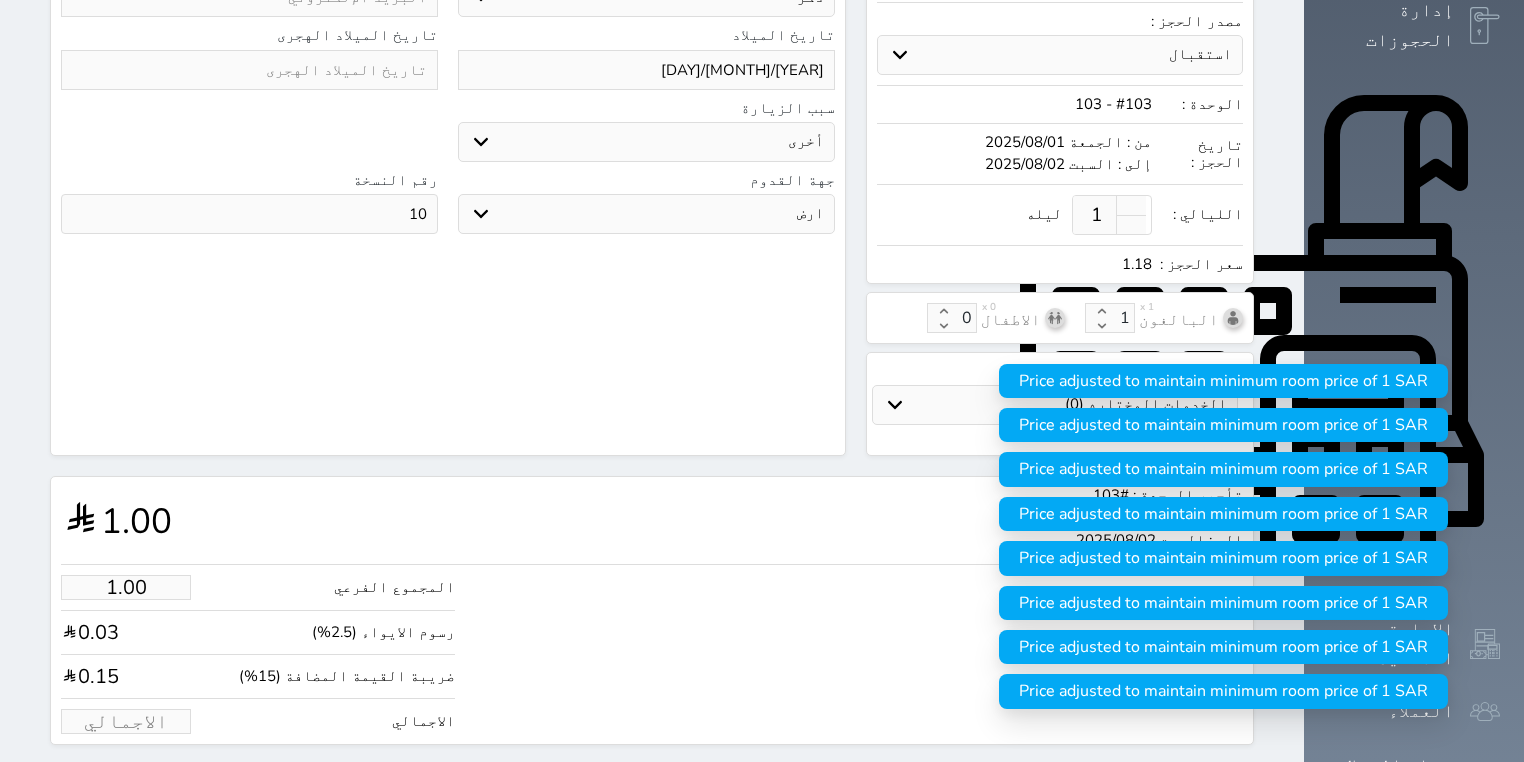 type on "1" 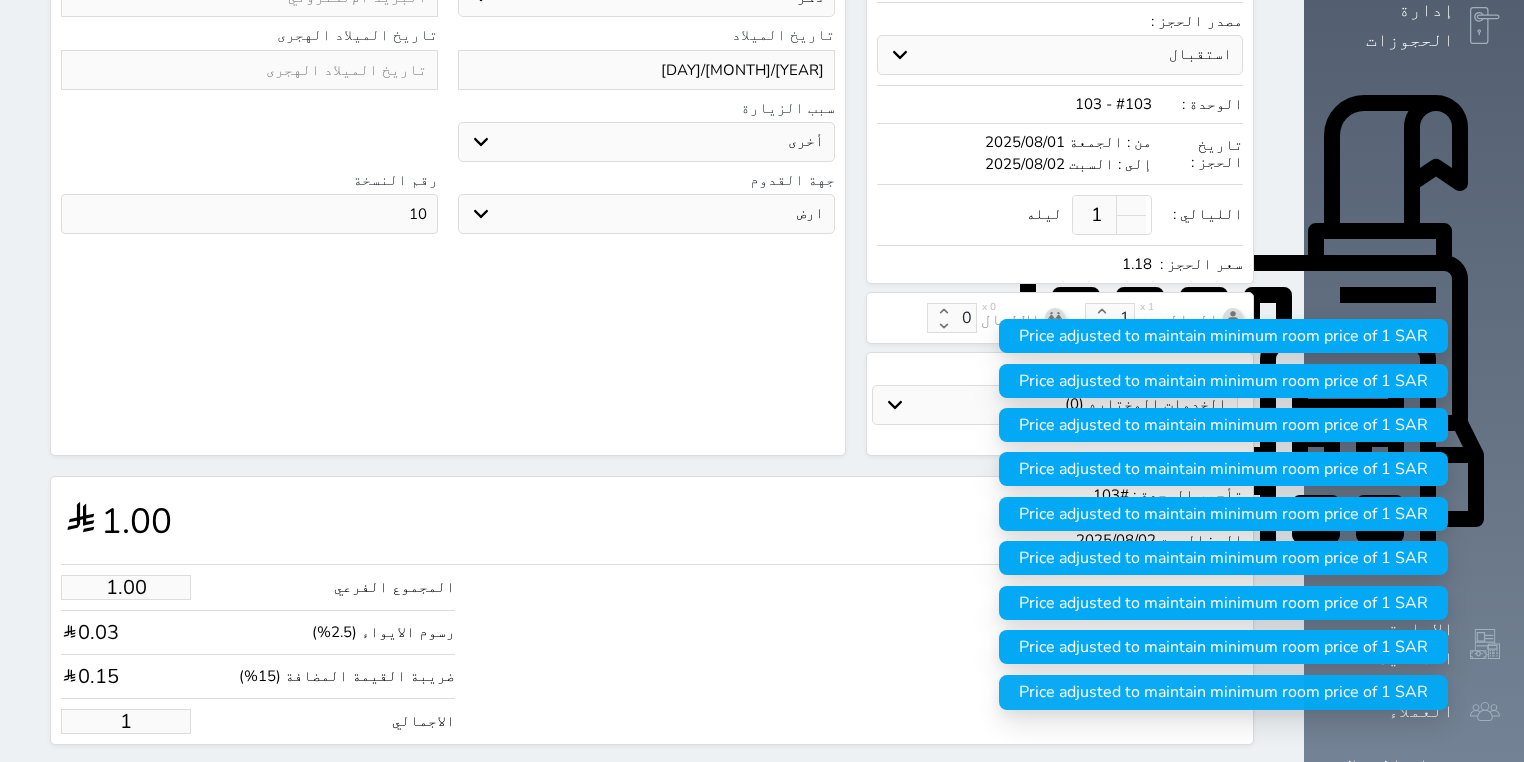 type on "10.18" 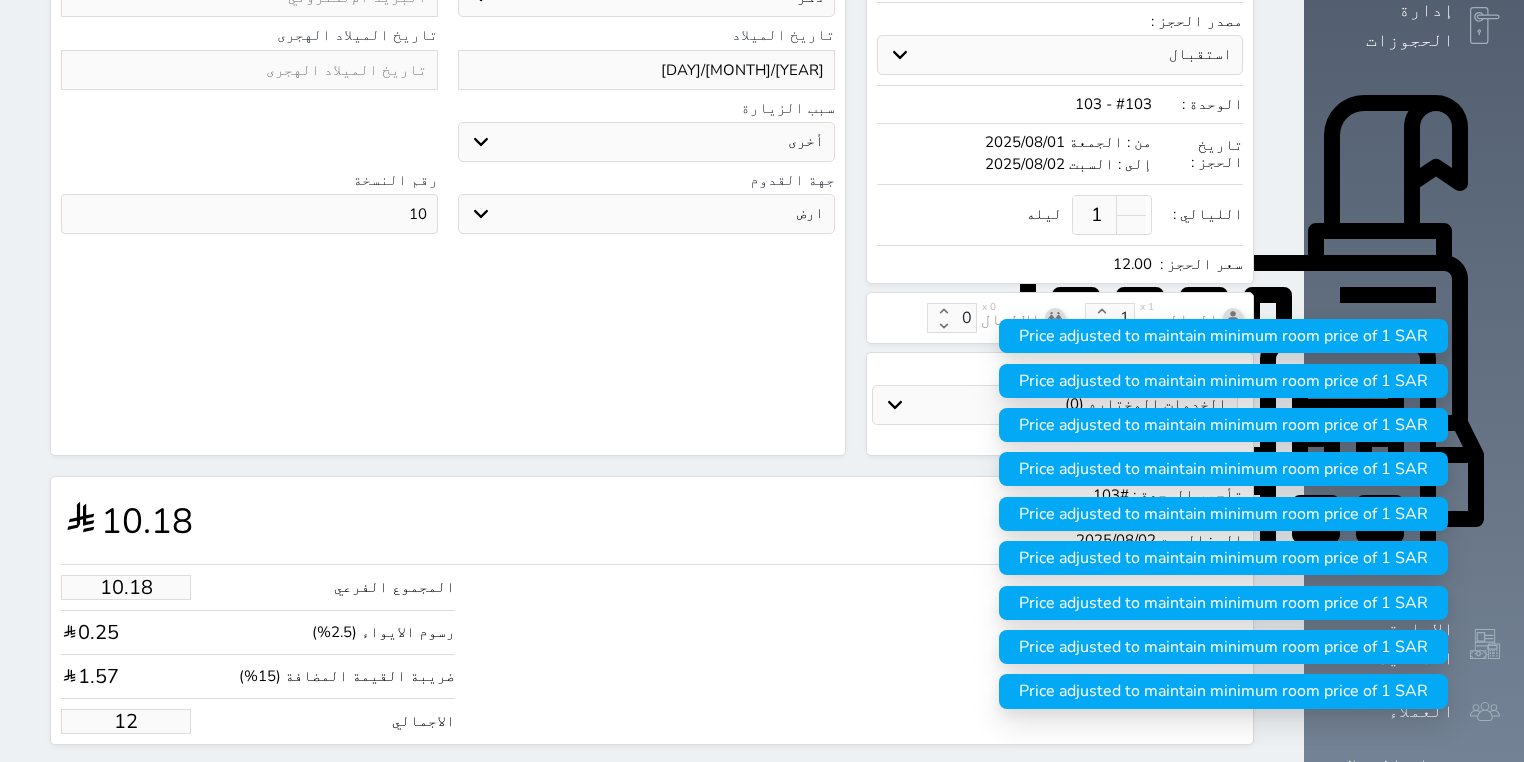 type on "106.89" 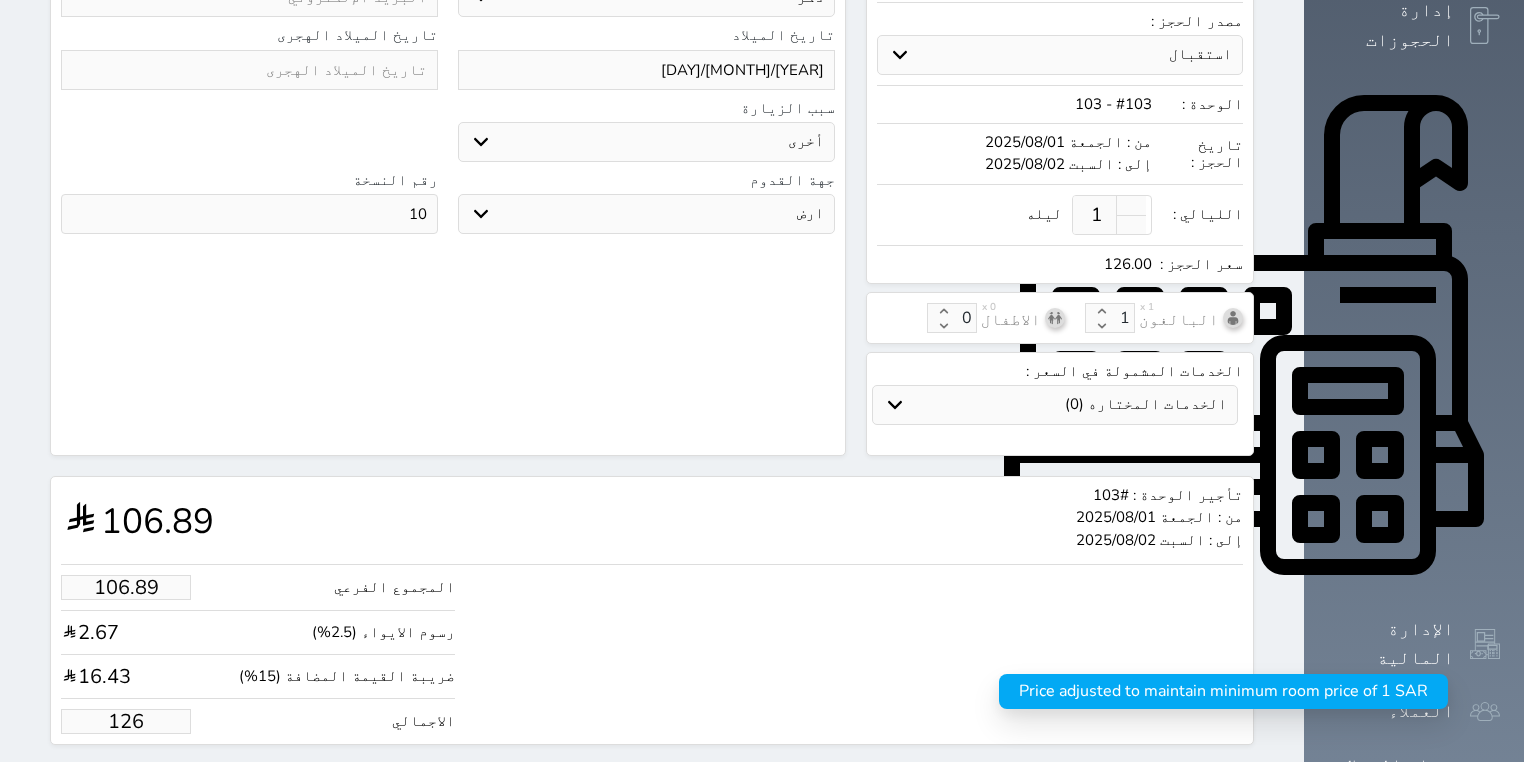 type on "126.00" 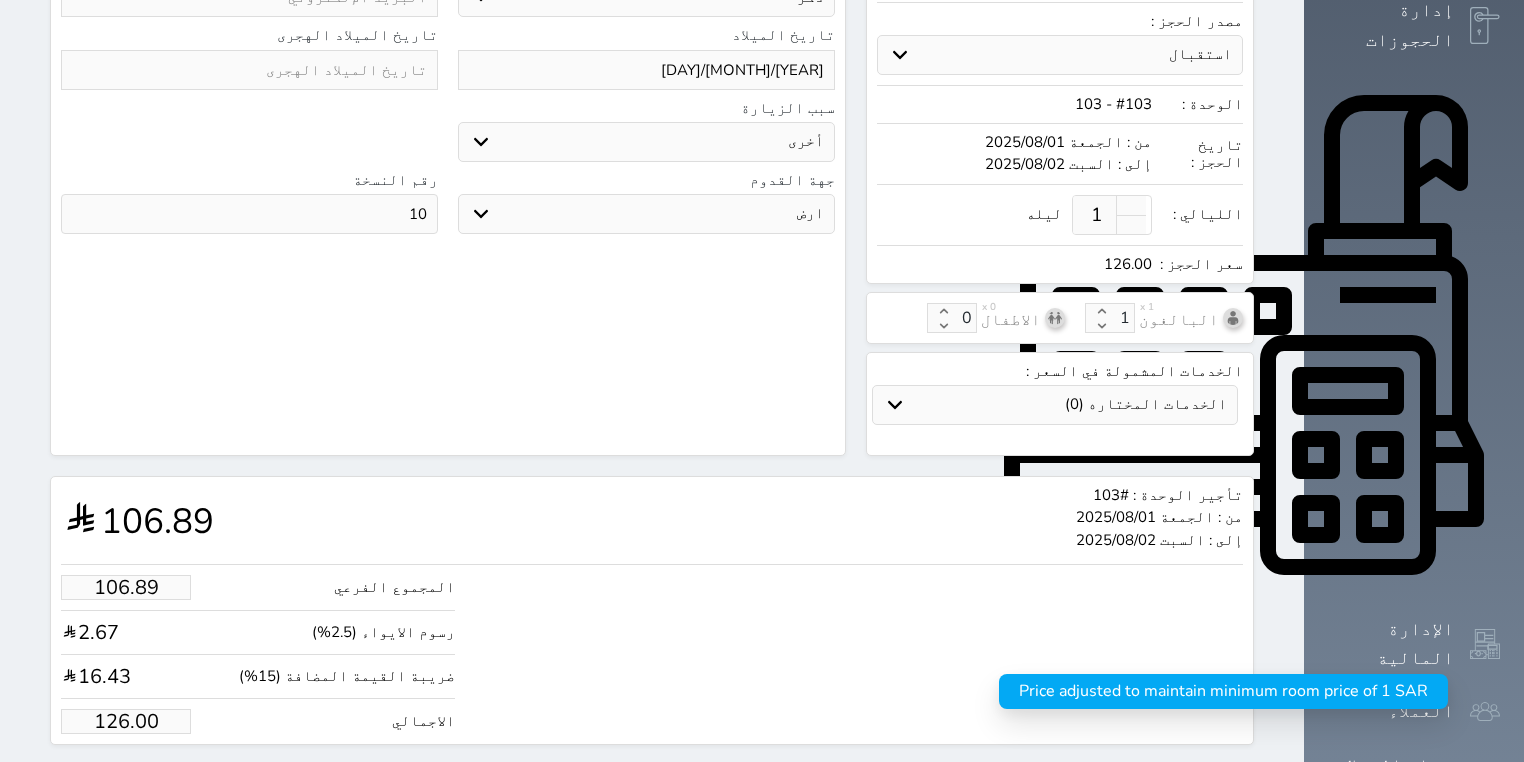 click on "حجز" at bounding box center (165, 782) 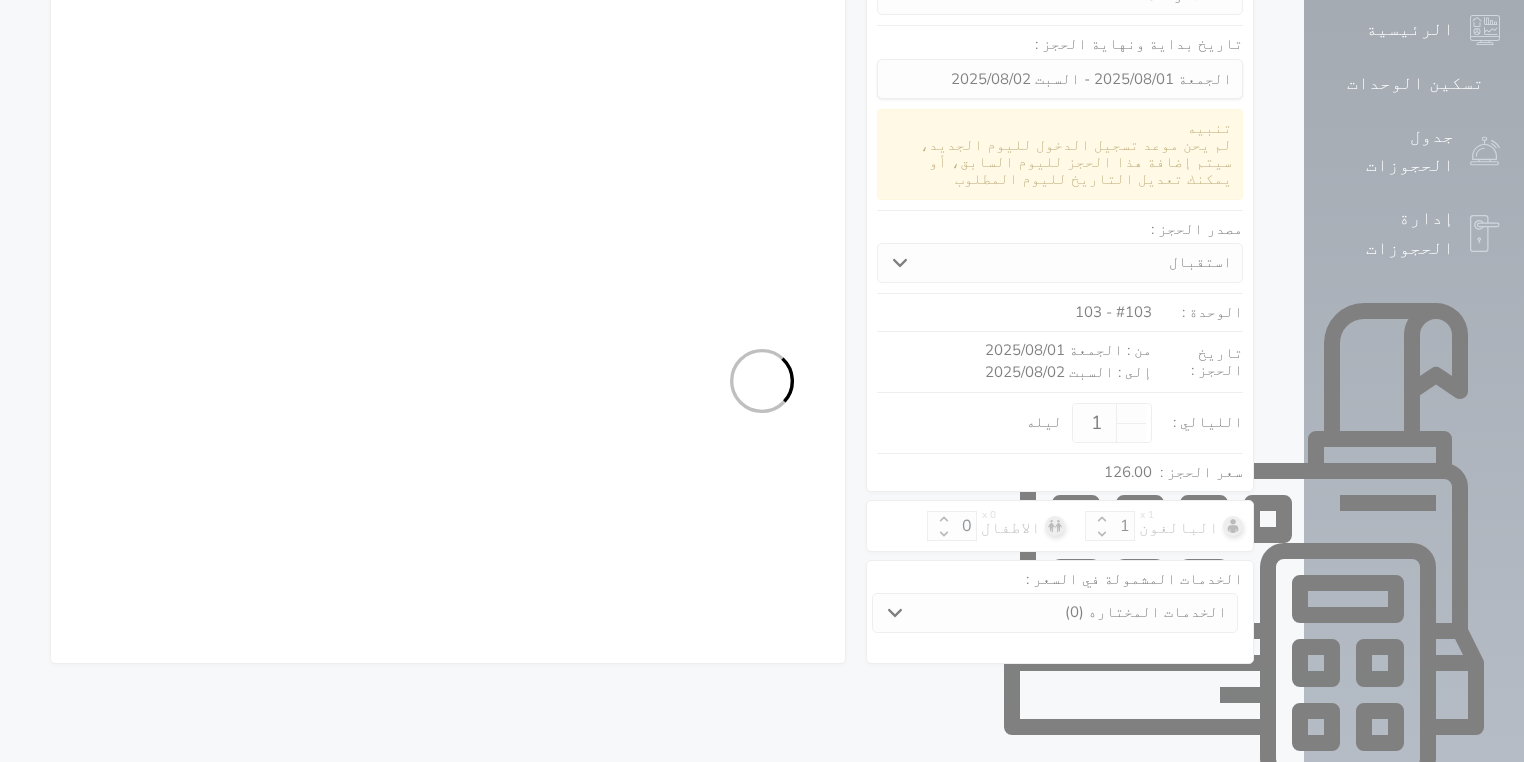 select on "1" 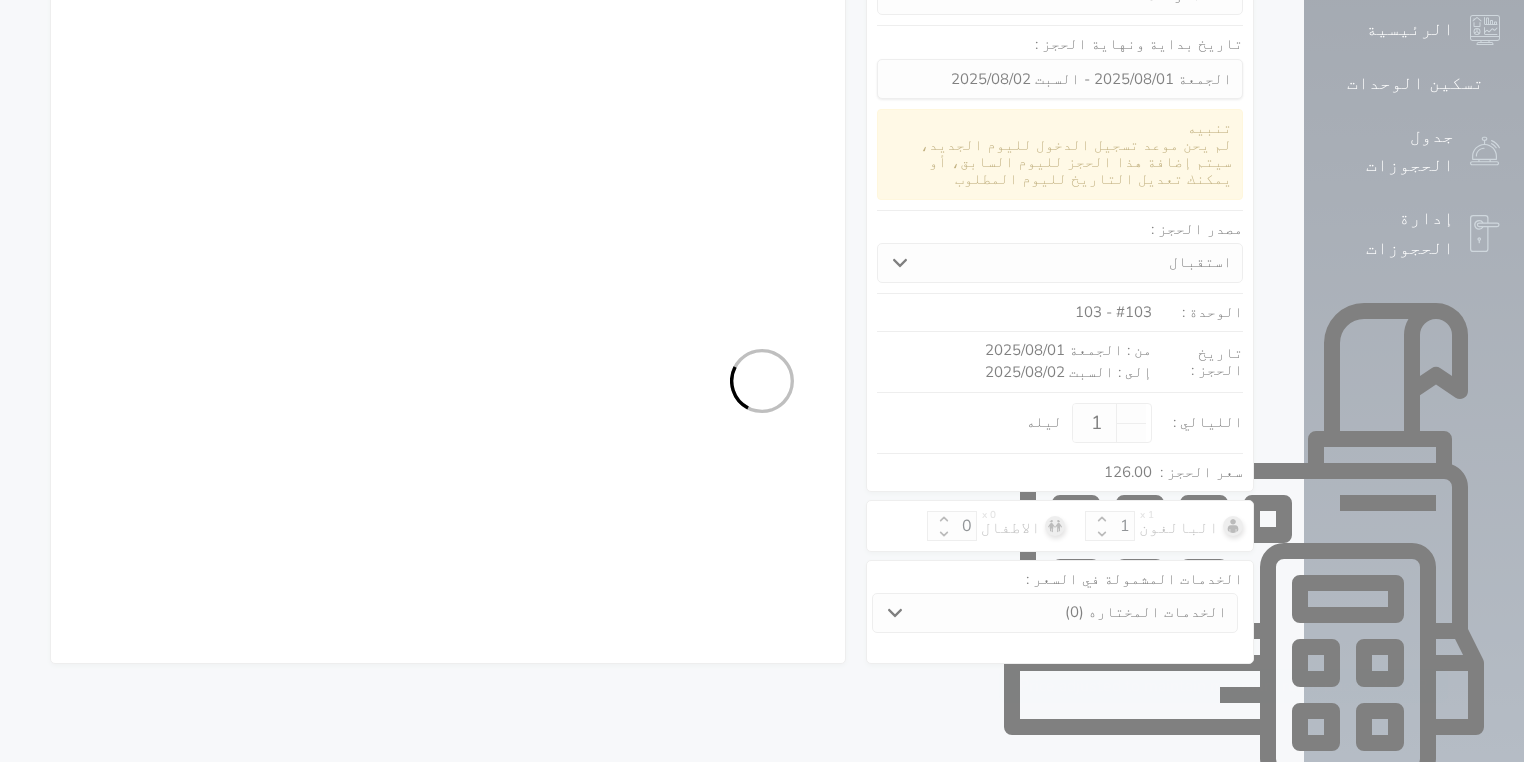 select on "113" 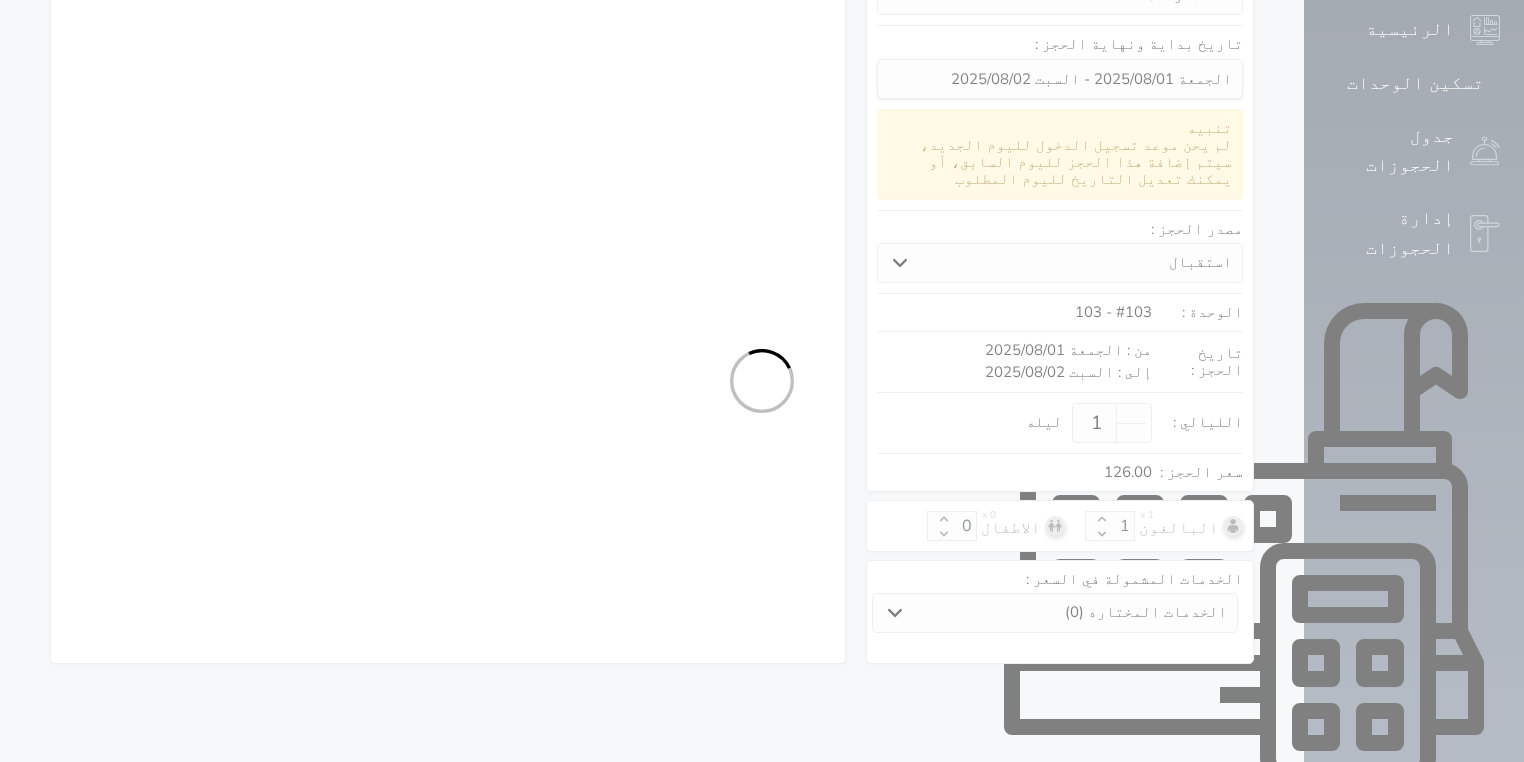 select on "2" 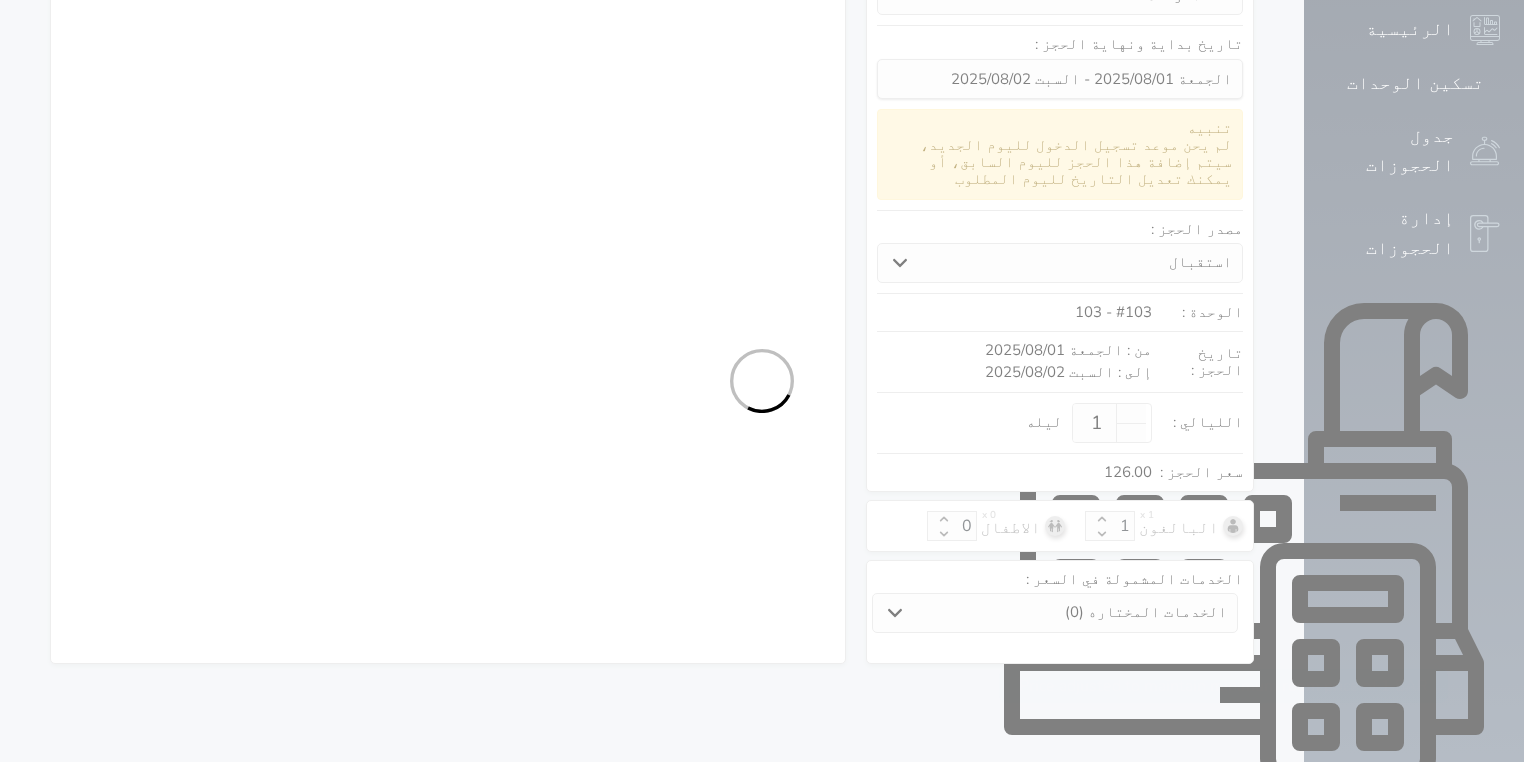 select on "7" 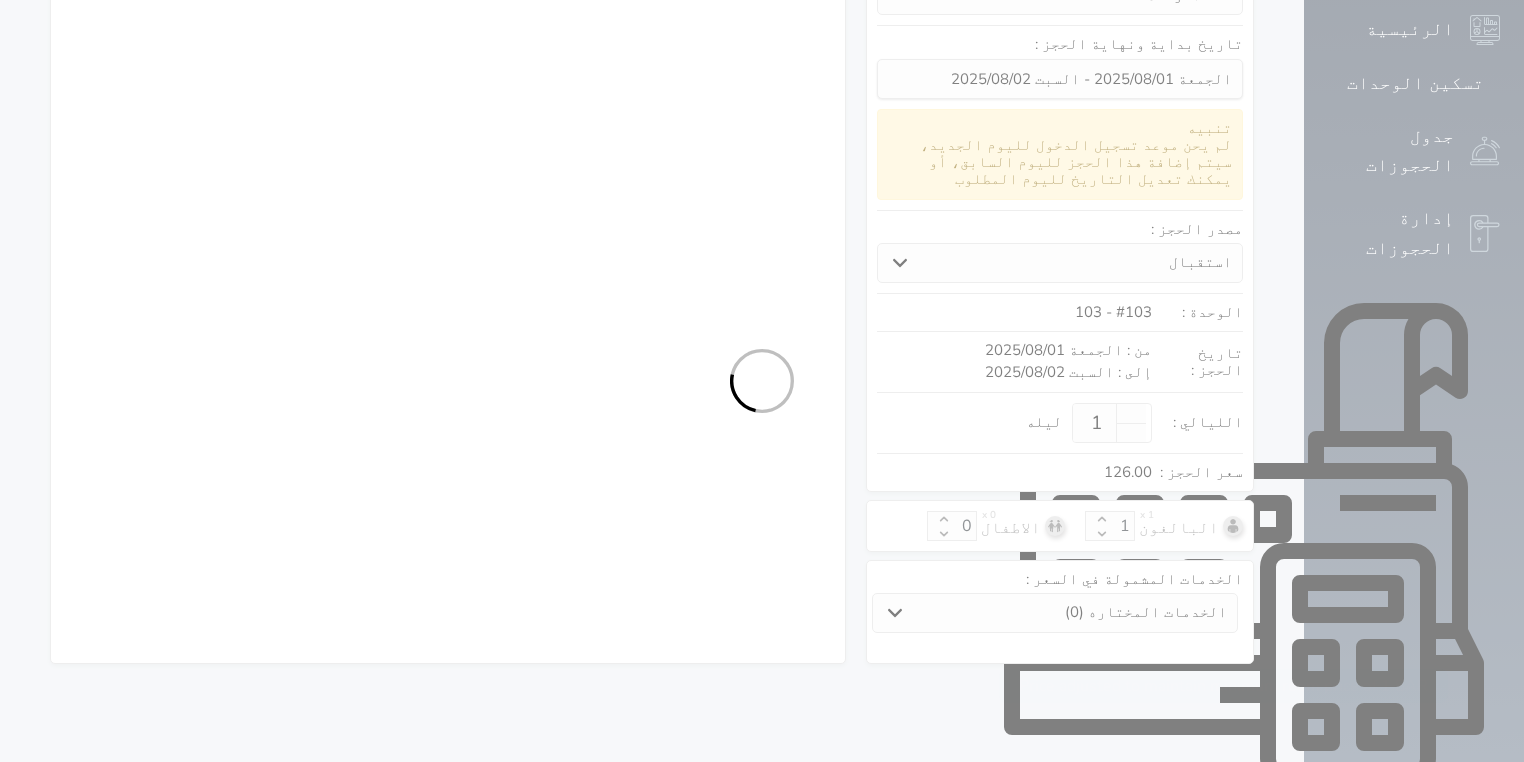 select on "9" 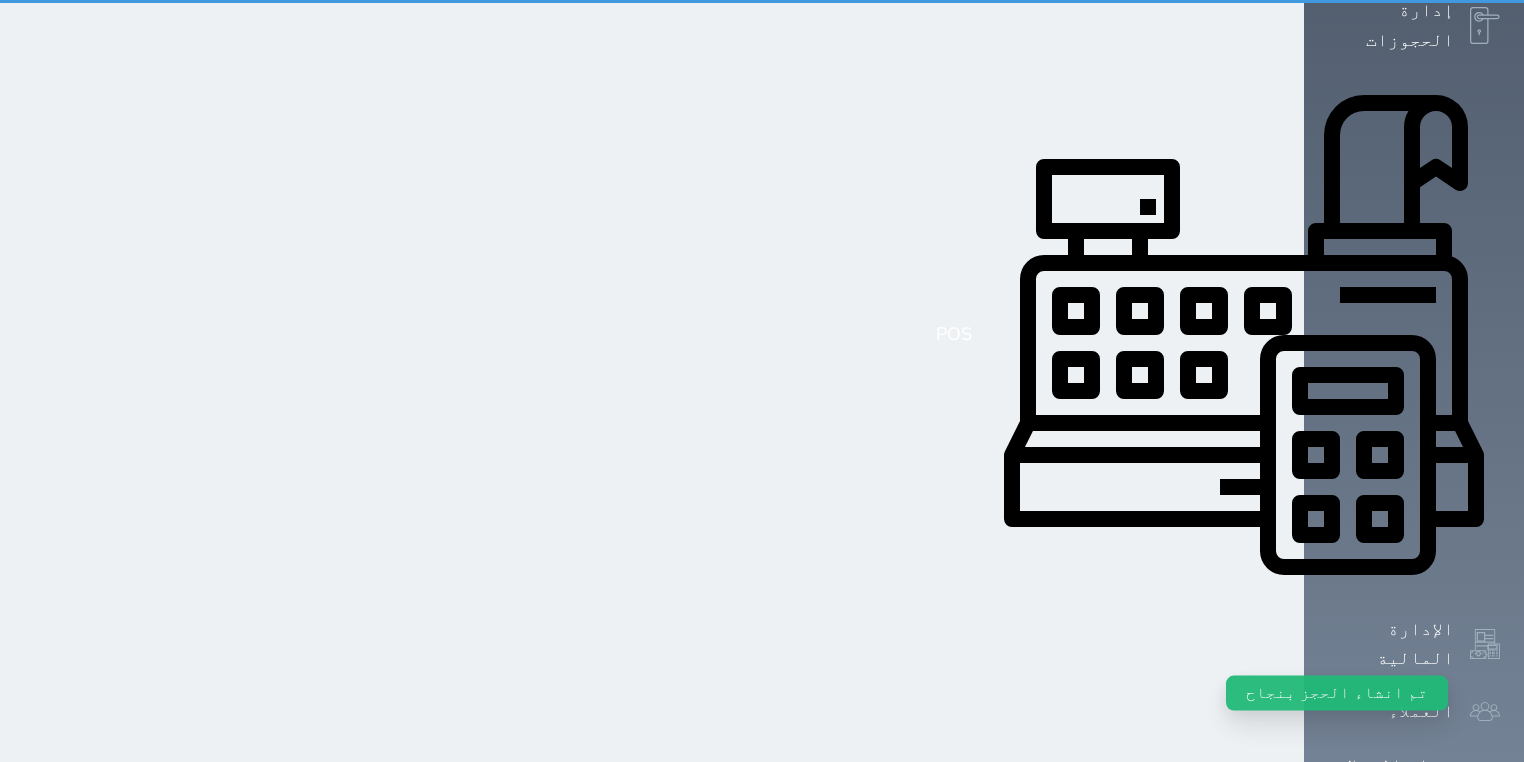 scroll, scrollTop: 0, scrollLeft: 0, axis: both 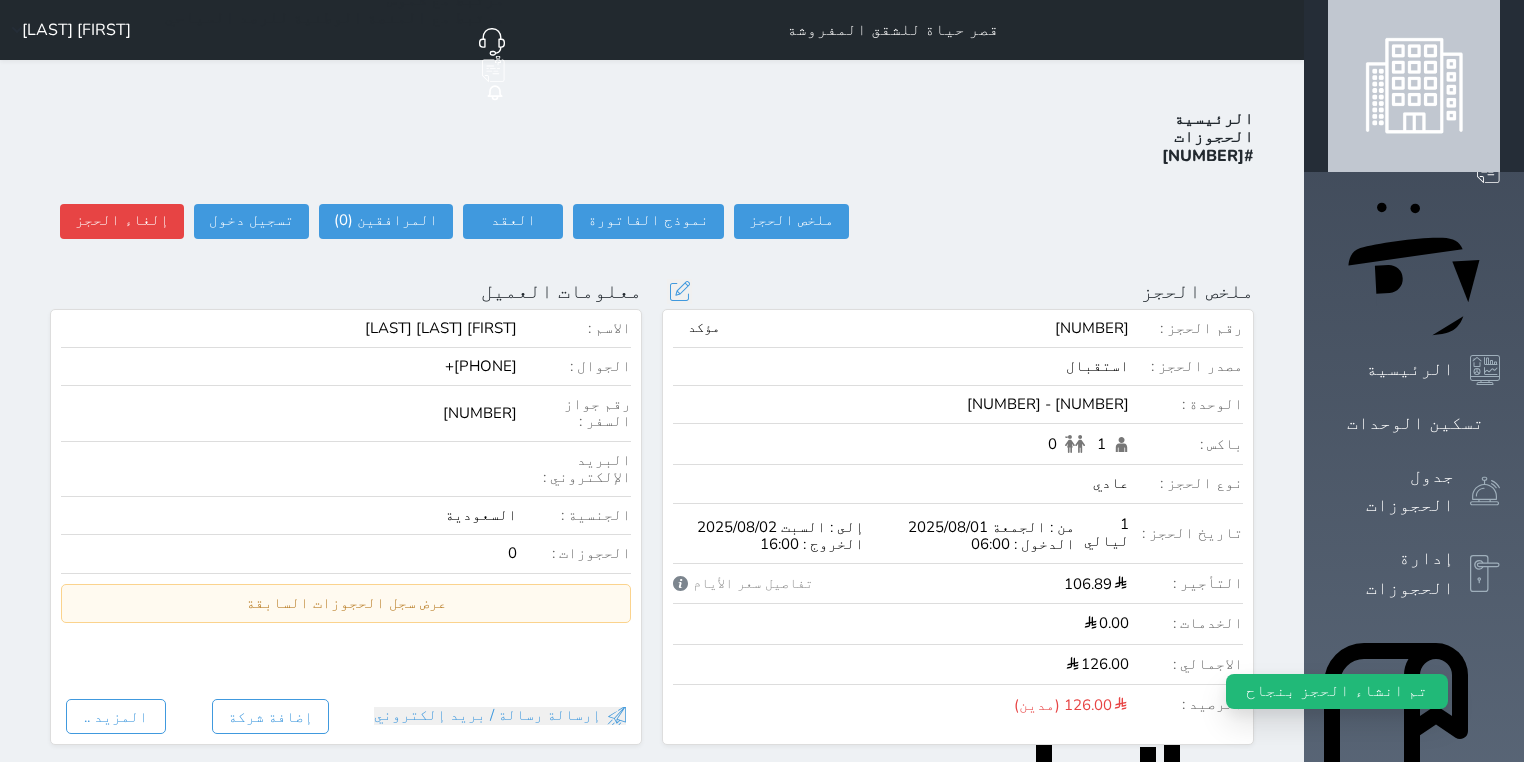 select 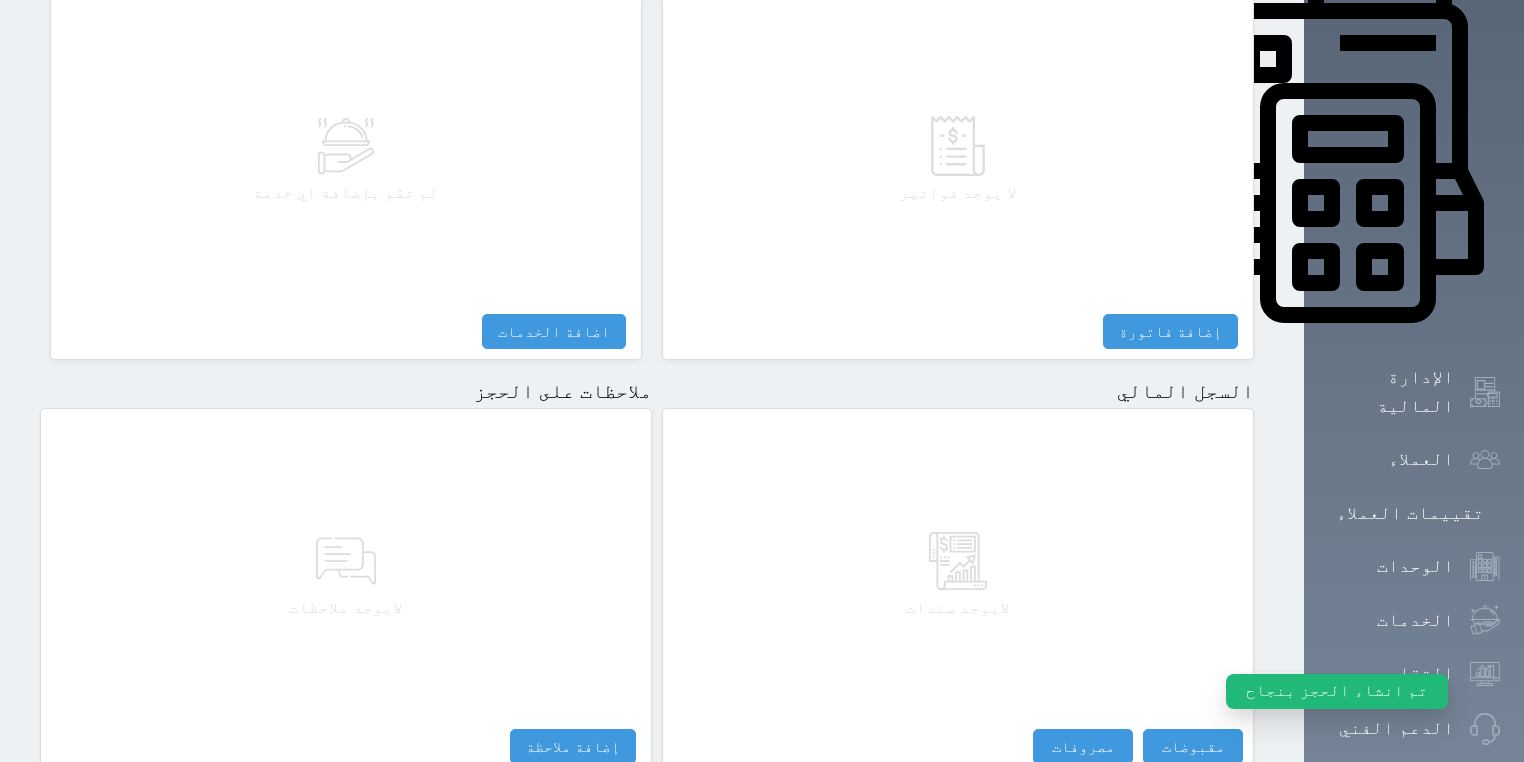 scroll, scrollTop: 937, scrollLeft: 0, axis: vertical 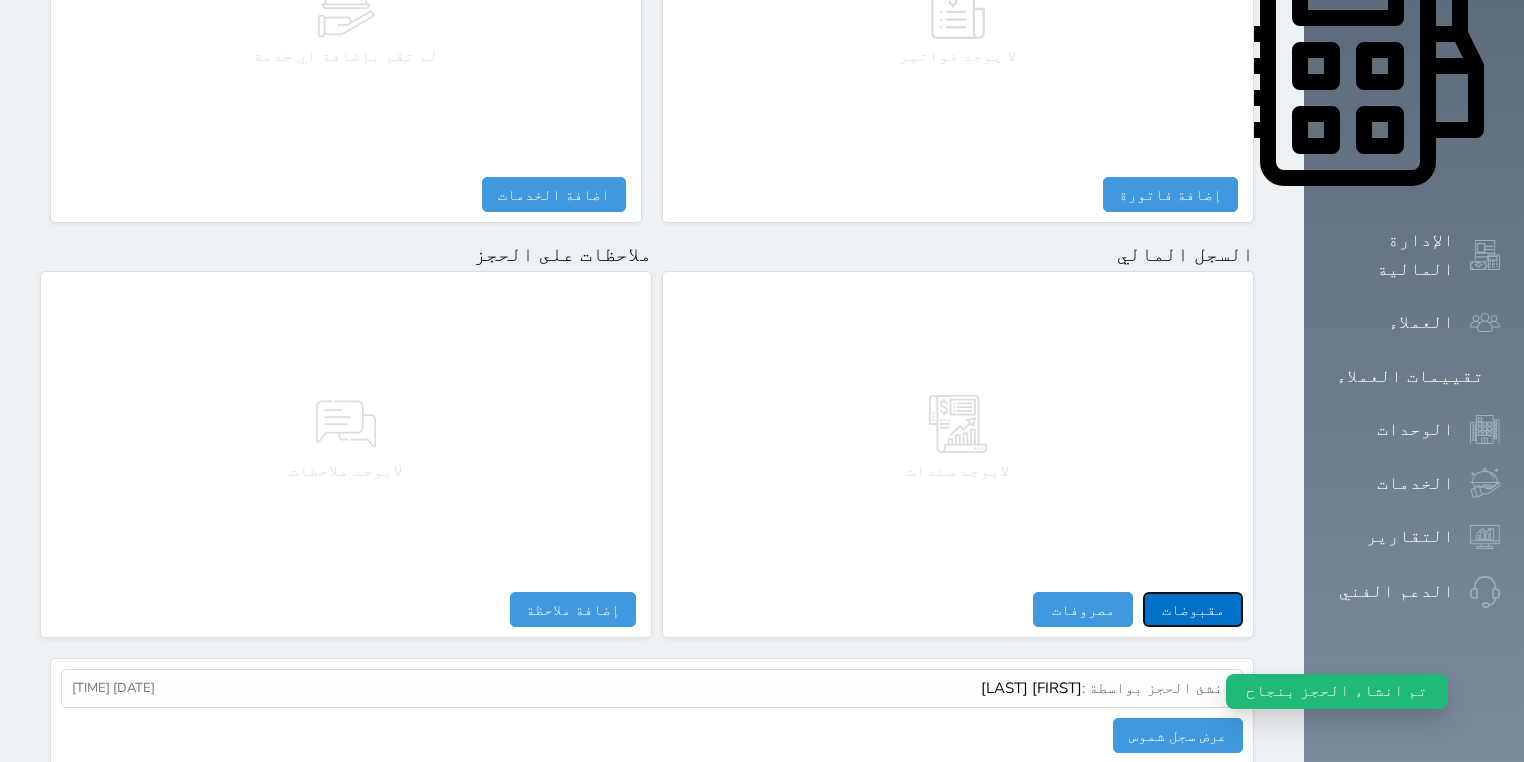 click on "مقبوضات" at bounding box center [1193, 609] 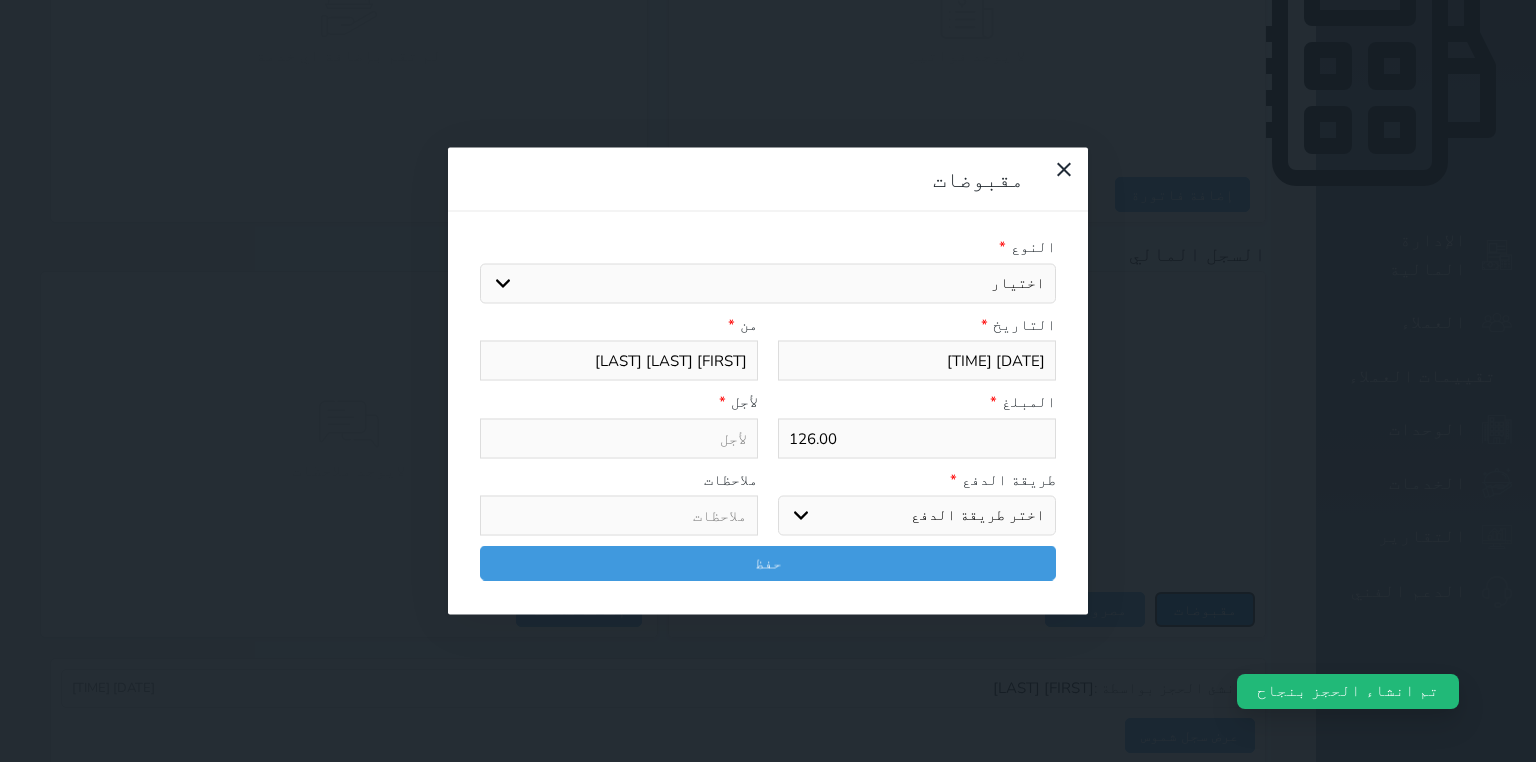 select 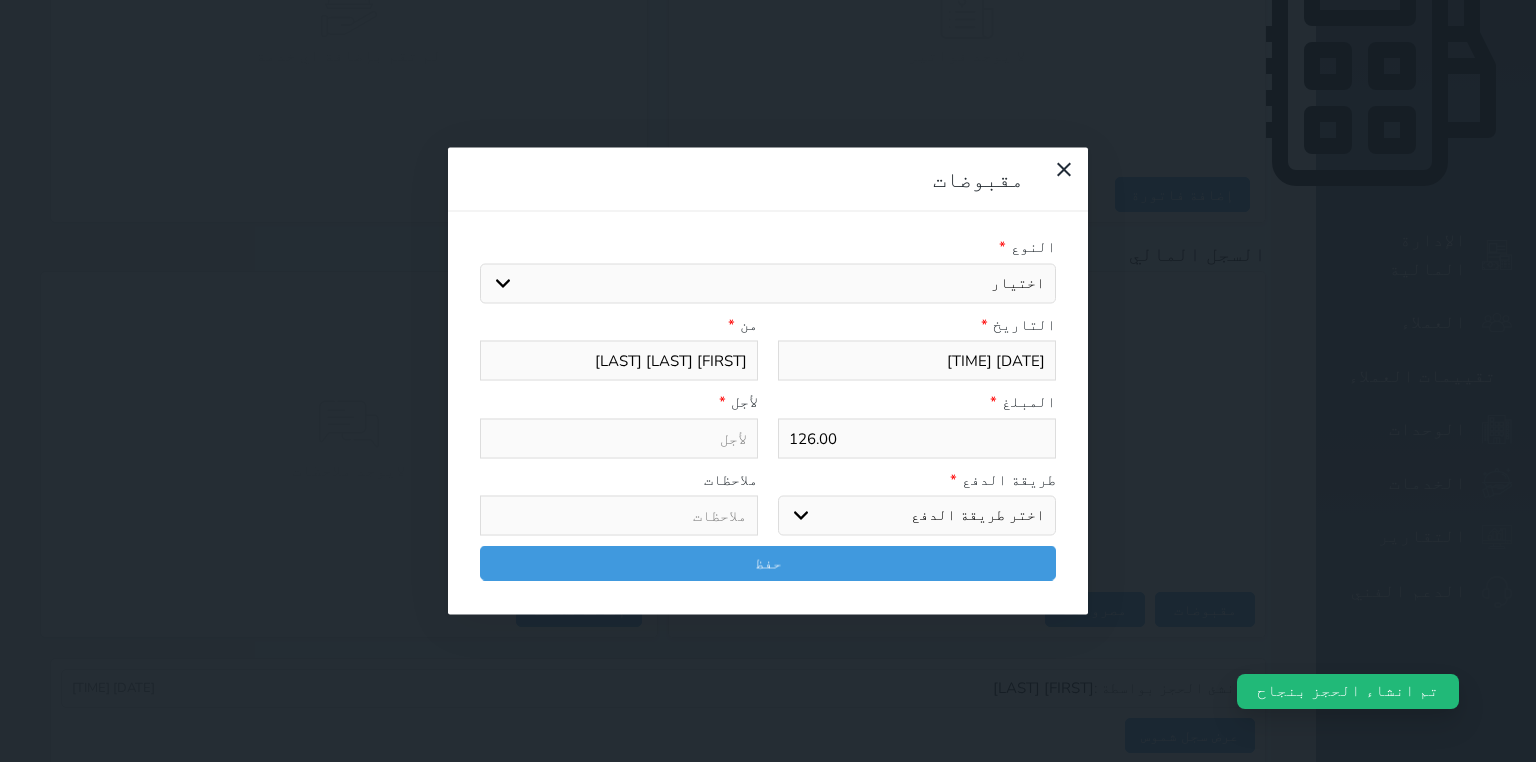 click on "اختيار   مقبوضات عامة قيمة إيجار فواتير تامين عربون لا ينطبق آخر مغسلة واي فاي - الإنترنت مواقف السيارات طعام الأغذية والمشروبات مشروبات المشروبات الباردة المشروبات الساخنة الإفطار غداء عشاء مخبز و كعك حمام سباحة الصالة الرياضية سبا و خدمات الجمال اختيار وإسقاط (خدمات النقل) ميني بار كابل - تلفزيون سرير إضافي تصفيف الشعر التسوق خدمات الجولات السياحية المنظمة خدمات الدليل السياحي" at bounding box center (768, 283) 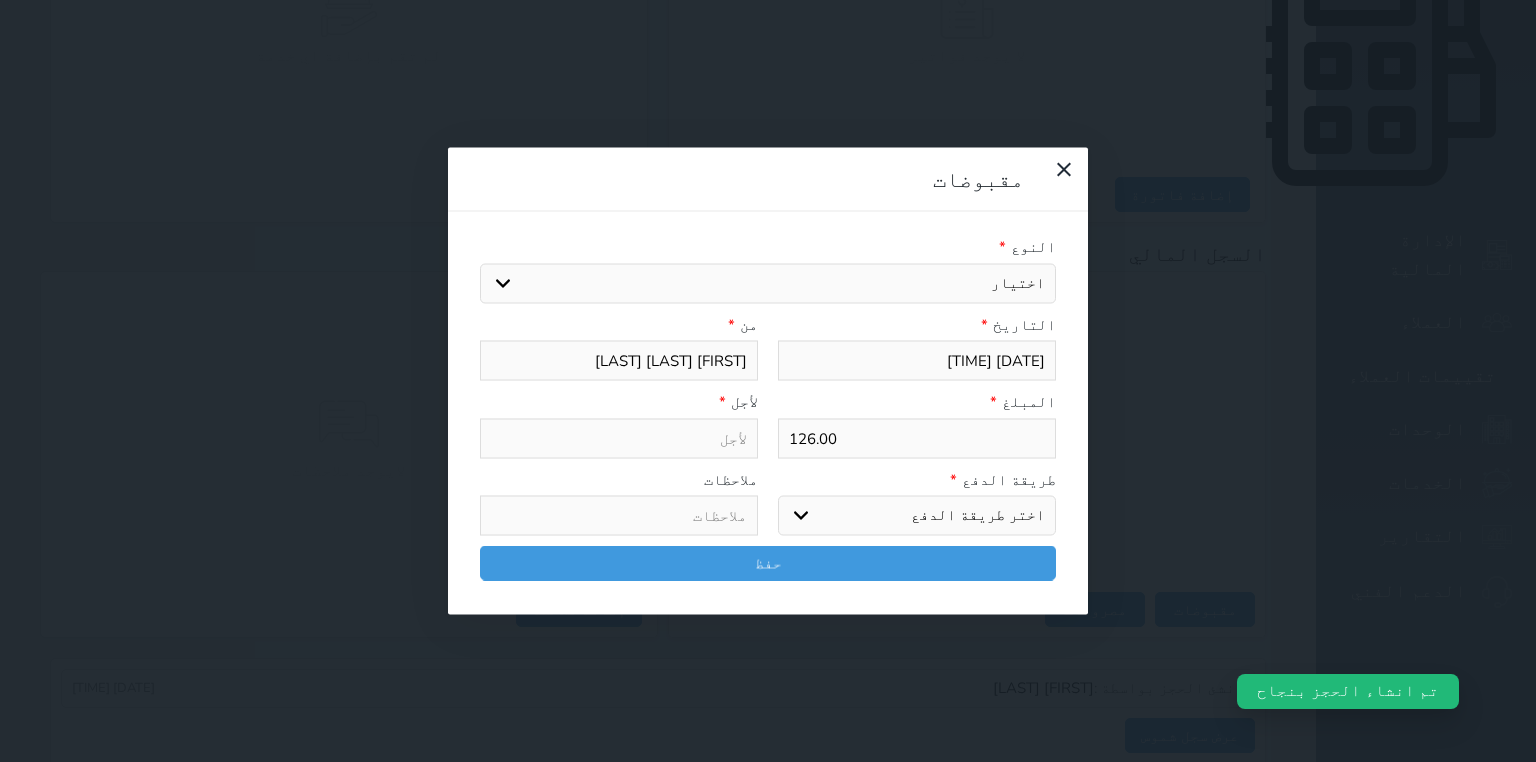 select on "[NUMBER]" 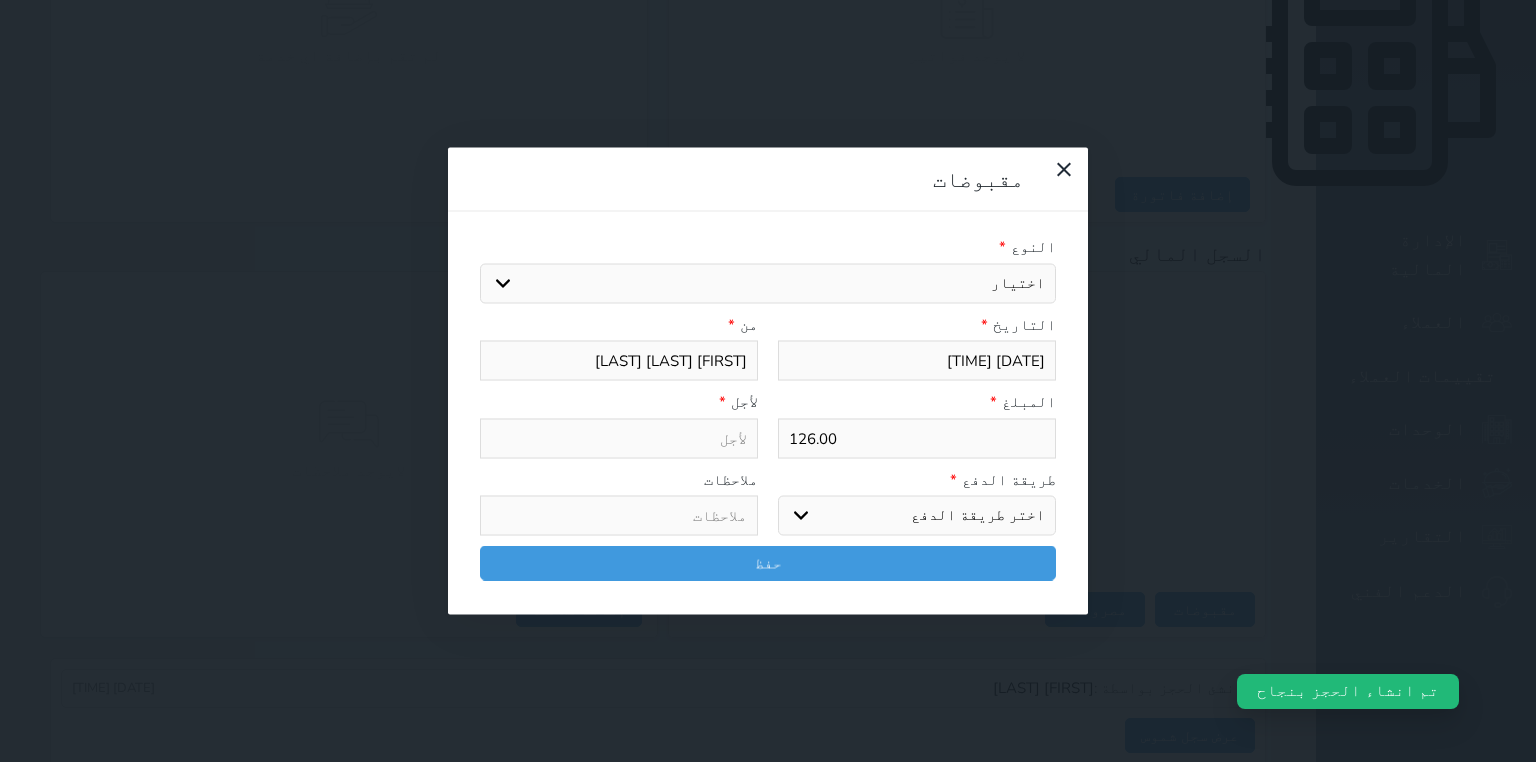 click on "اختيار   مقبوضات عامة قيمة إيجار فواتير تامين عربون لا ينطبق آخر مغسلة واي فاي - الإنترنت مواقف السيارات طعام الأغذية والمشروبات مشروبات المشروبات الباردة المشروبات الساخنة الإفطار غداء عشاء مخبز و كعك حمام سباحة الصالة الرياضية سبا و خدمات الجمال اختيار وإسقاط (خدمات النقل) ميني بار كابل - تلفزيون سرير إضافي تصفيف الشعر التسوق خدمات الجولات السياحية المنظمة خدمات الدليل السياحي" at bounding box center (768, 283) 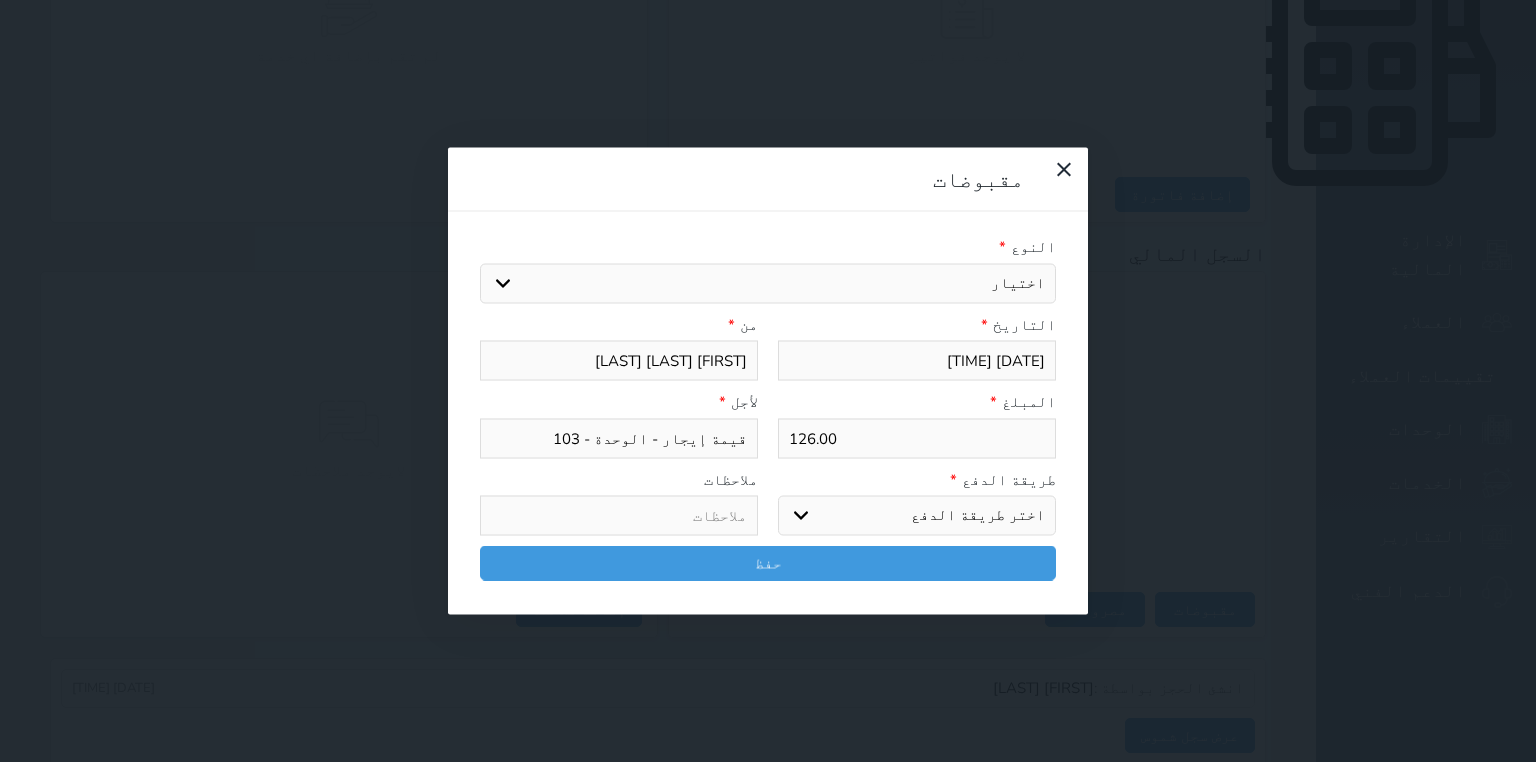 click on "اختر طريقة الدفع   دفع نقدى   تحويل بنكى   مدى   بطاقة ائتمان   آجل" at bounding box center (917, 516) 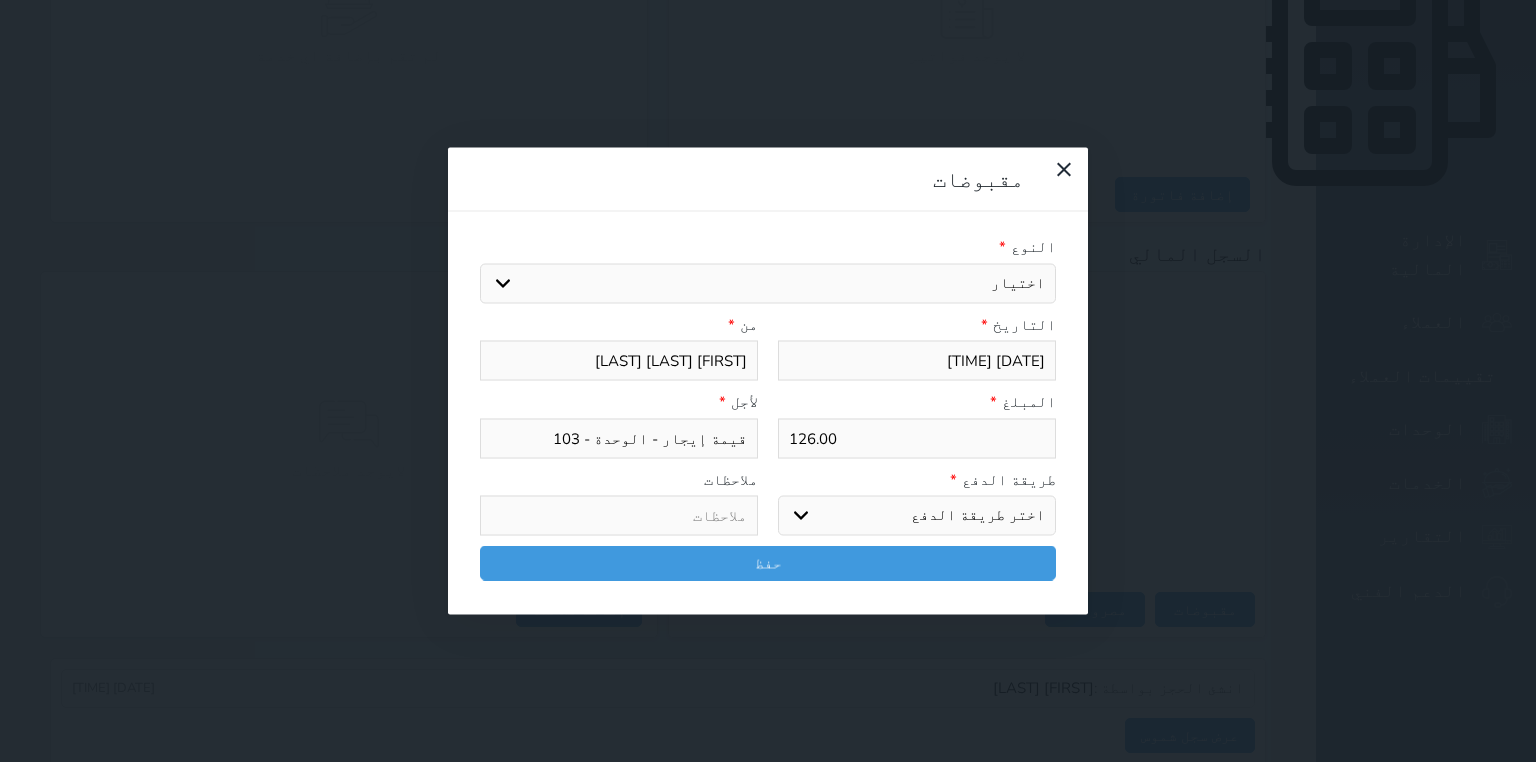 select on "mada" 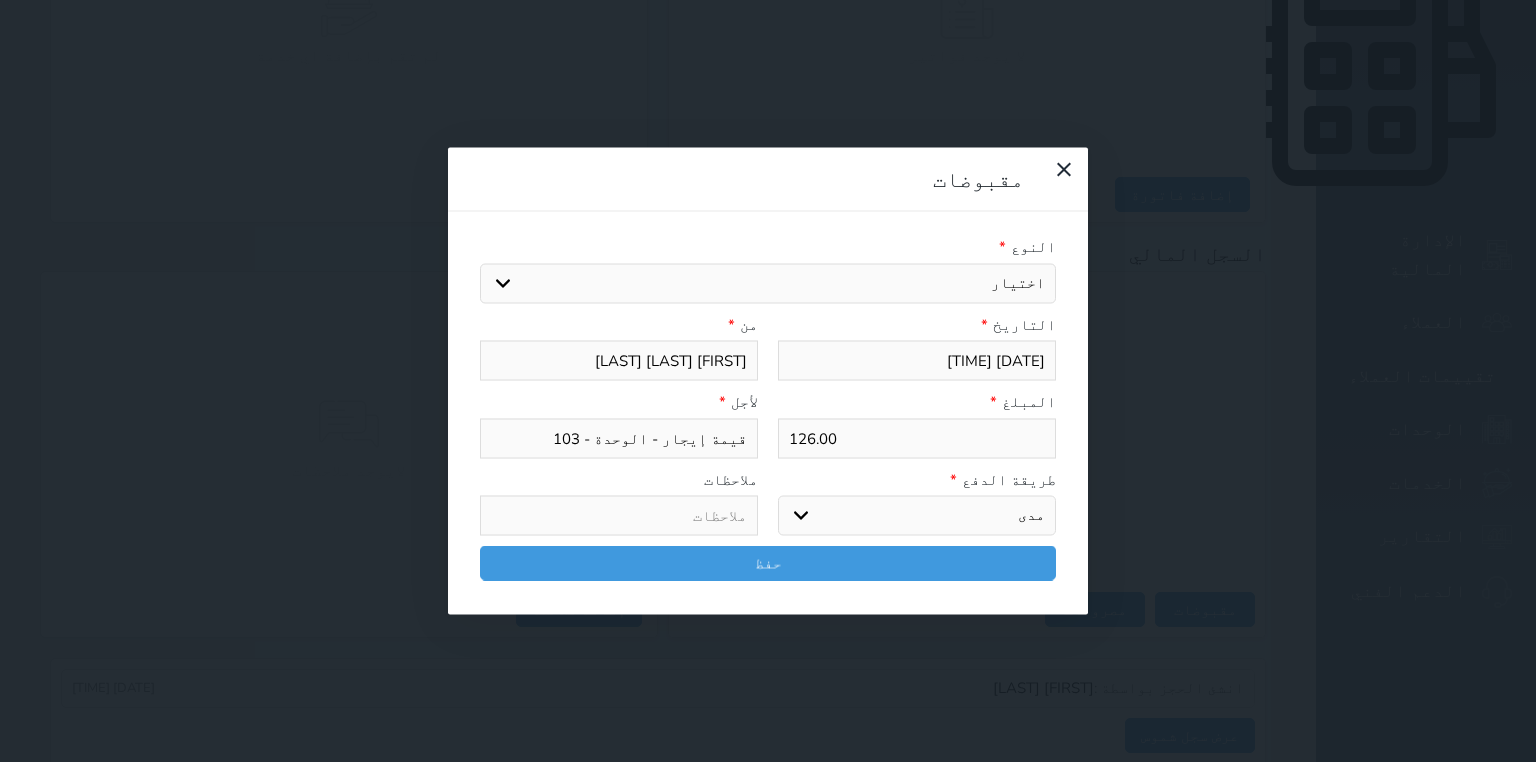 click on "اختر طريقة الدفع   دفع نقدى   تحويل بنكى   مدى   بطاقة ائتمان   آجل" at bounding box center [917, 516] 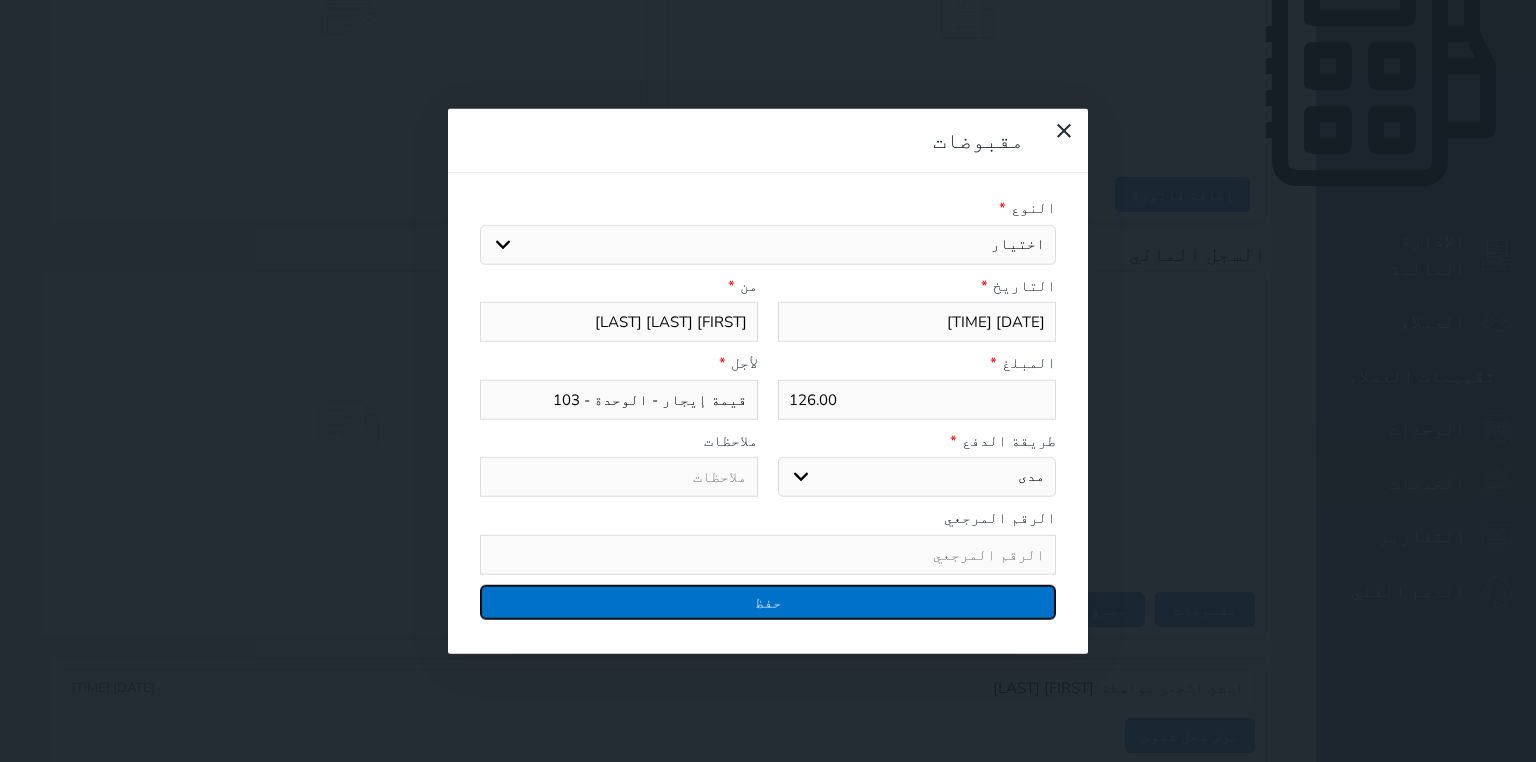 click on "حفظ" at bounding box center (768, 601) 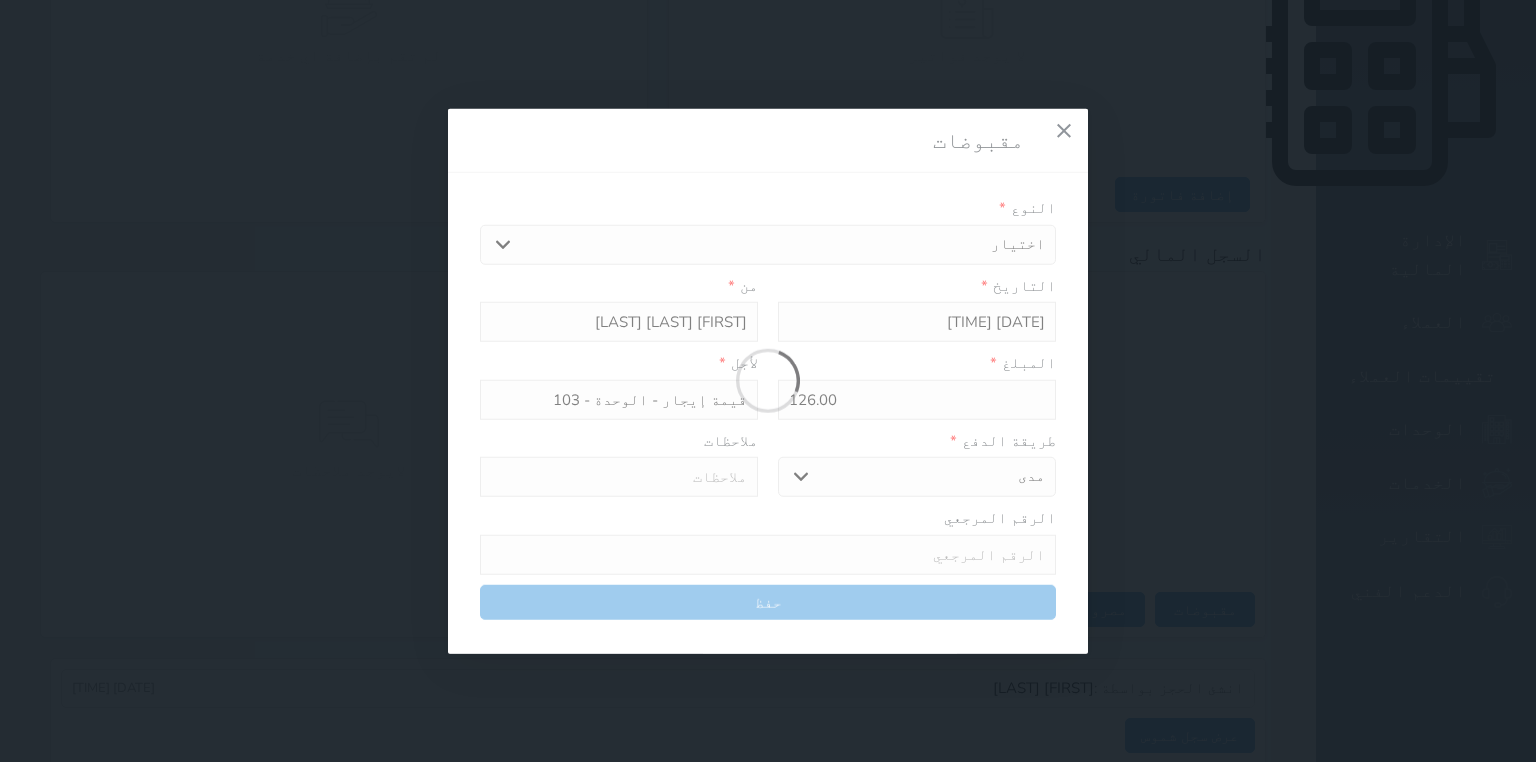 select 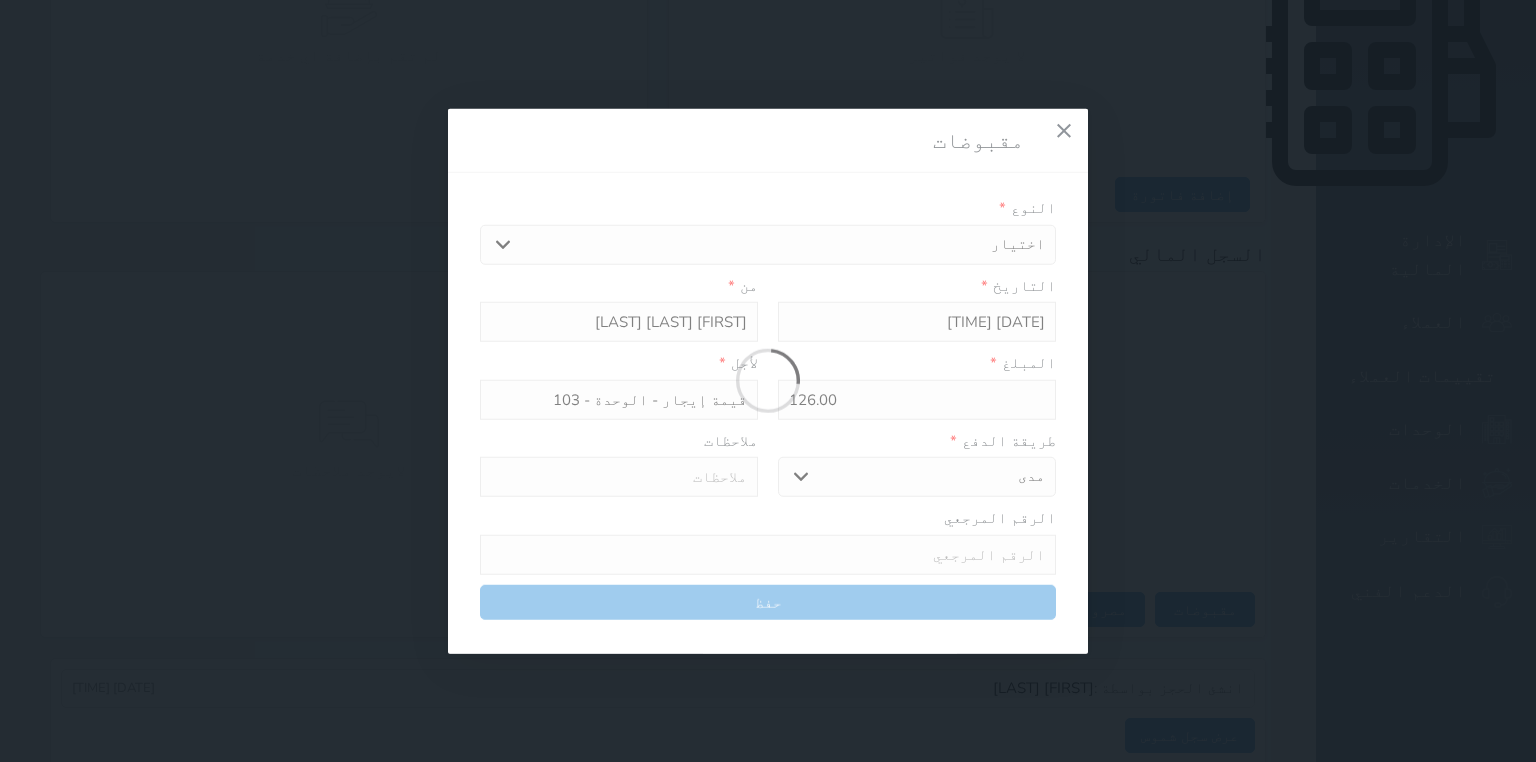 type 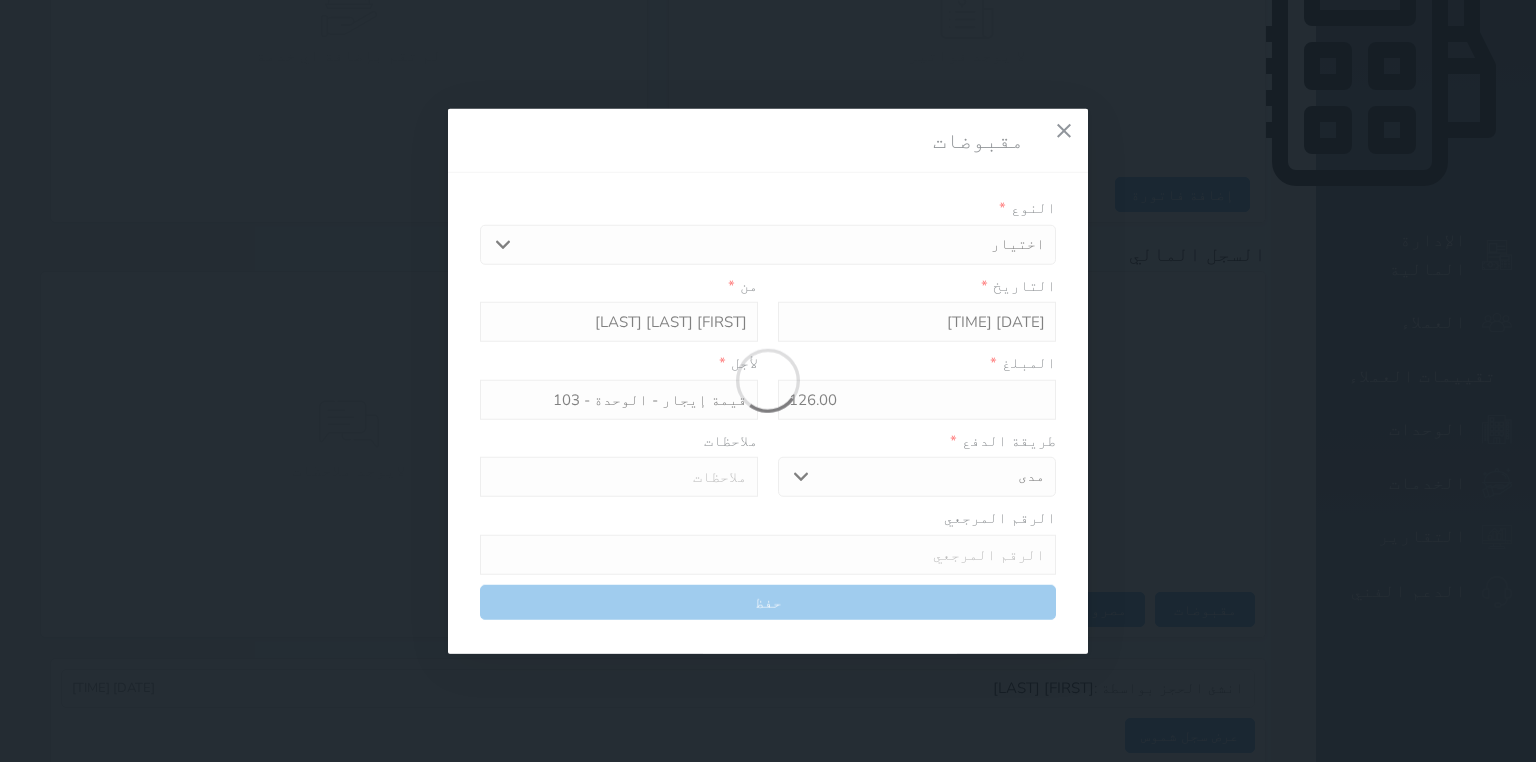 type on "0" 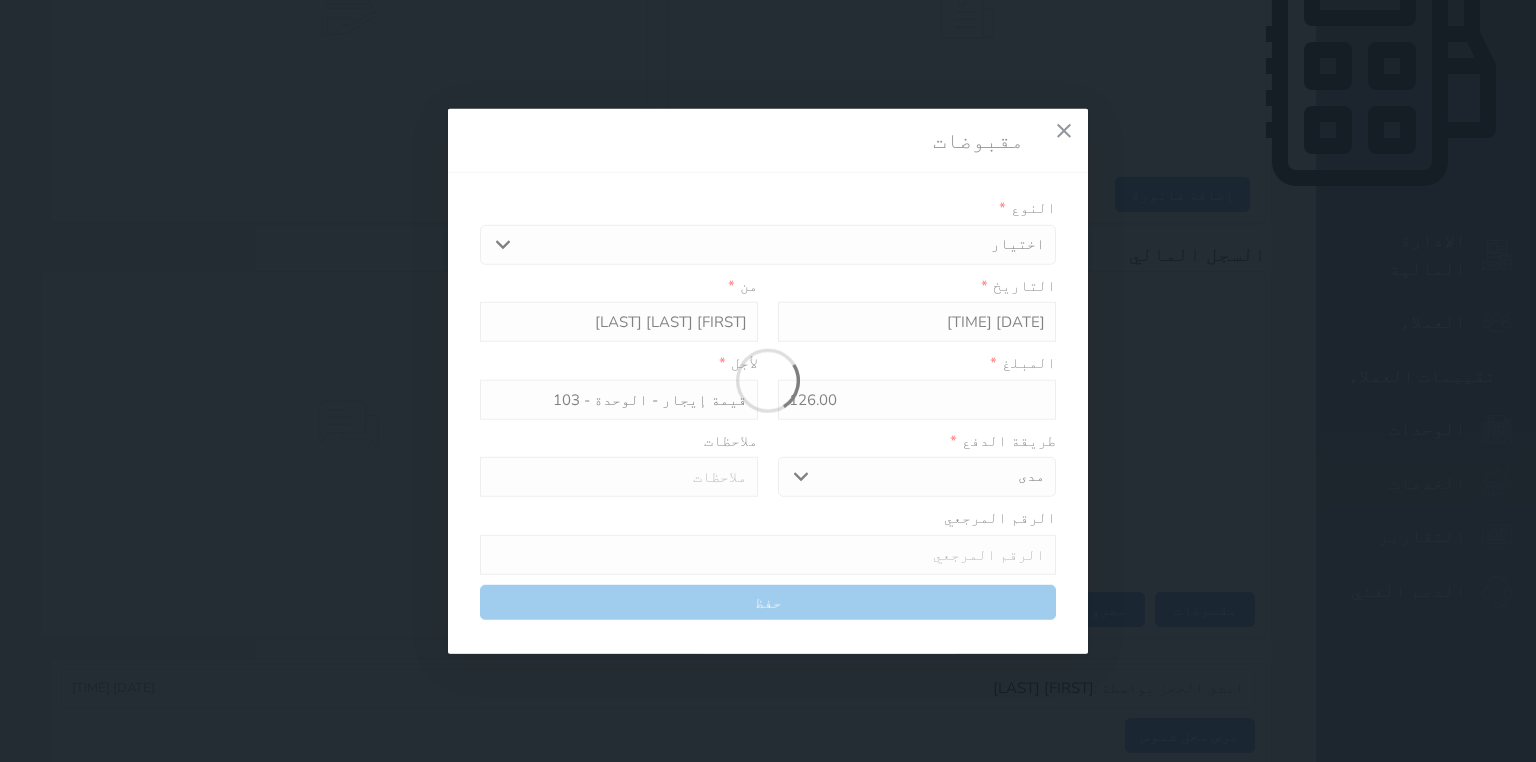 select 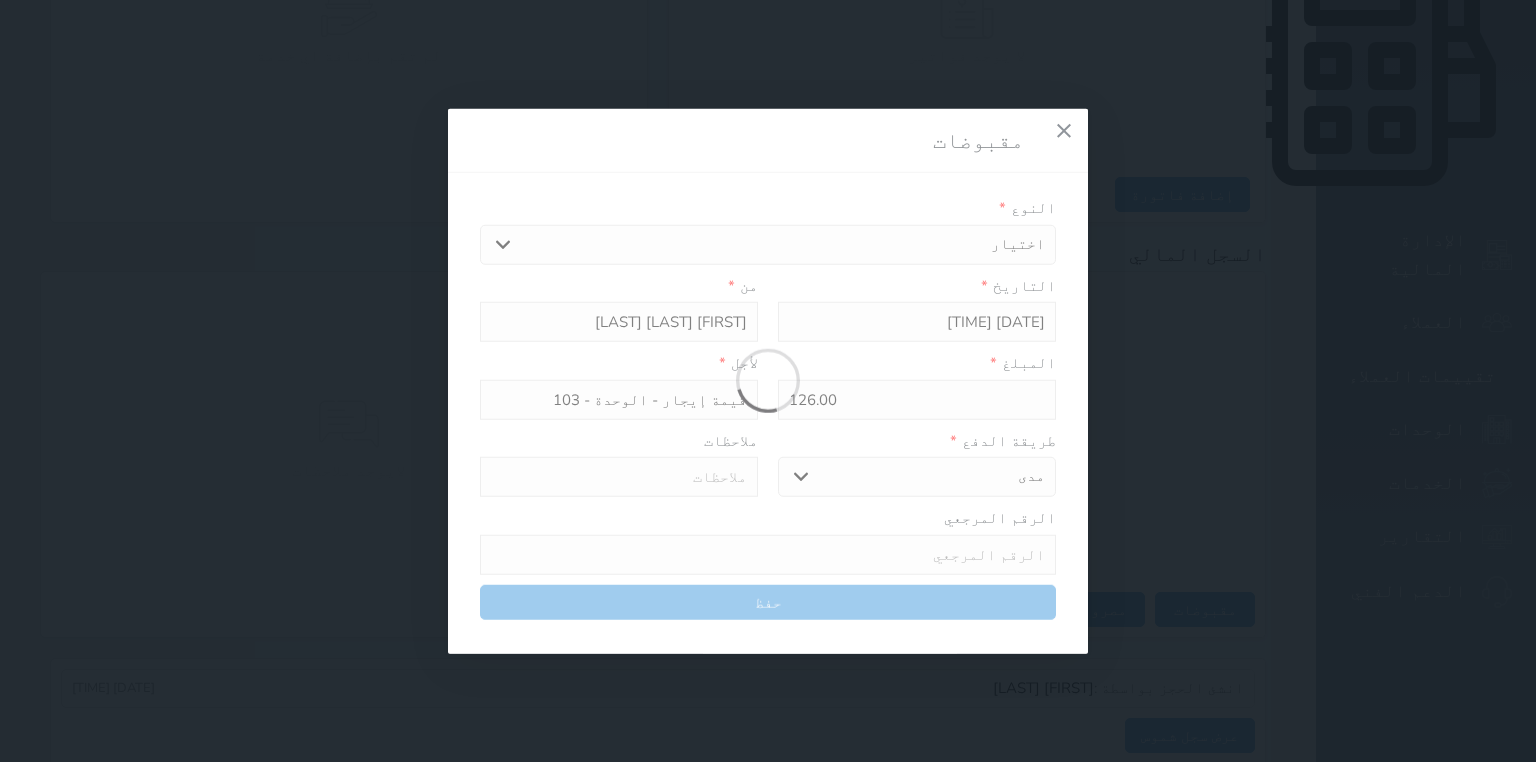 type on "0" 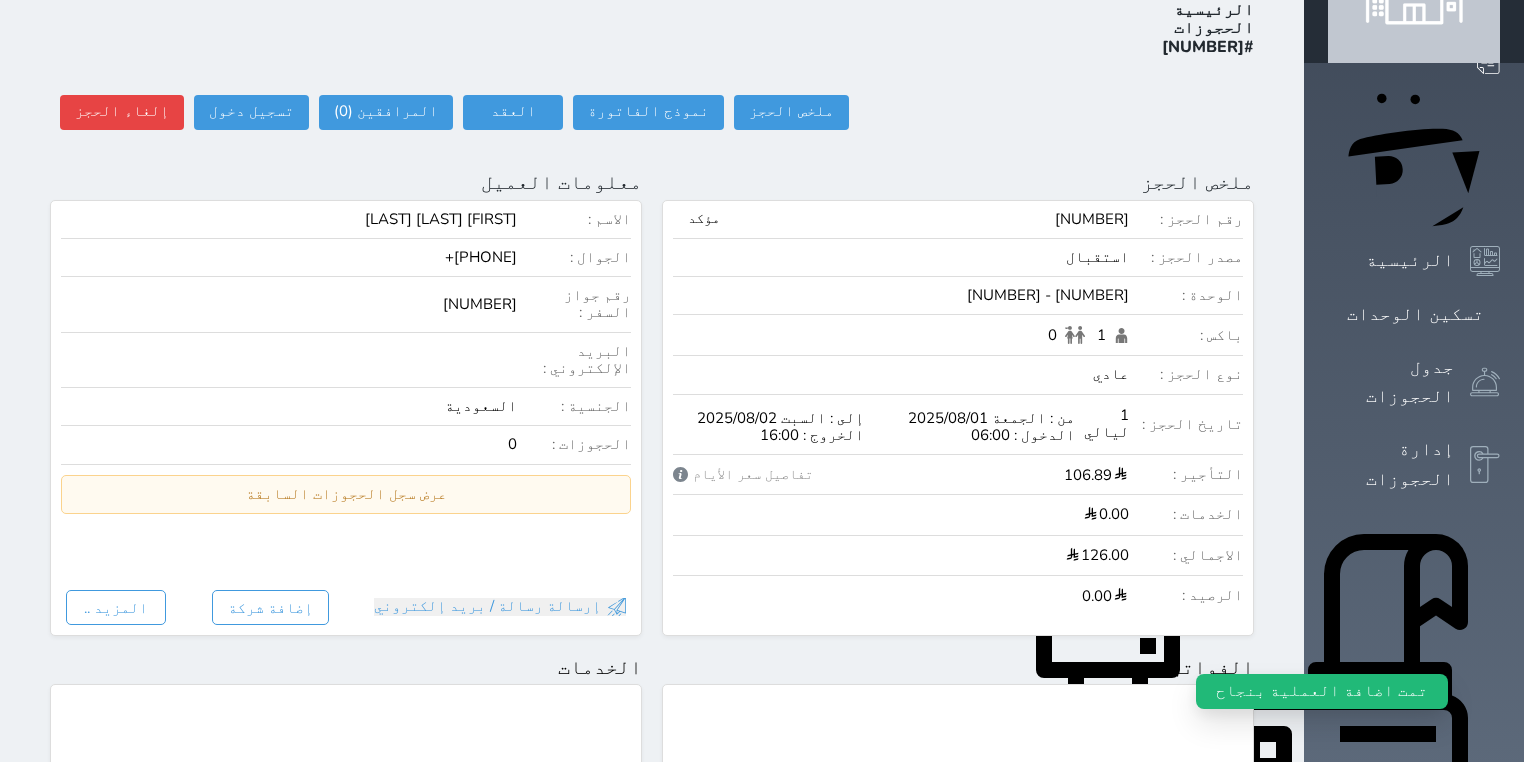 scroll, scrollTop: 0, scrollLeft: 0, axis: both 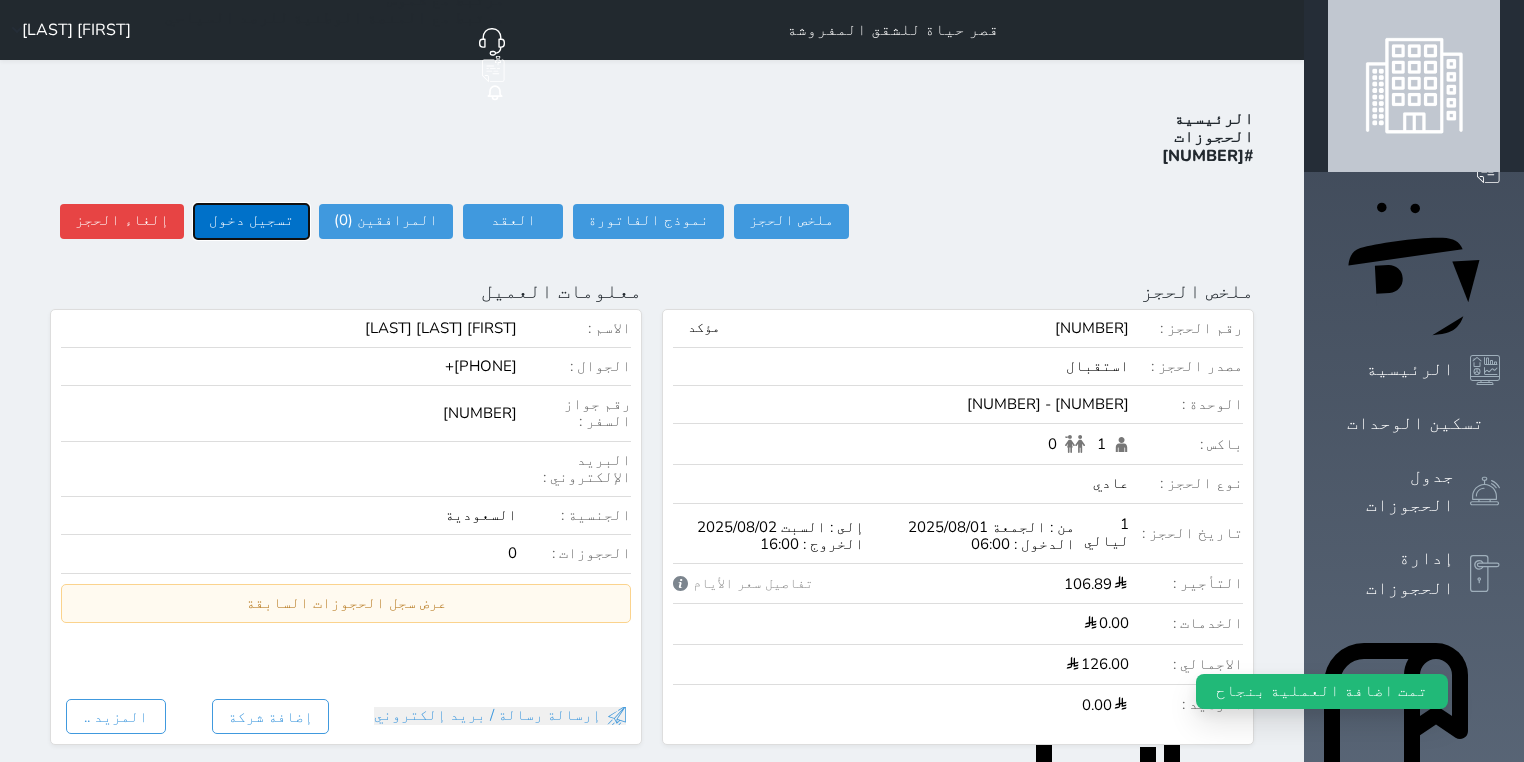 click on "تسجيل دخول" at bounding box center (251, 221) 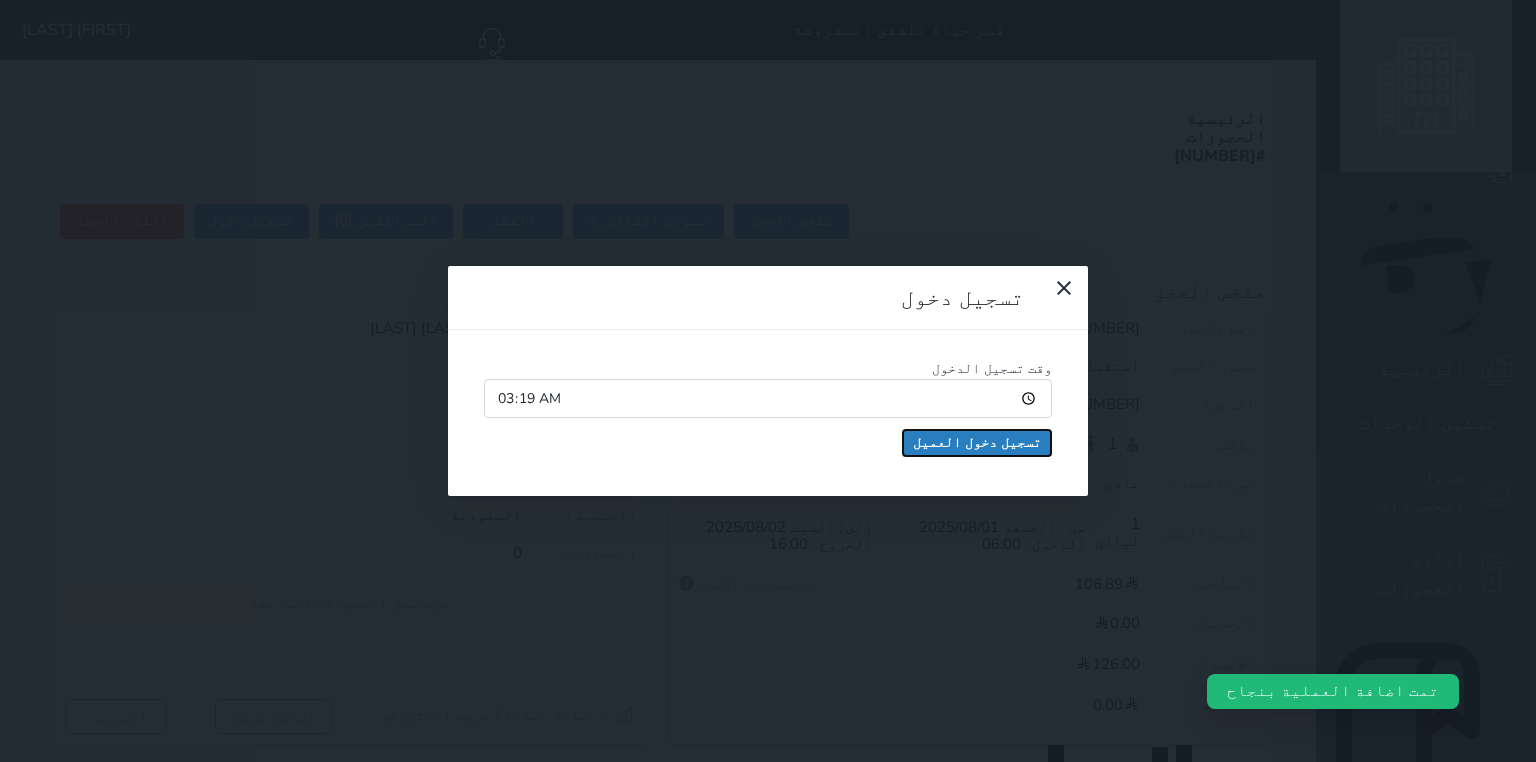 click on "تسجيل دخول العميل" at bounding box center (977, 443) 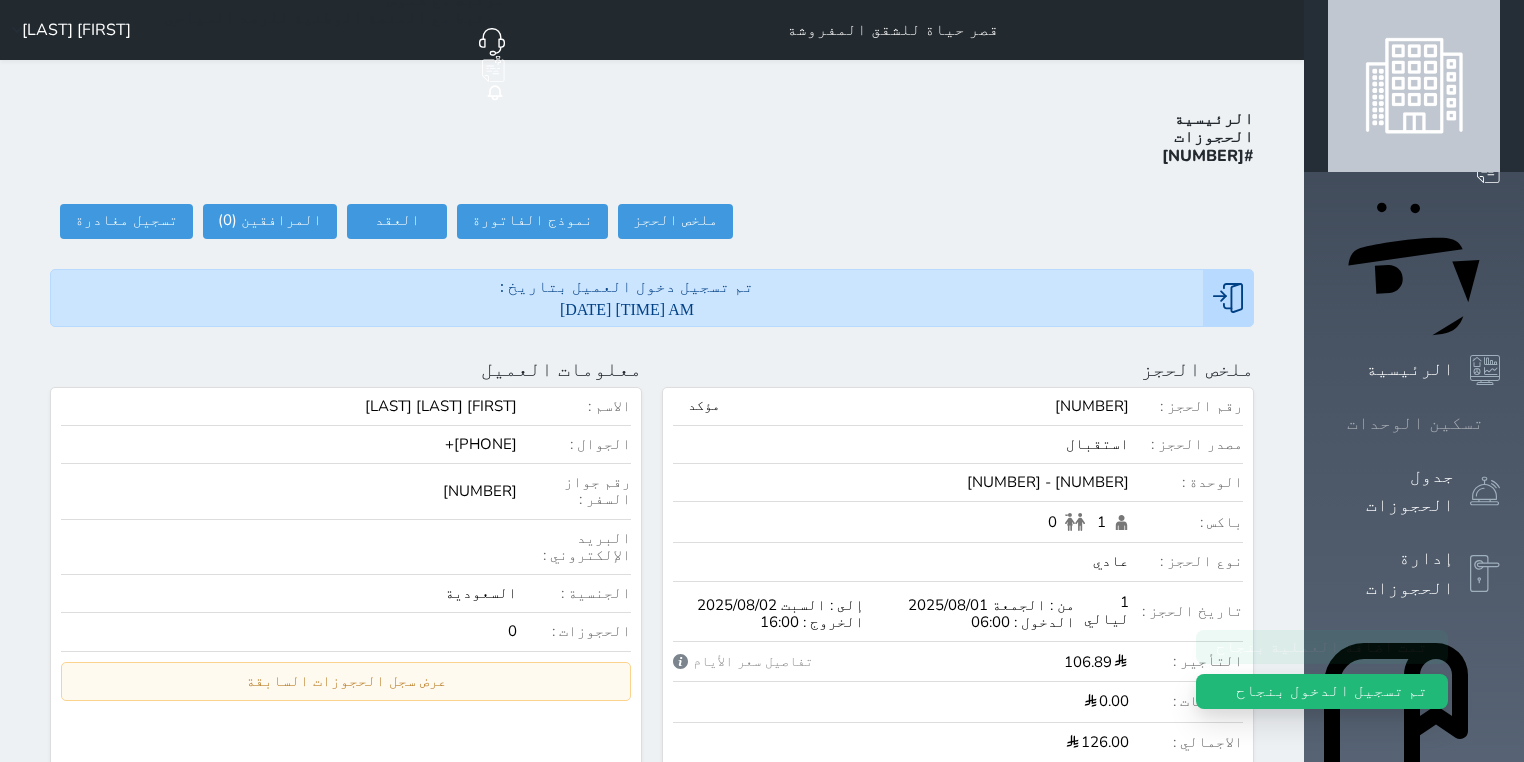 click 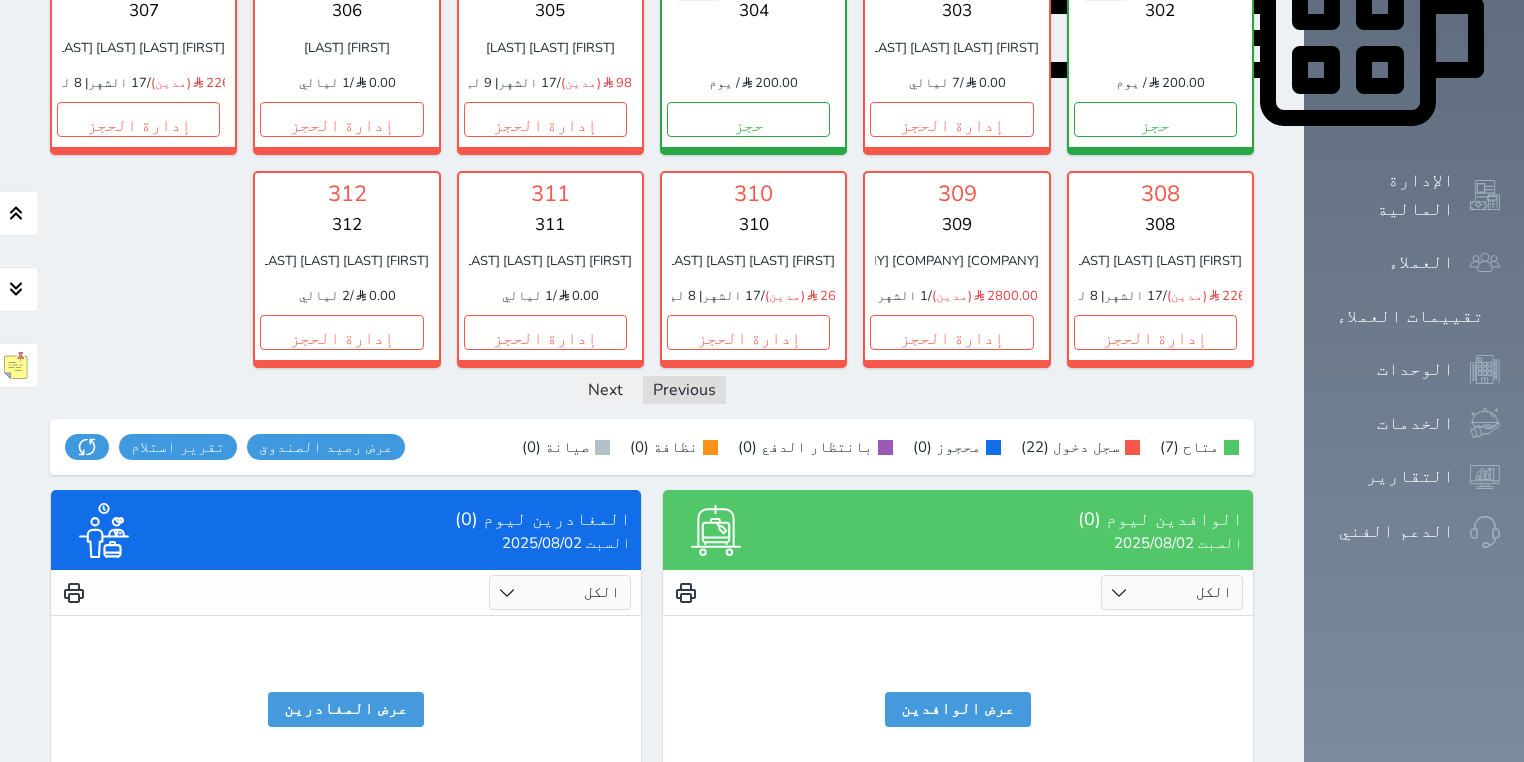 scroll, scrollTop: 1006, scrollLeft: 0, axis: vertical 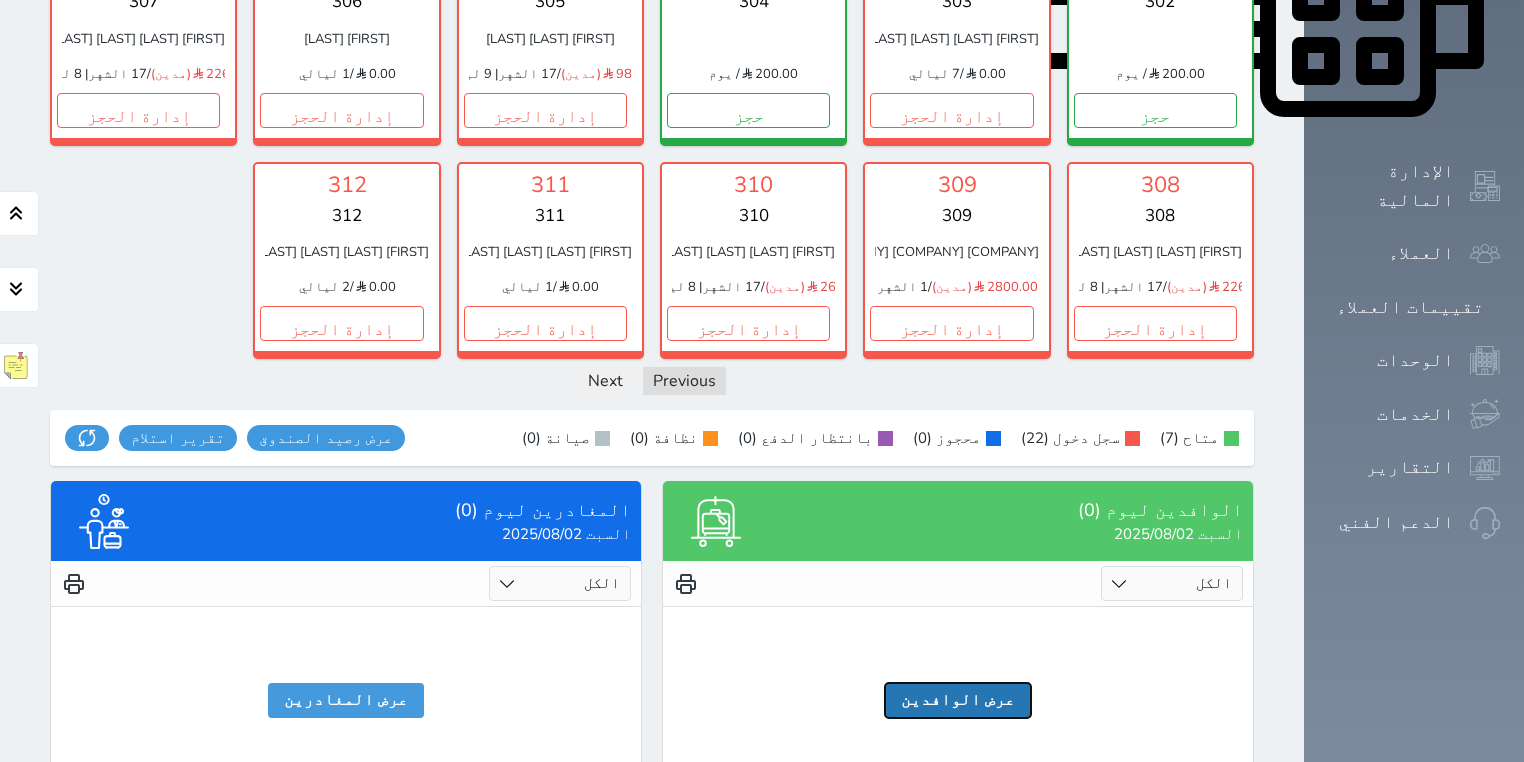 click on "عرض الوافدين" at bounding box center (958, 700) 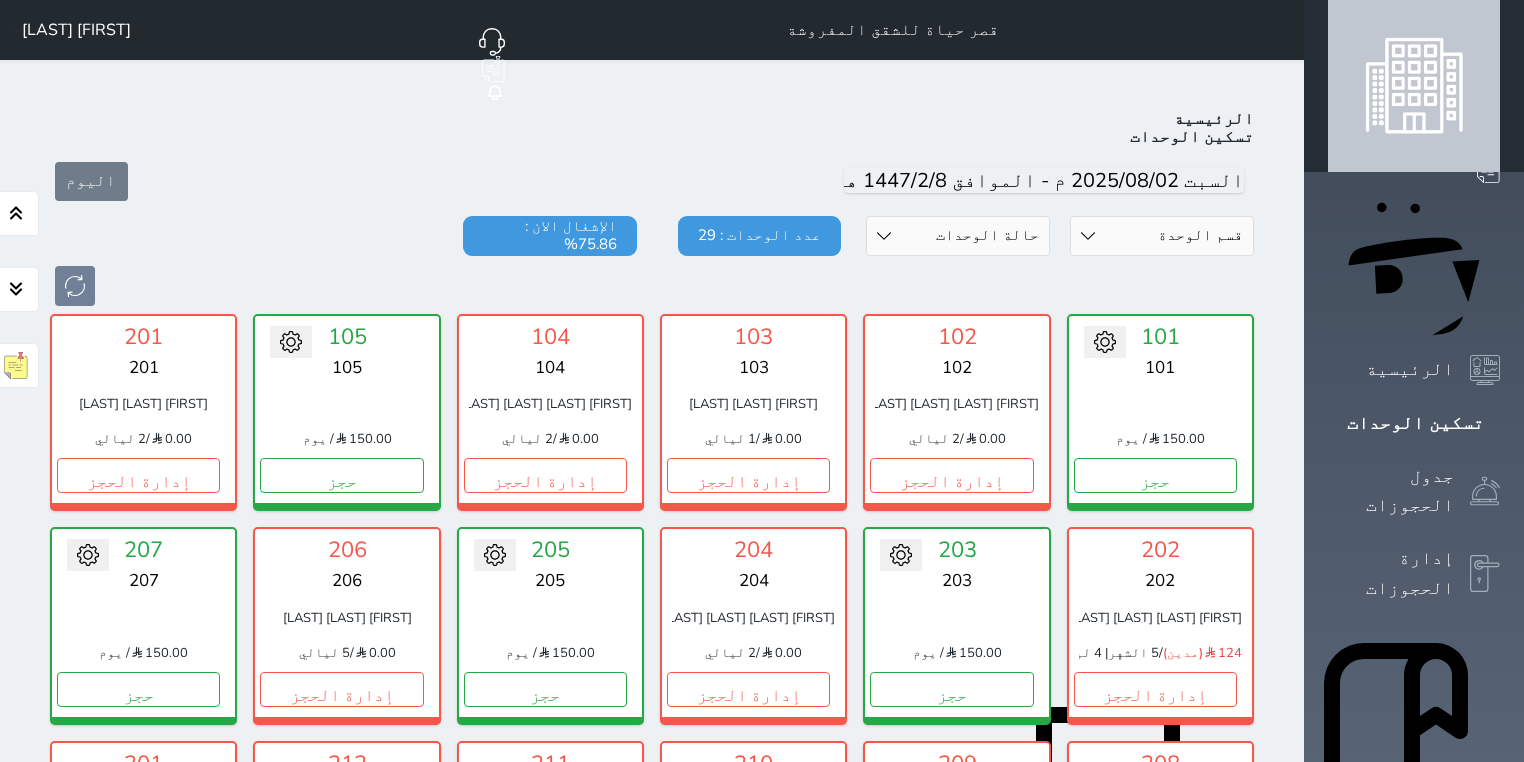 scroll, scrollTop: 0, scrollLeft: 0, axis: both 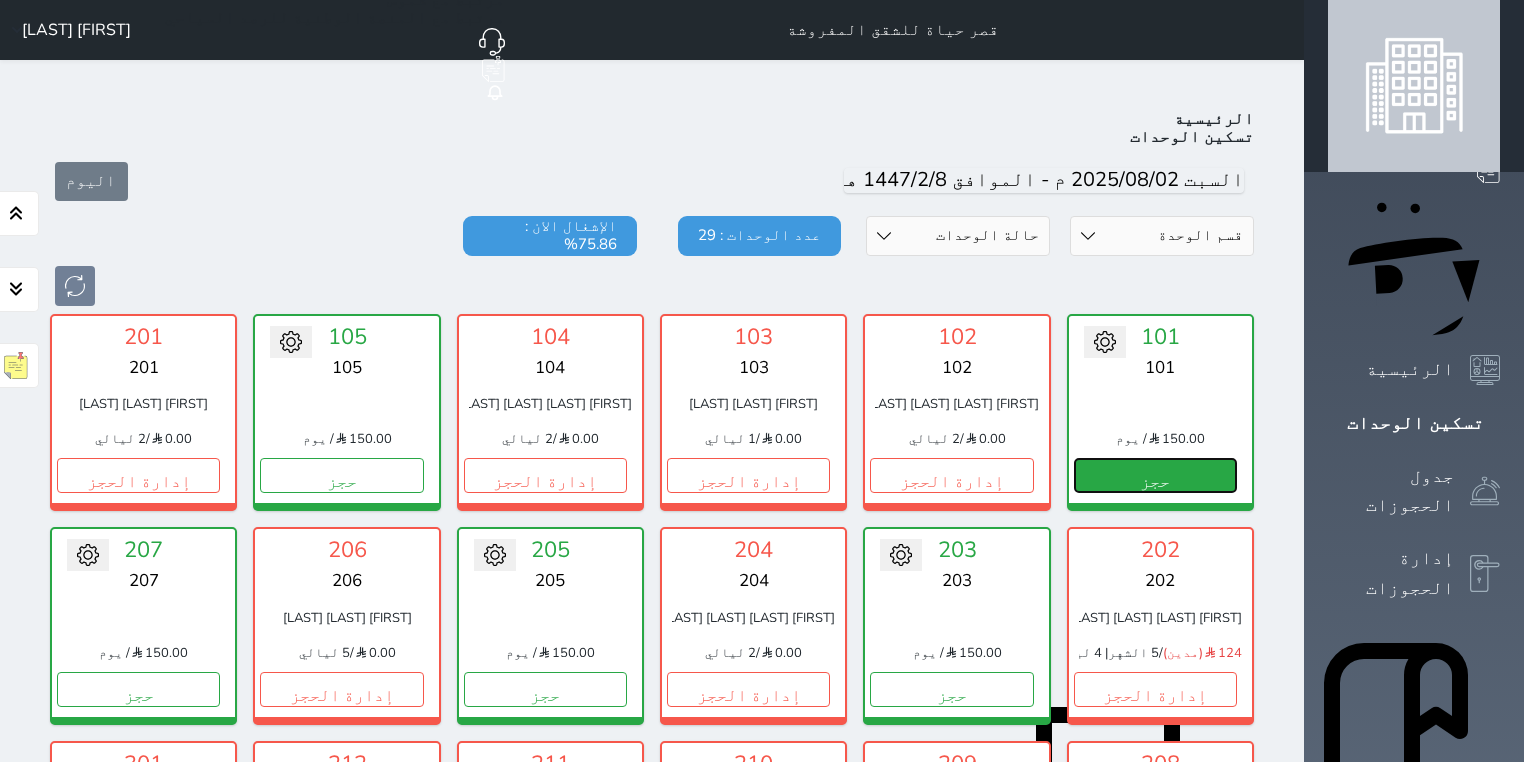 click on "حجز" at bounding box center (1155, 475) 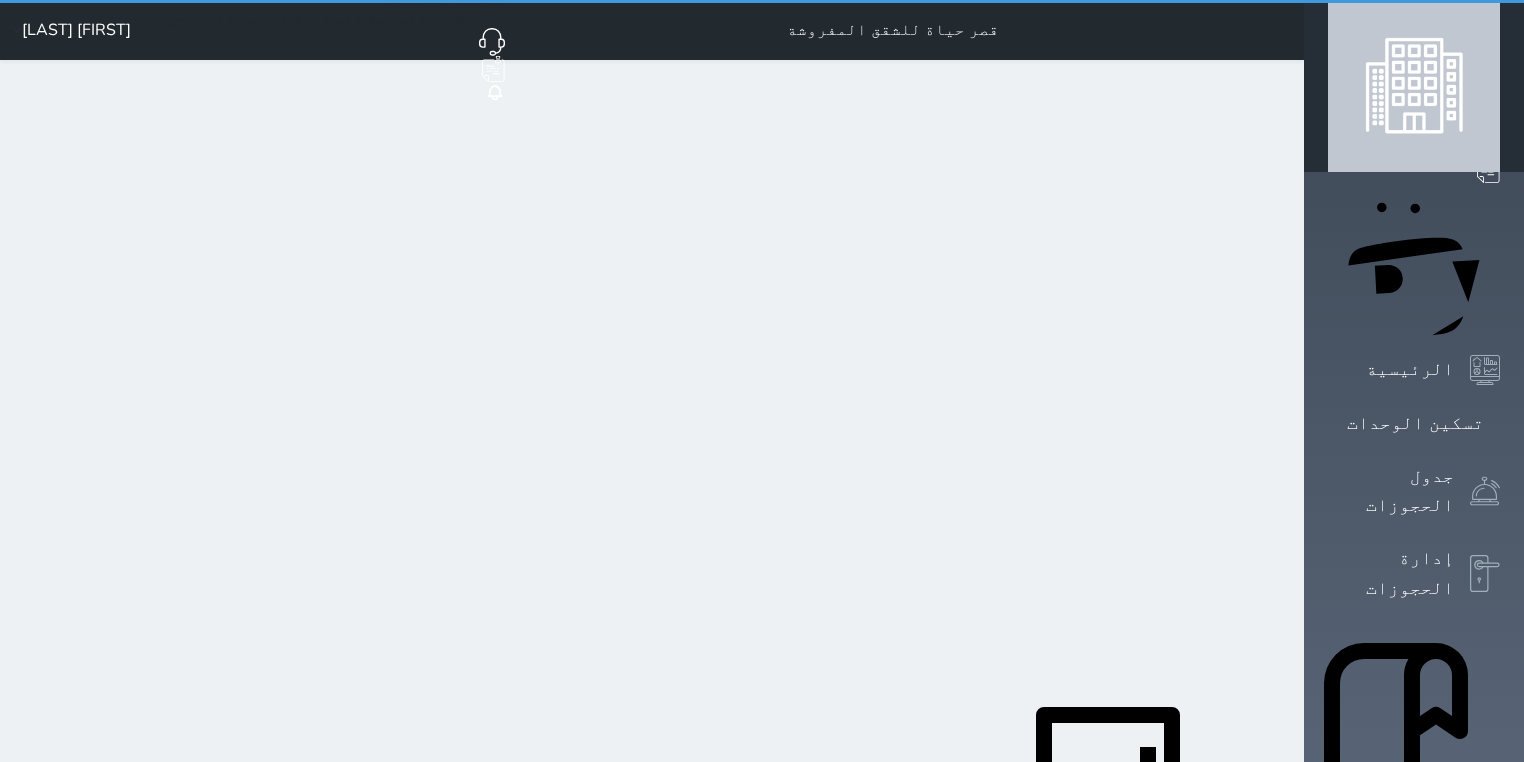 select on "1" 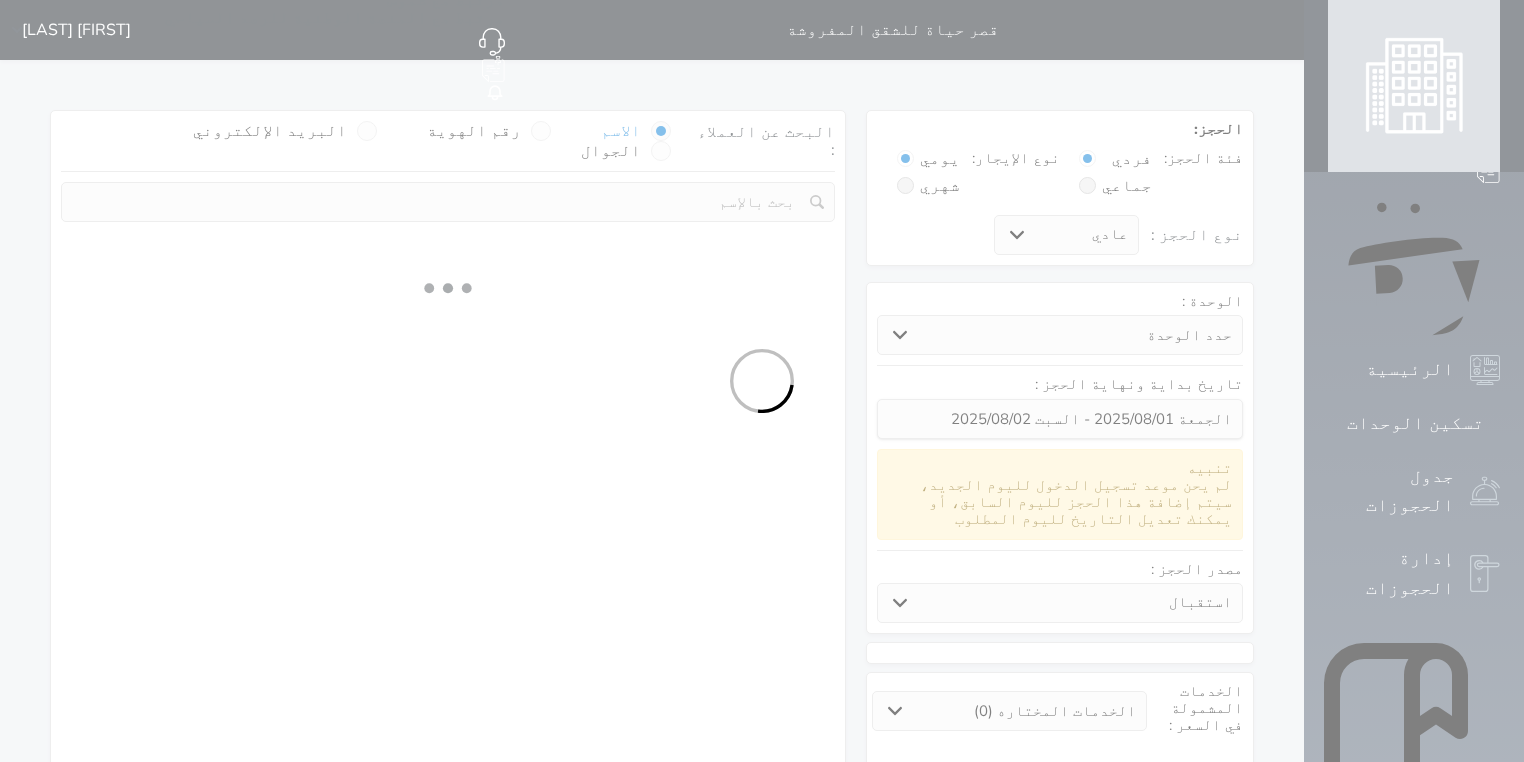 select 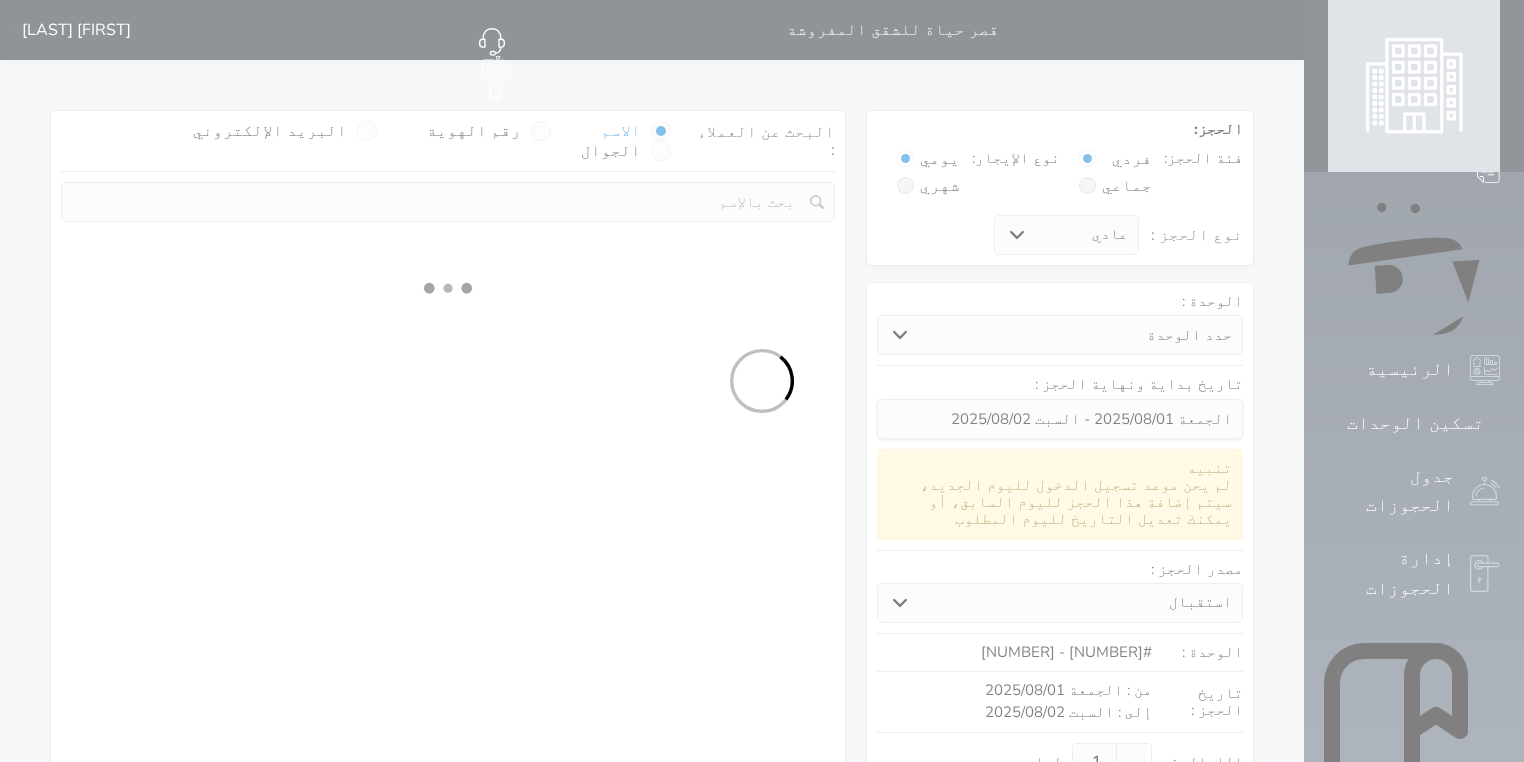 select on "1" 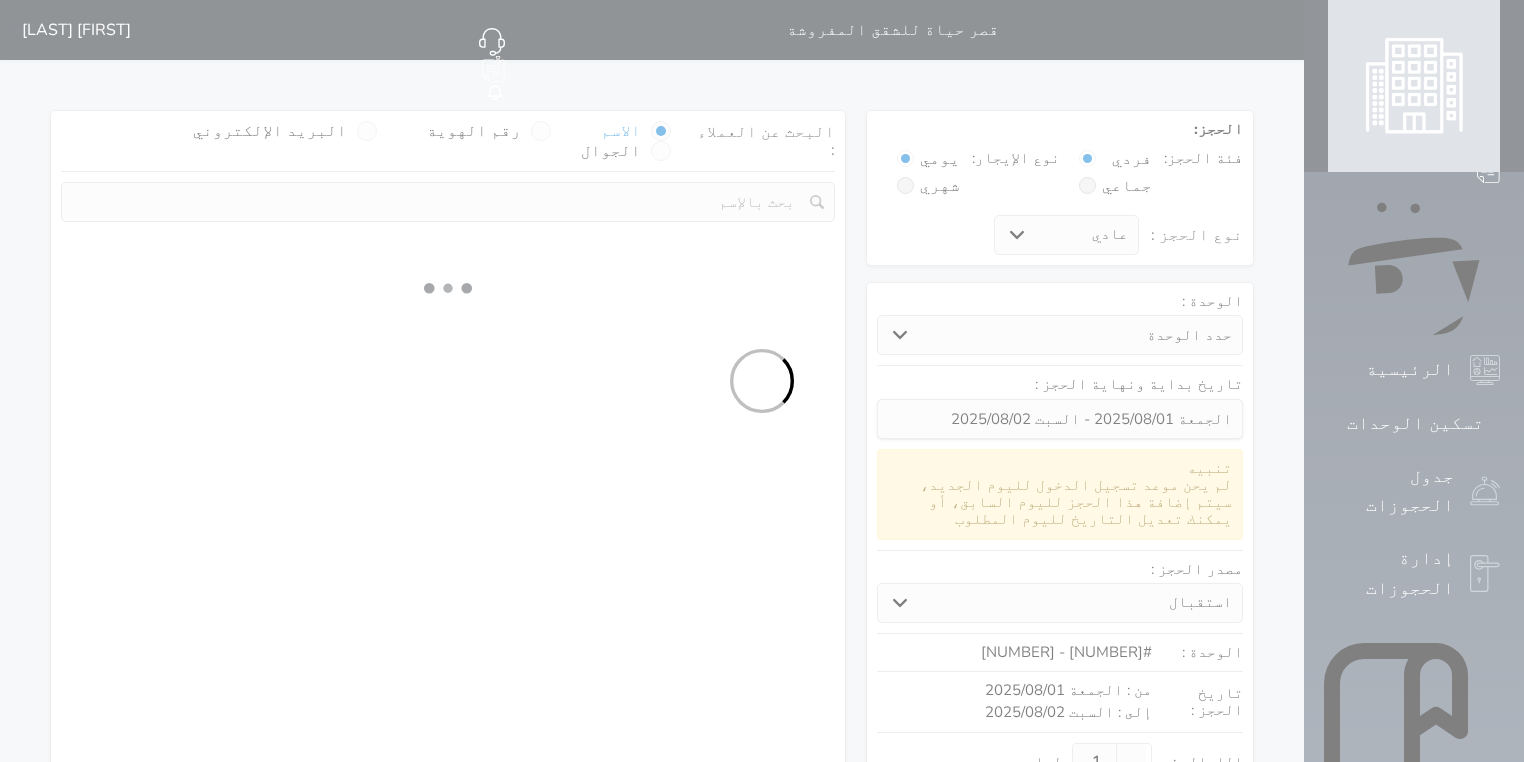 select on "113" 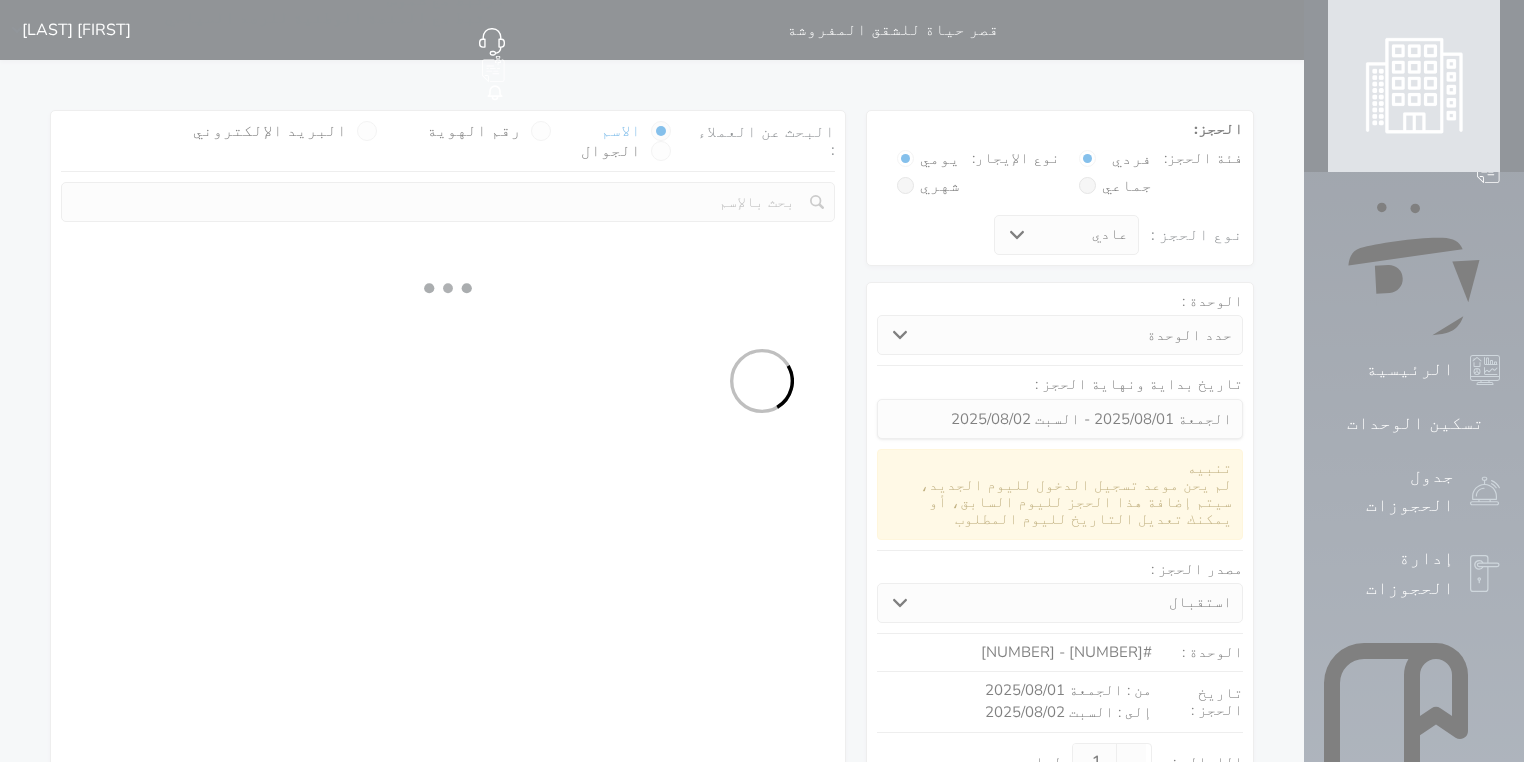 select on "1" 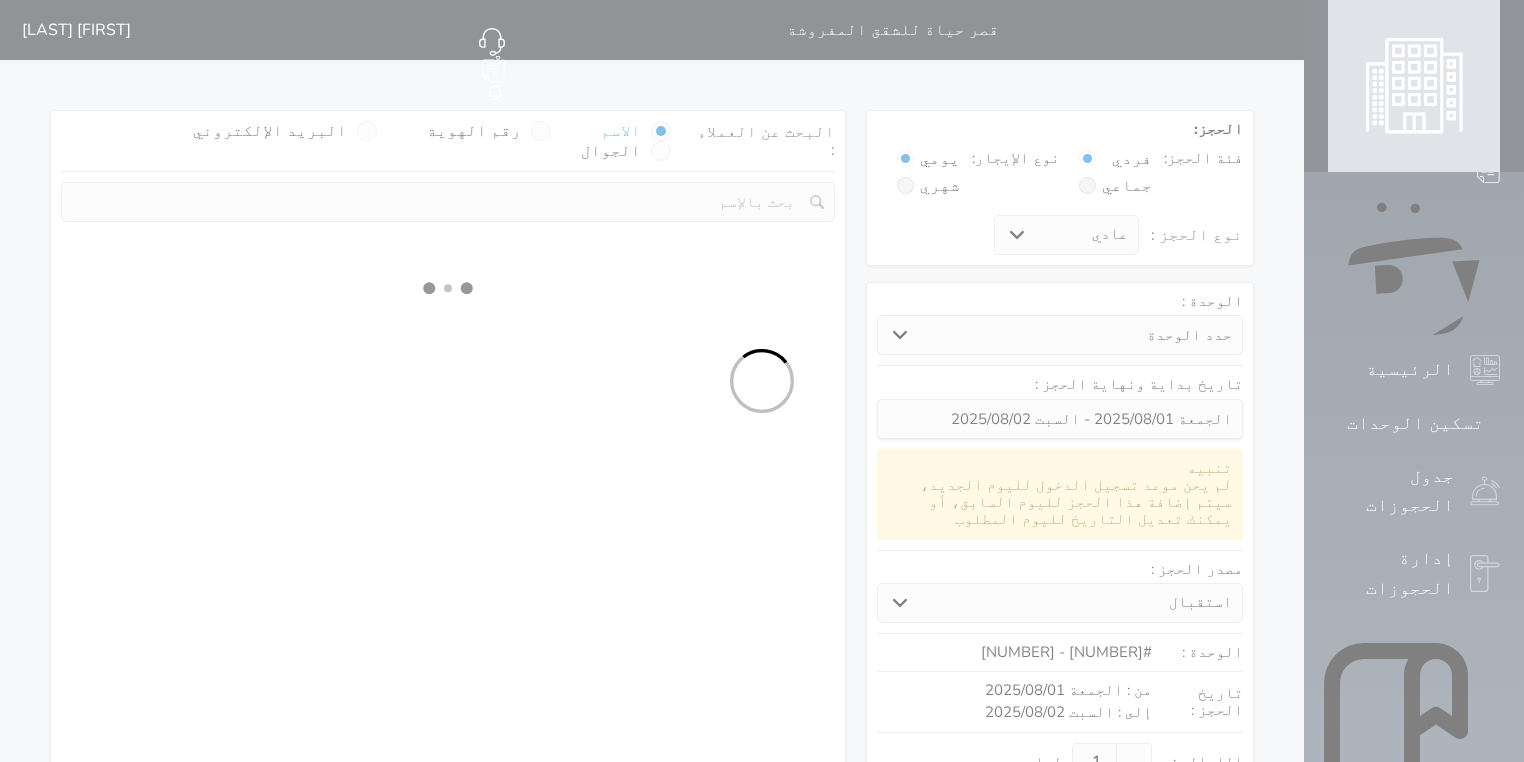 select 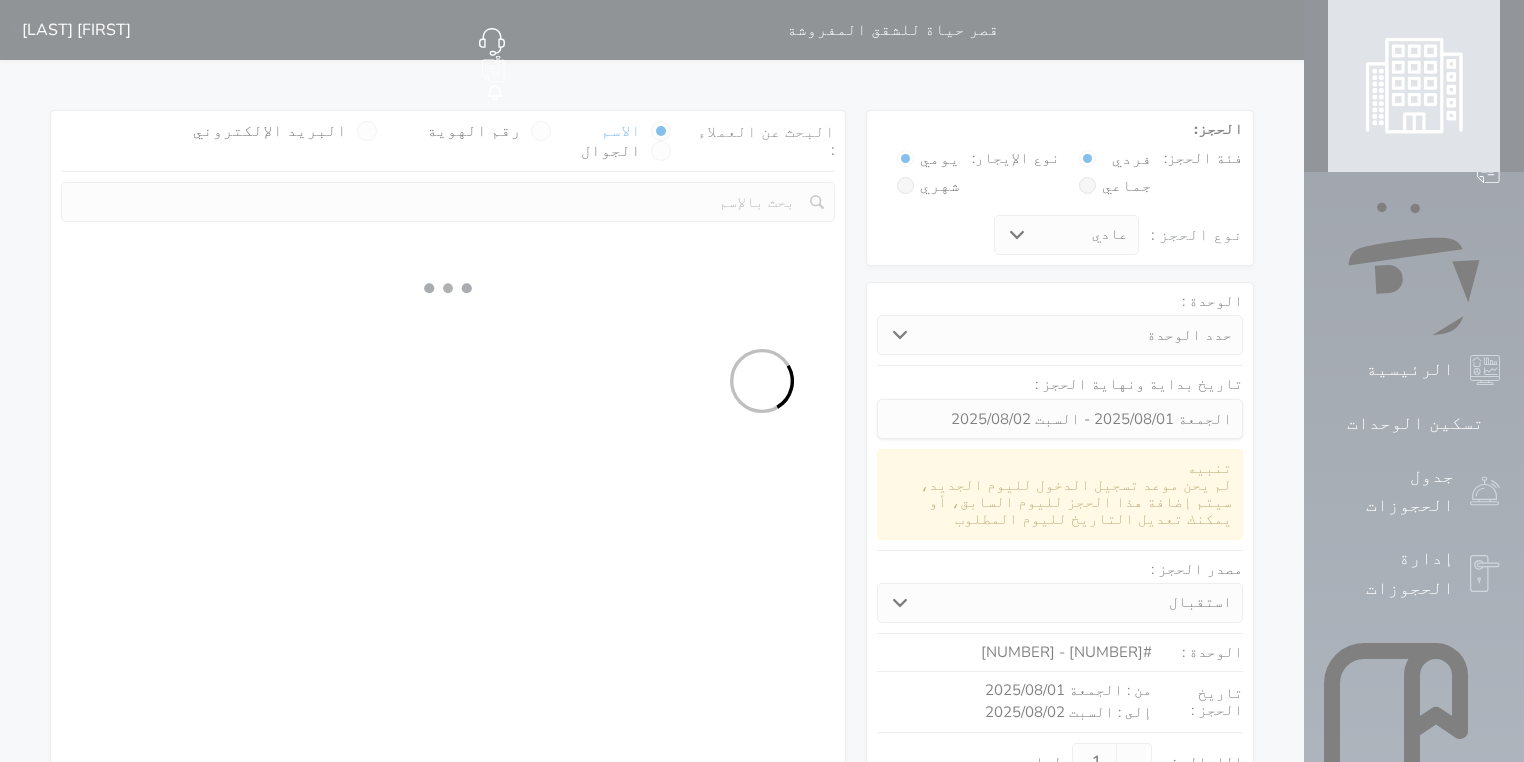 select on "7" 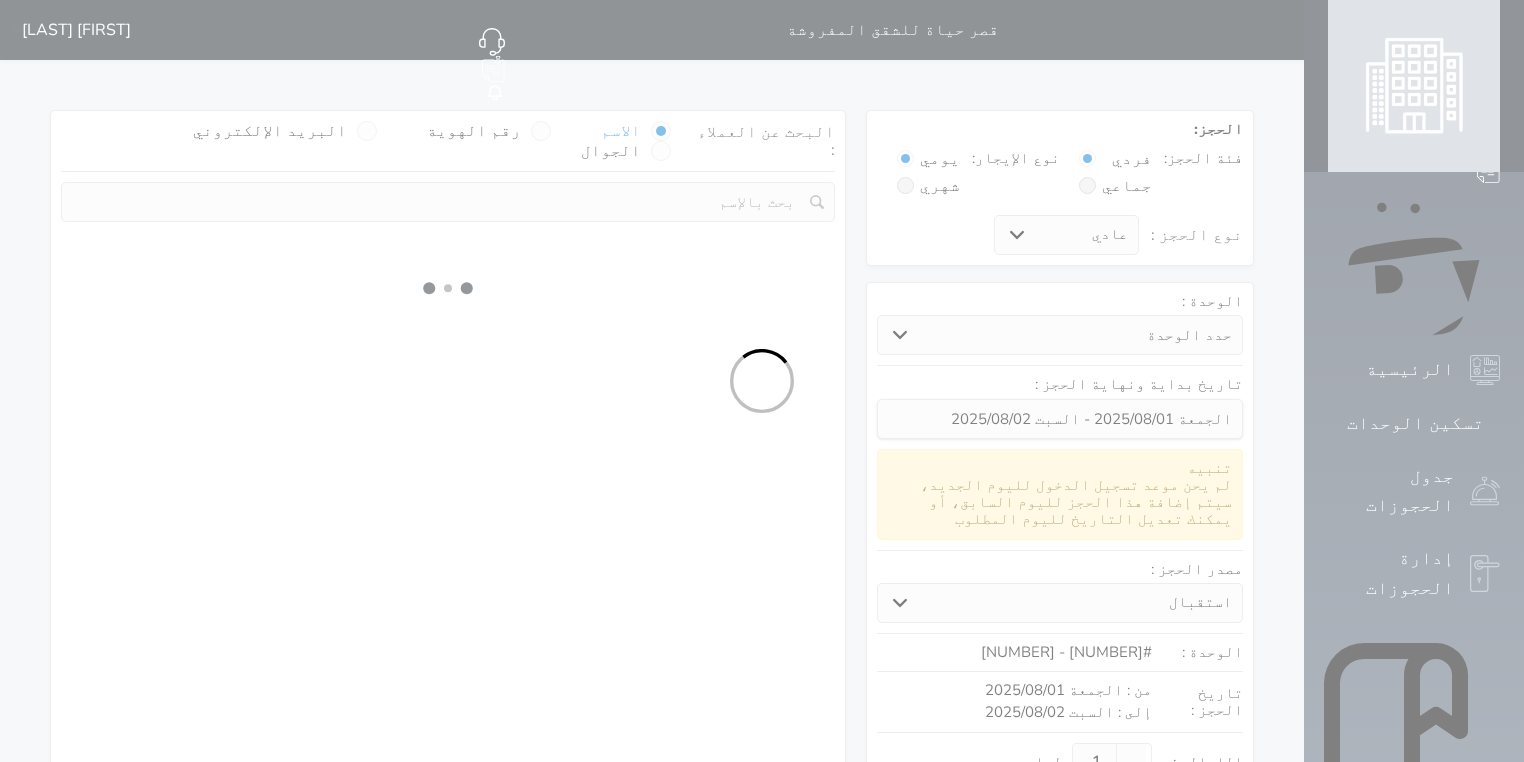 select 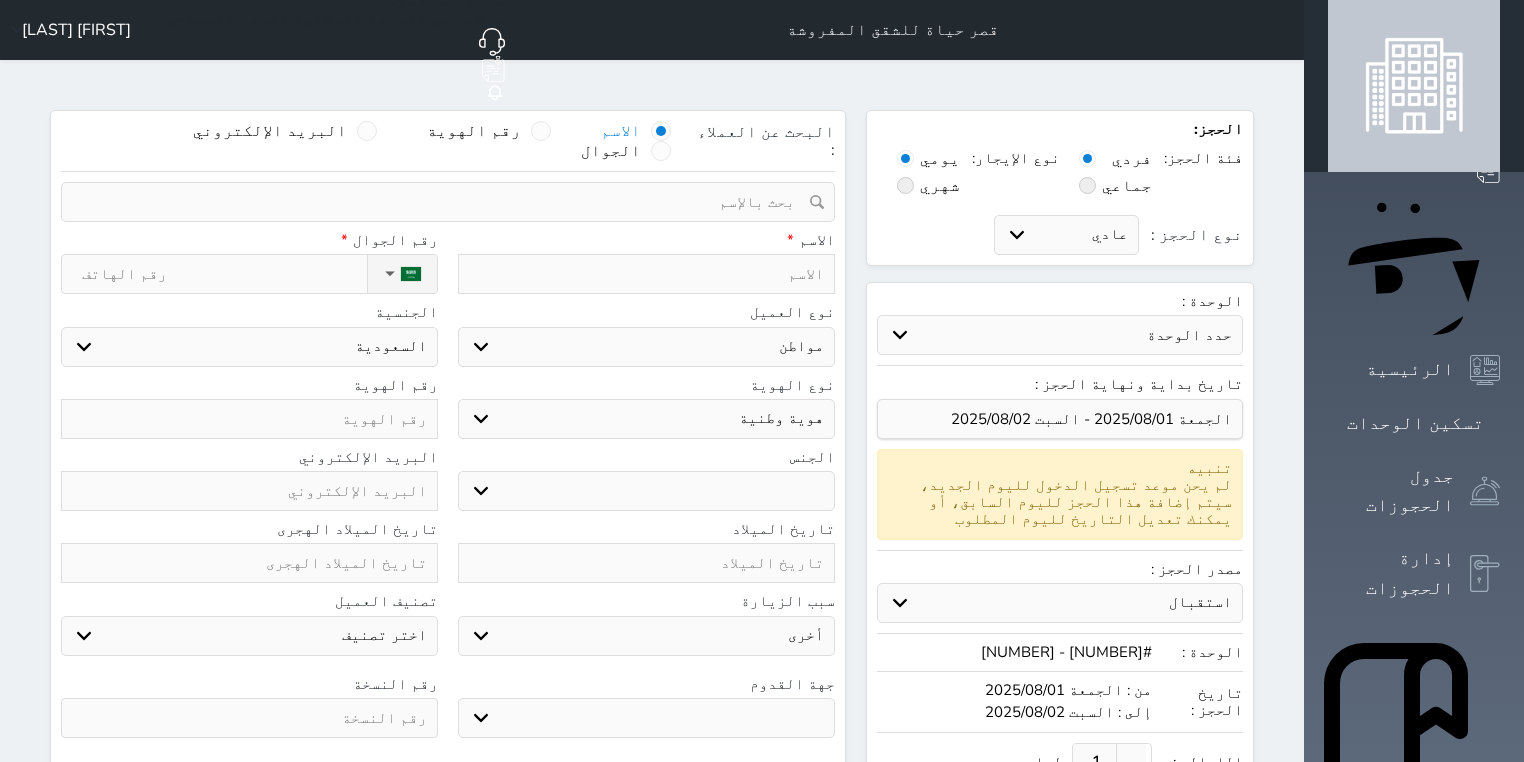 select 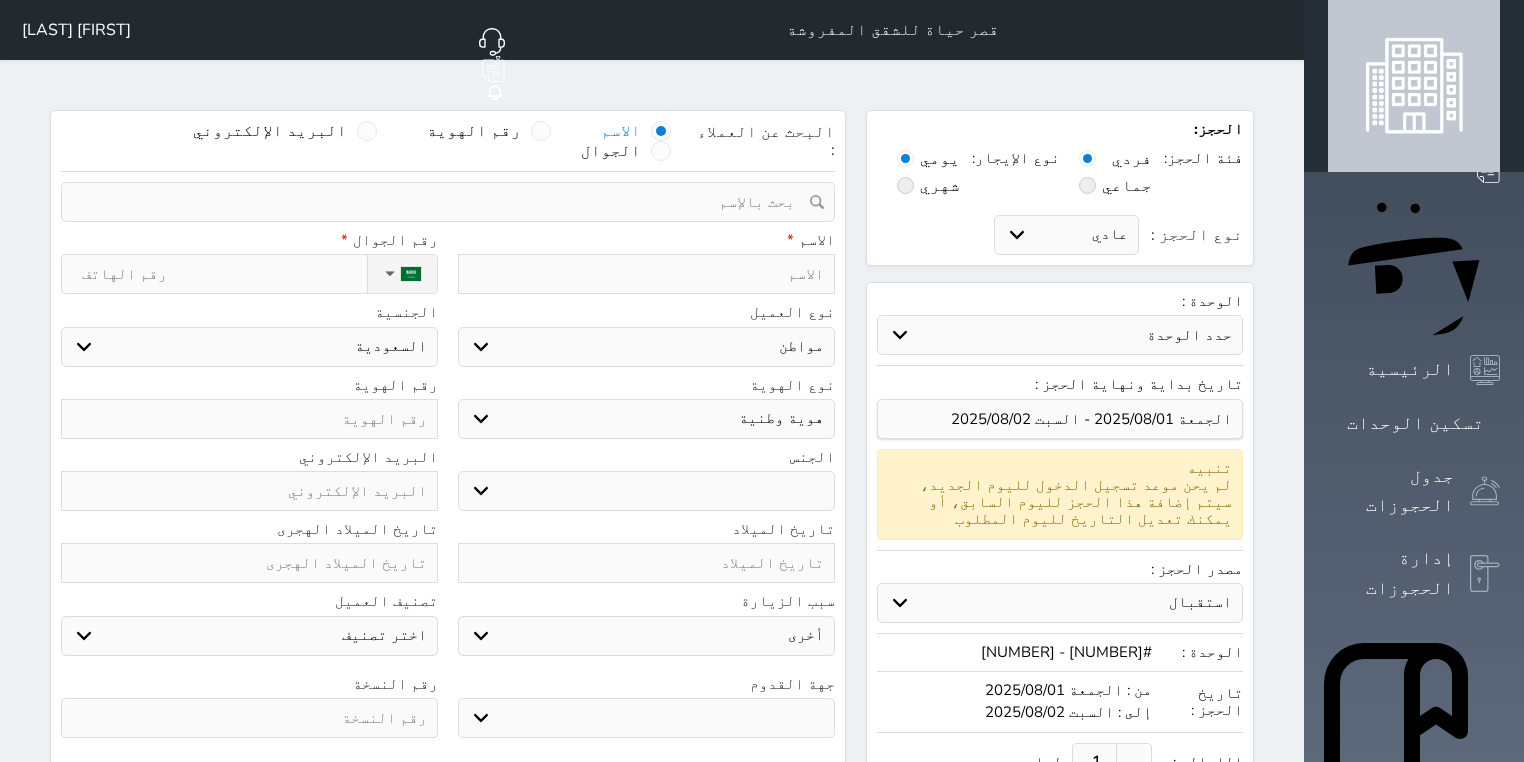 select 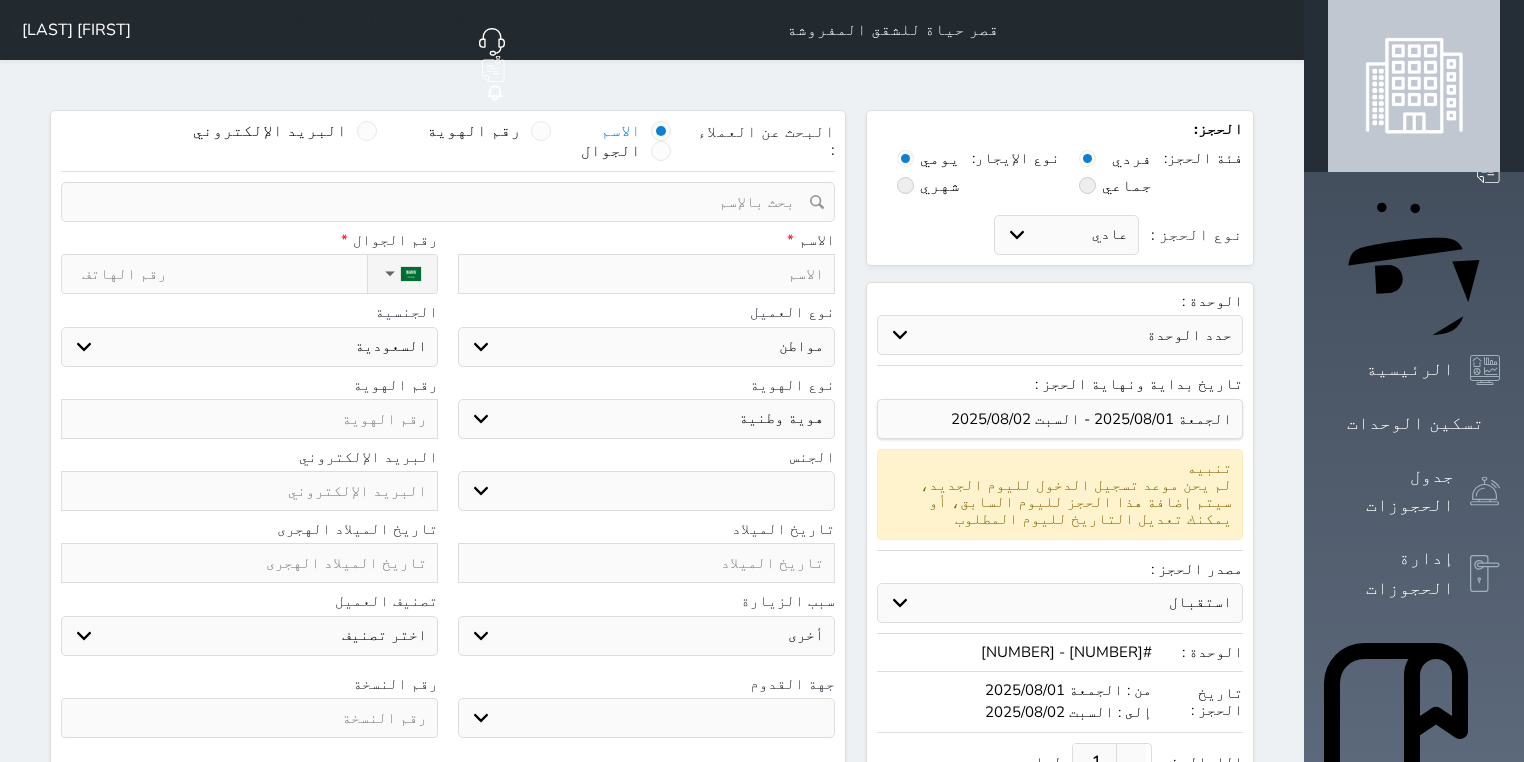select 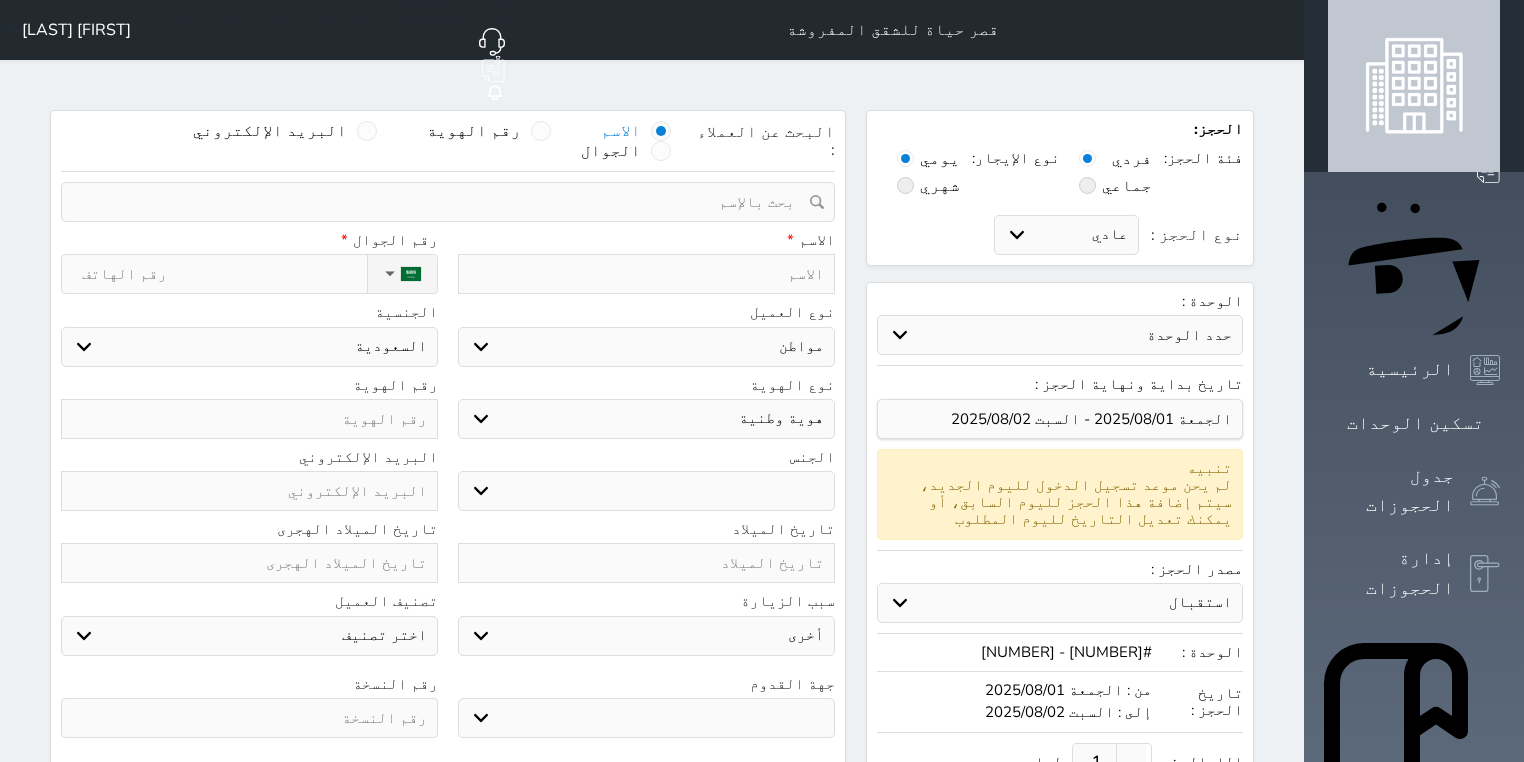 select 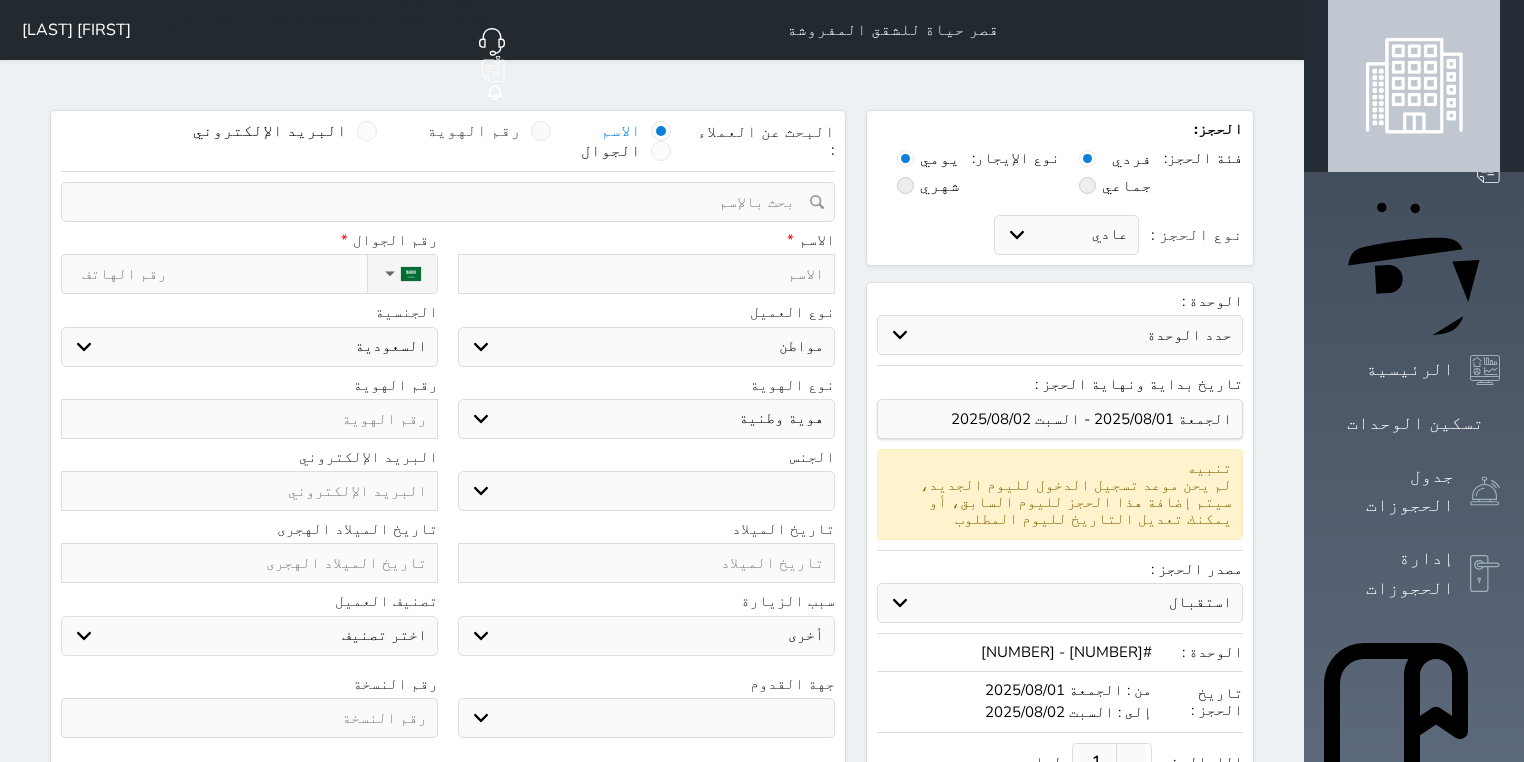 click at bounding box center (541, 131) 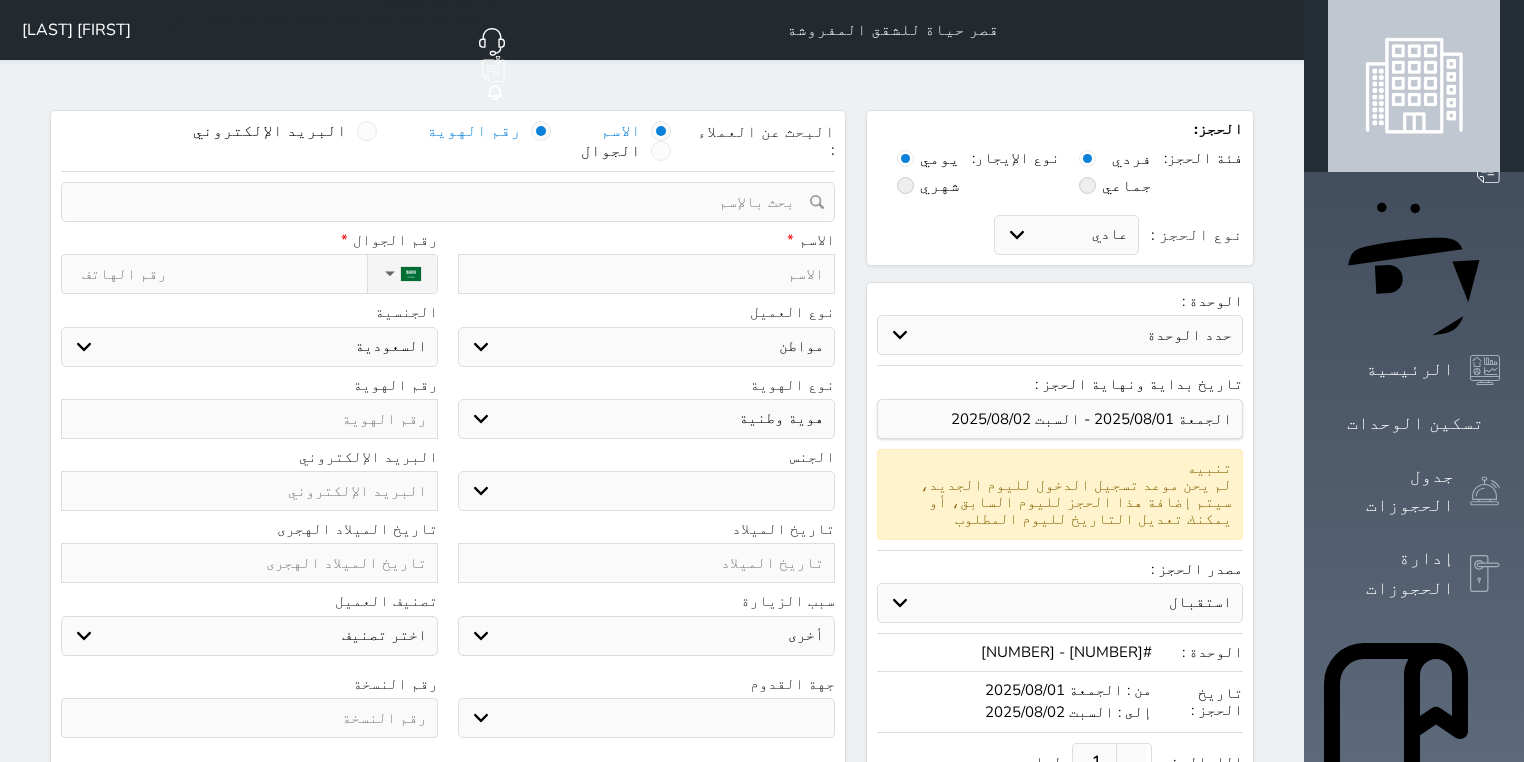 select 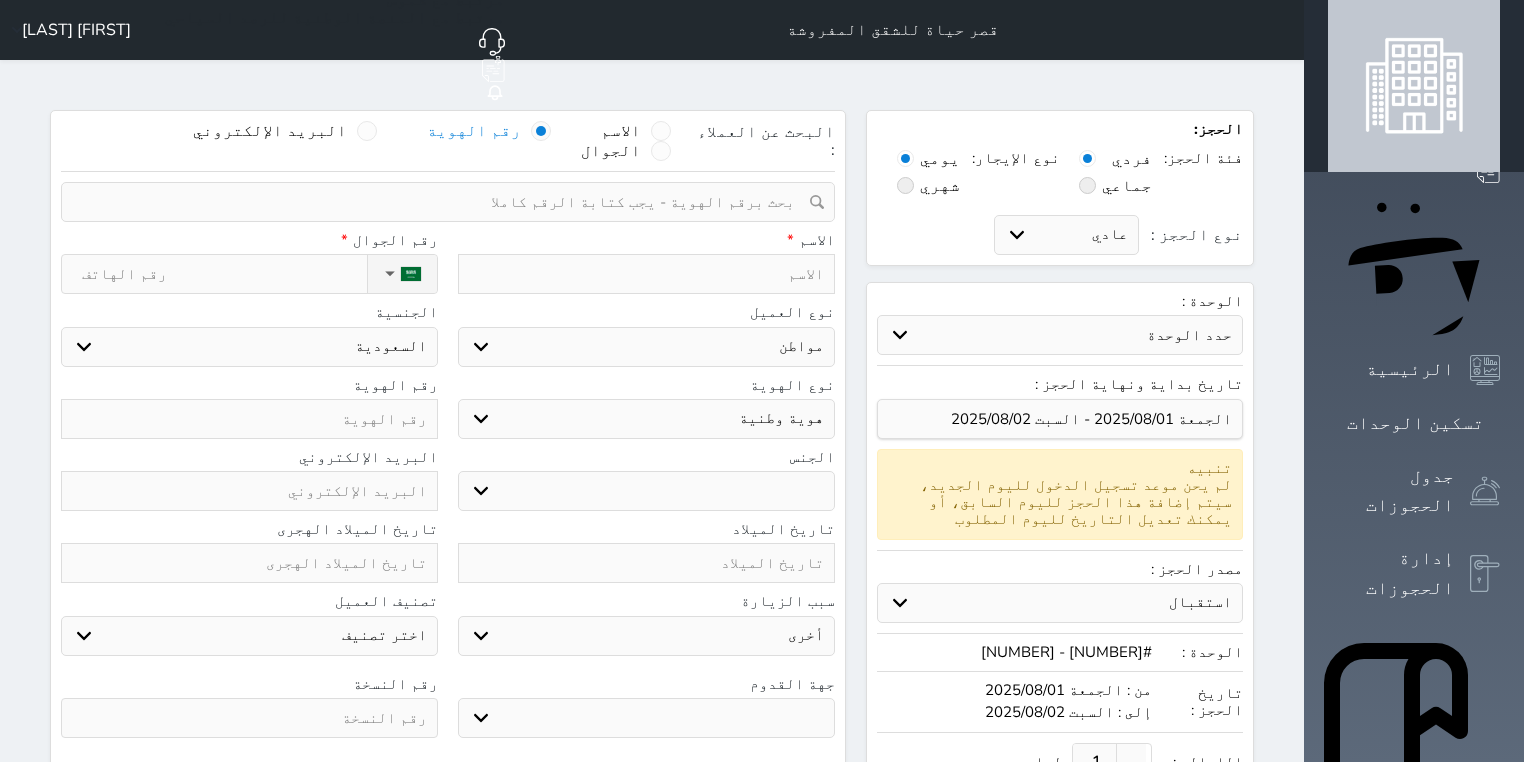 click at bounding box center (441, 202) 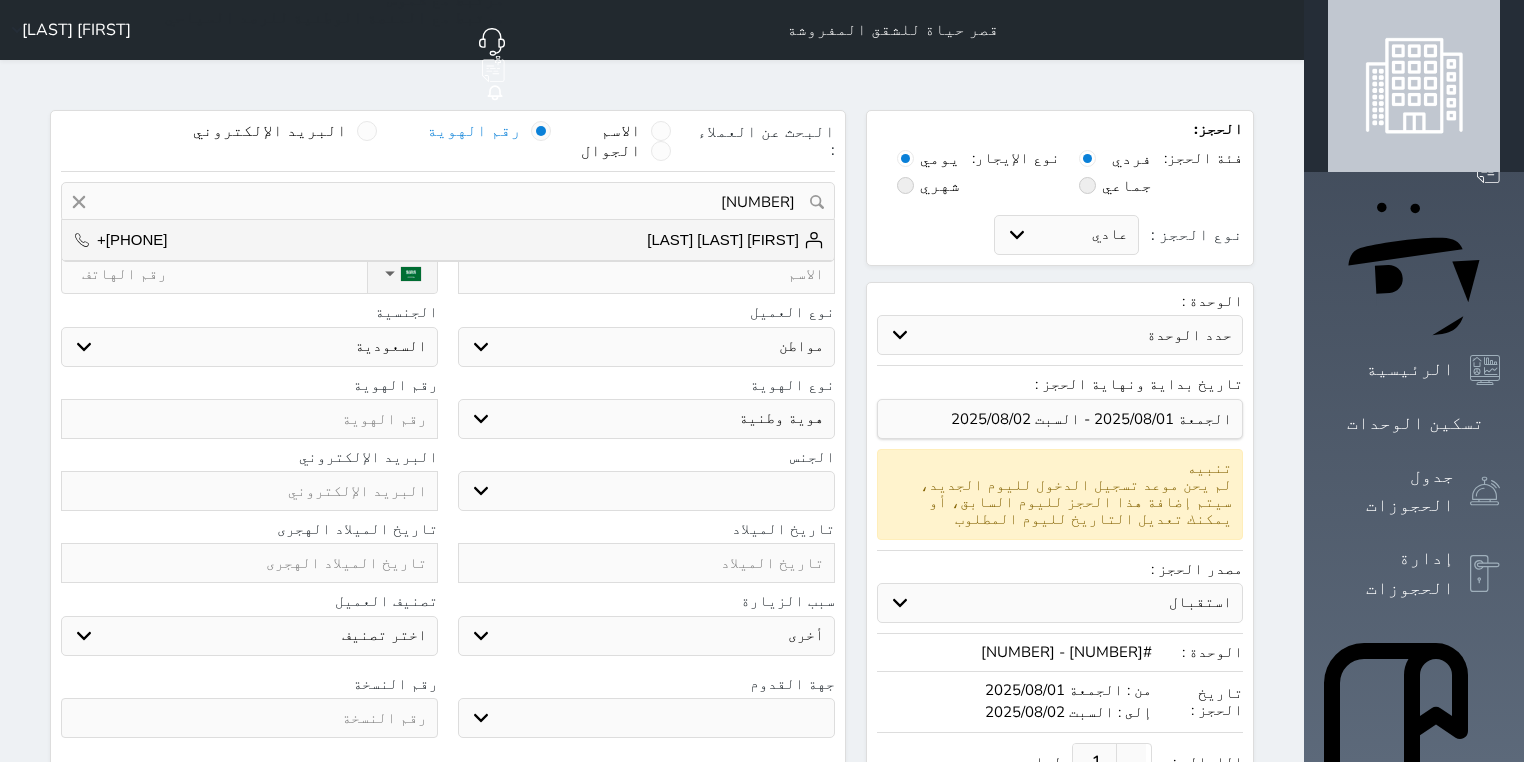 click on "[FIRST] [LAST] [LAST]" at bounding box center [735, 240] 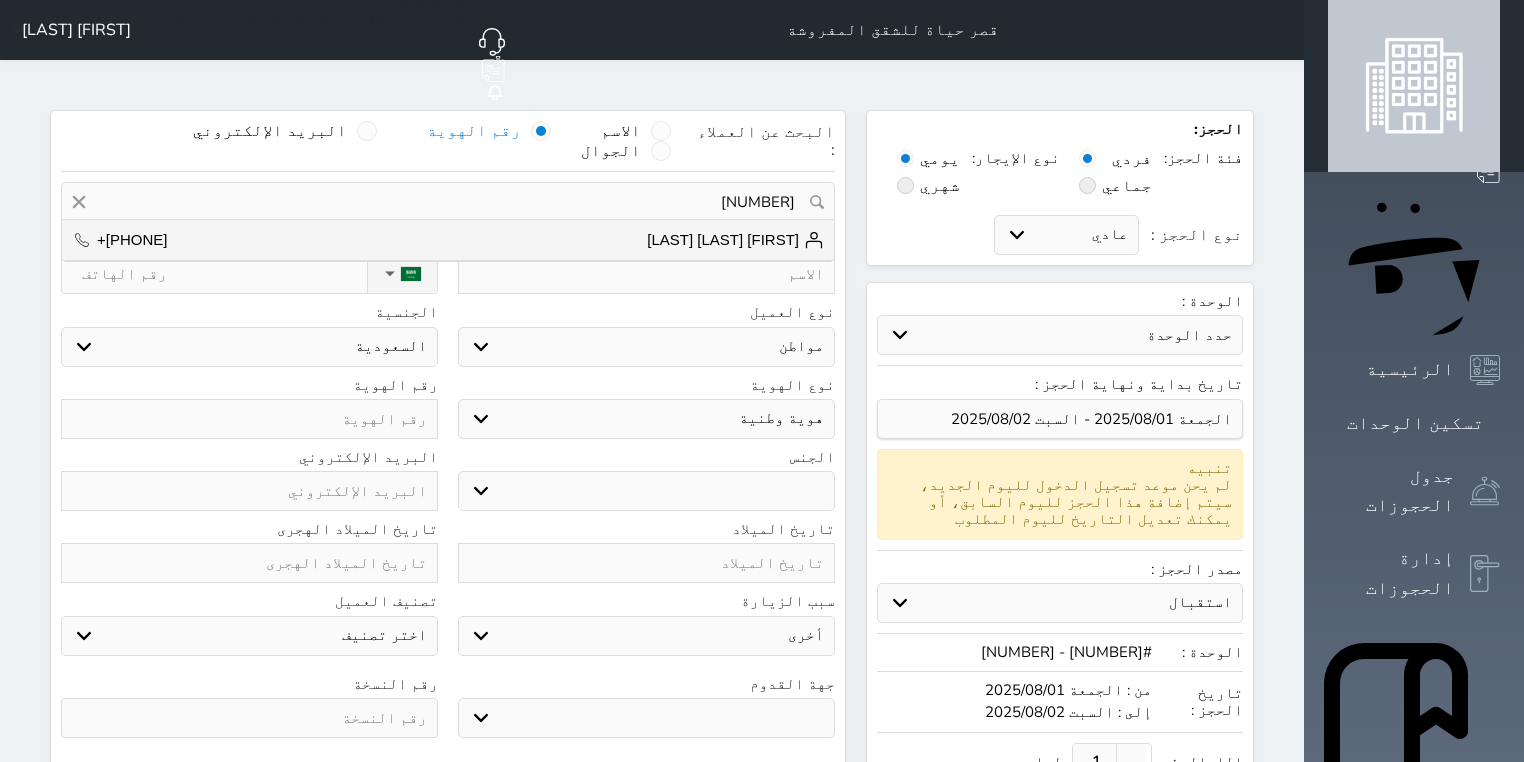 type on "[FIRST] [LAST] [LAST]  ||  +[PHONE]" 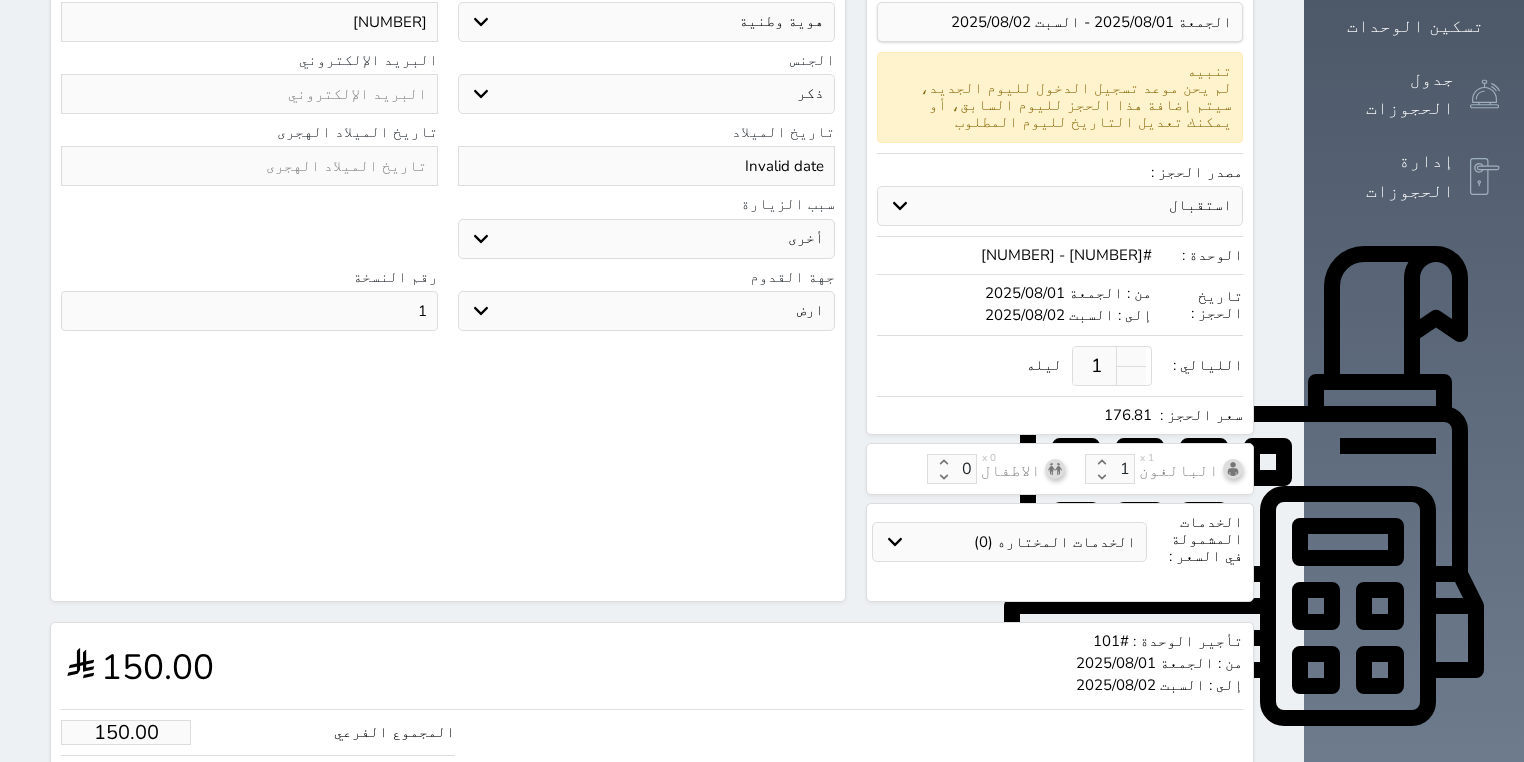 scroll, scrollTop: 543, scrollLeft: 0, axis: vertical 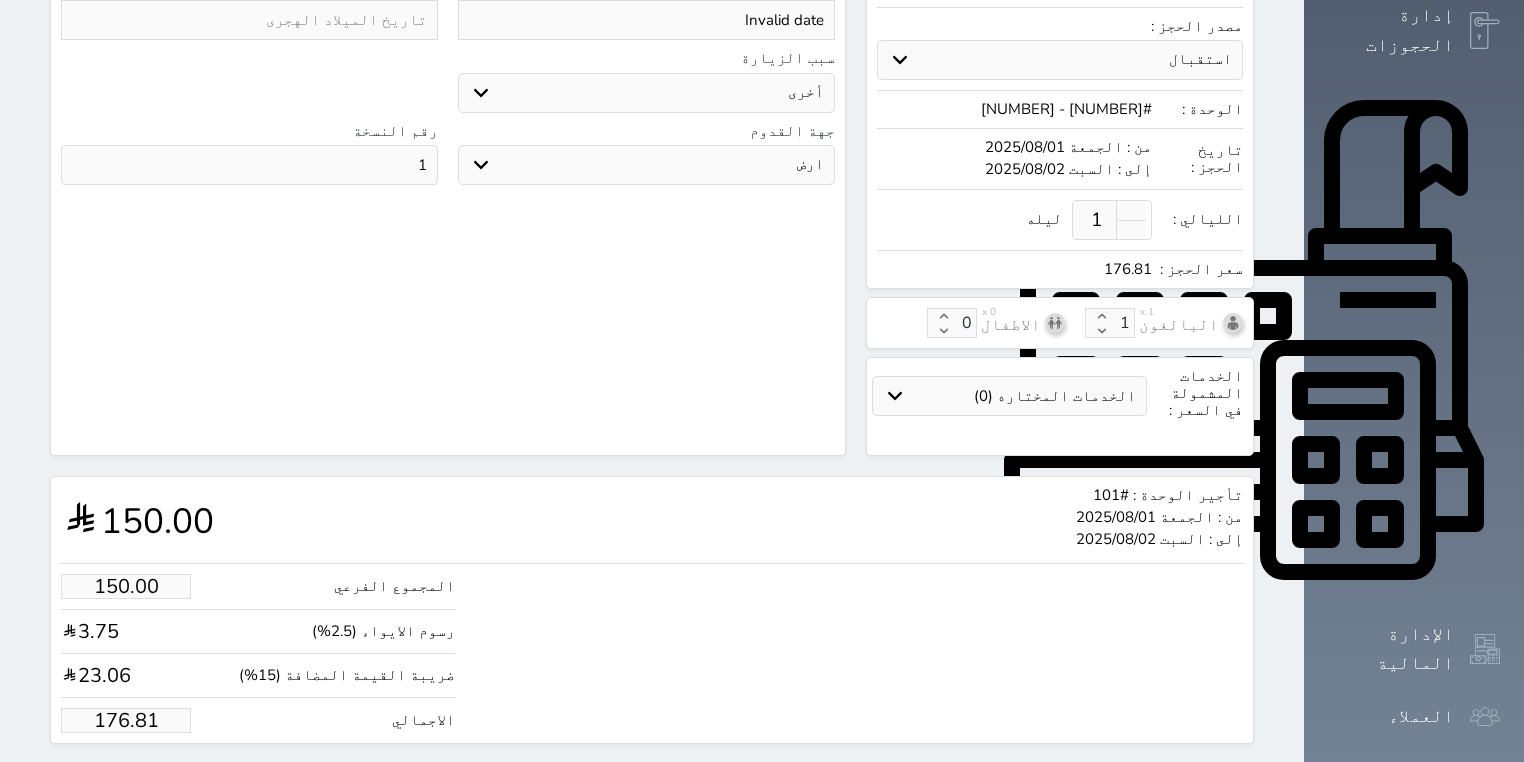 click on "176.81" at bounding box center [126, 720] 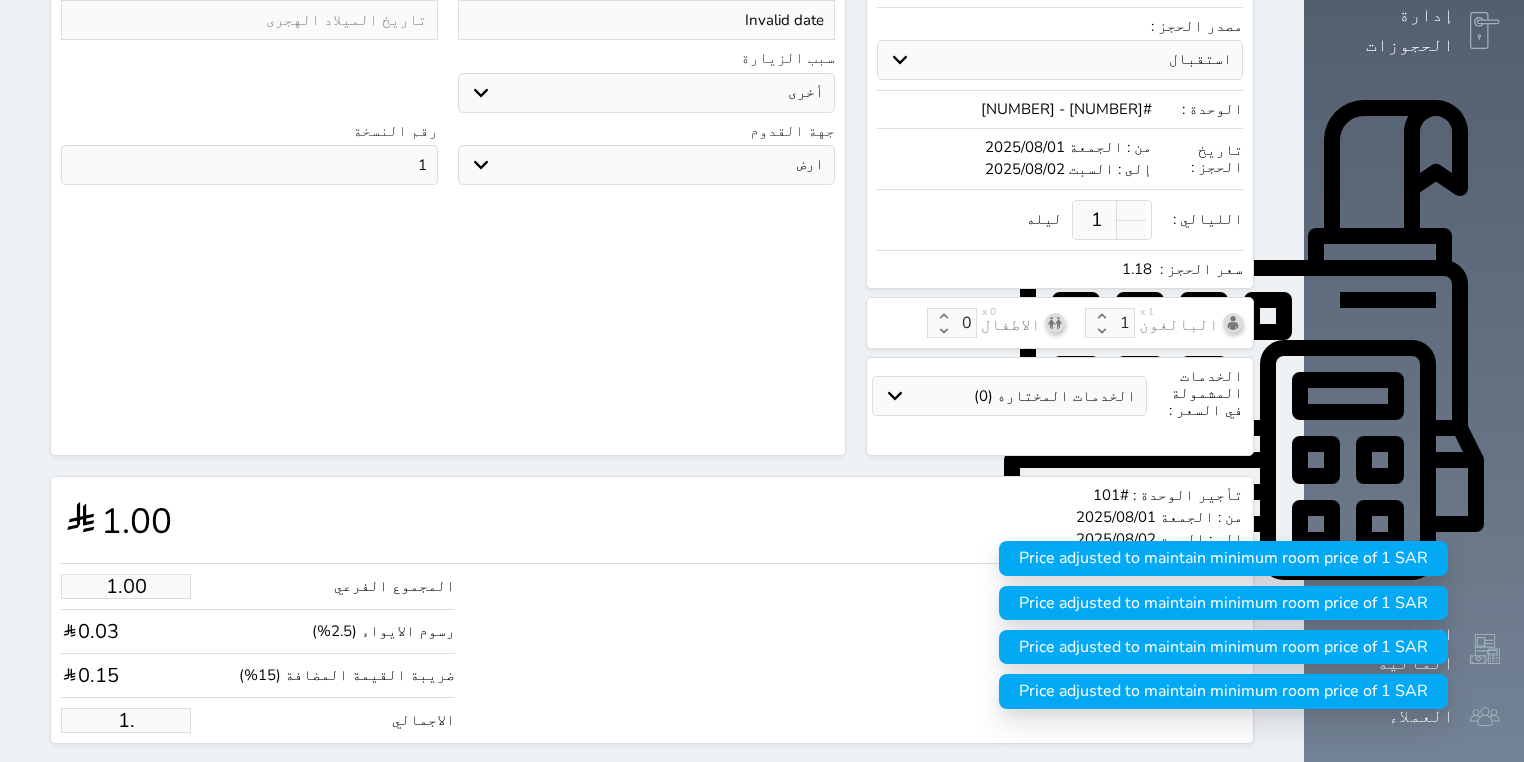 type on "1" 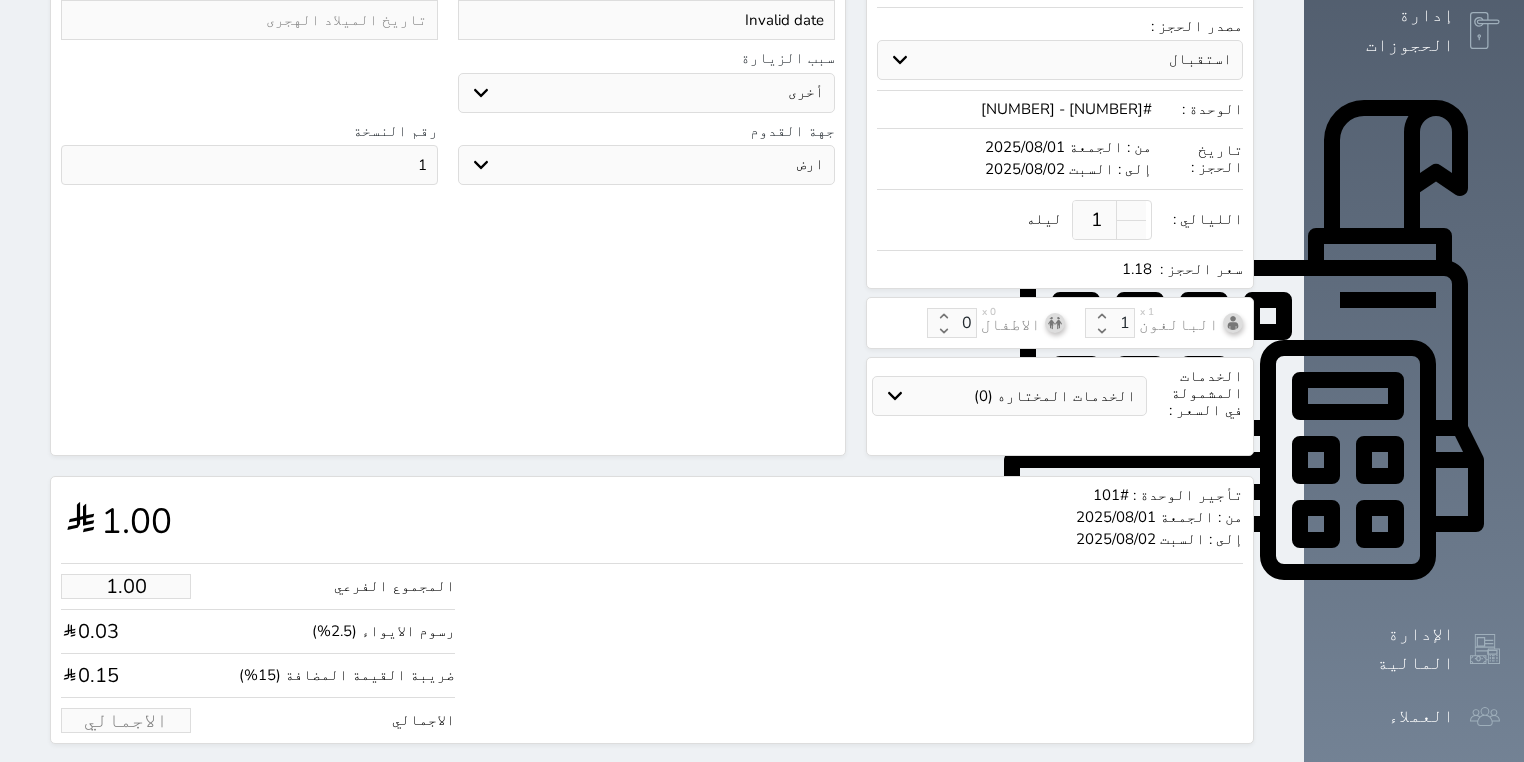 type on "1" 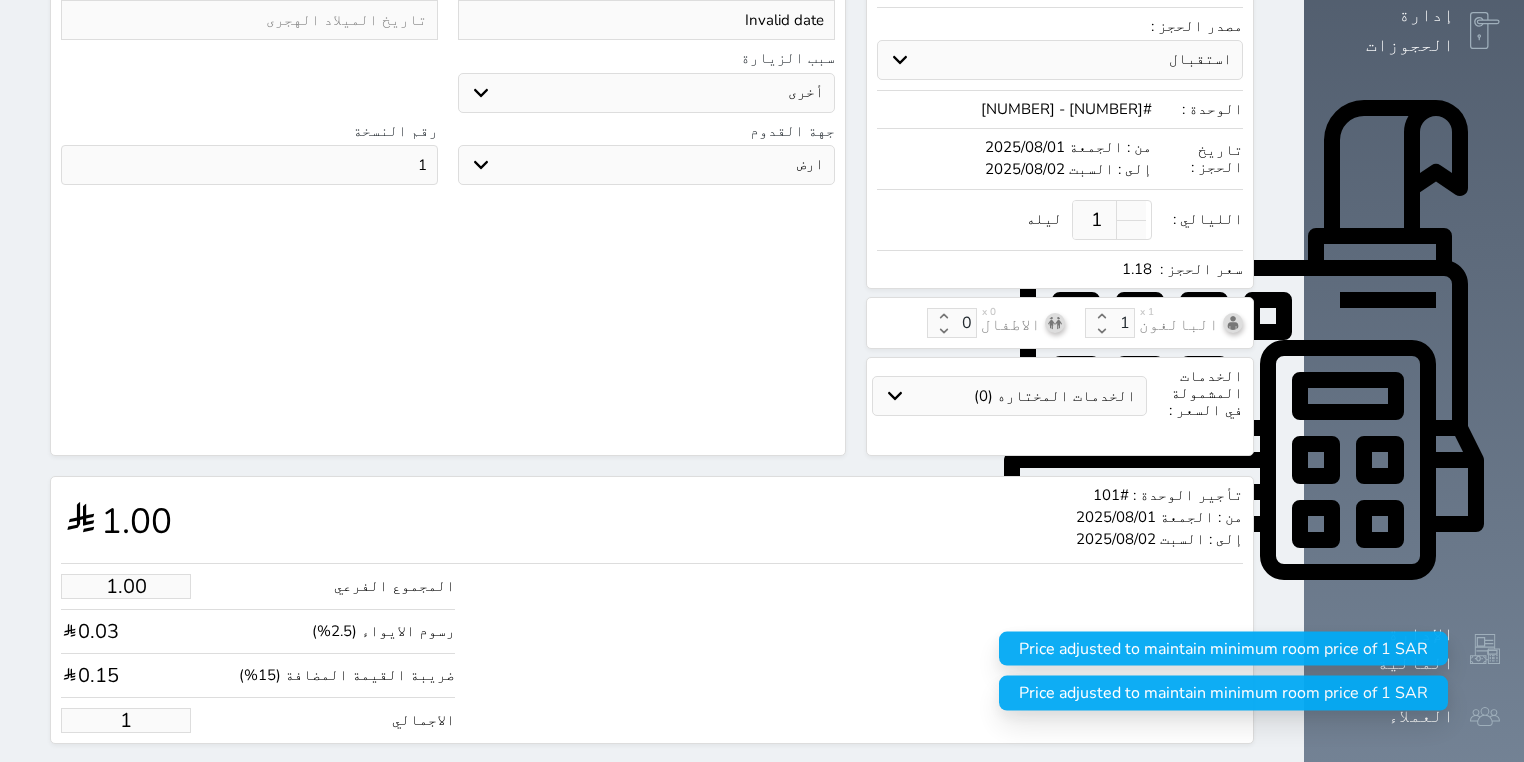 type on "10.18" 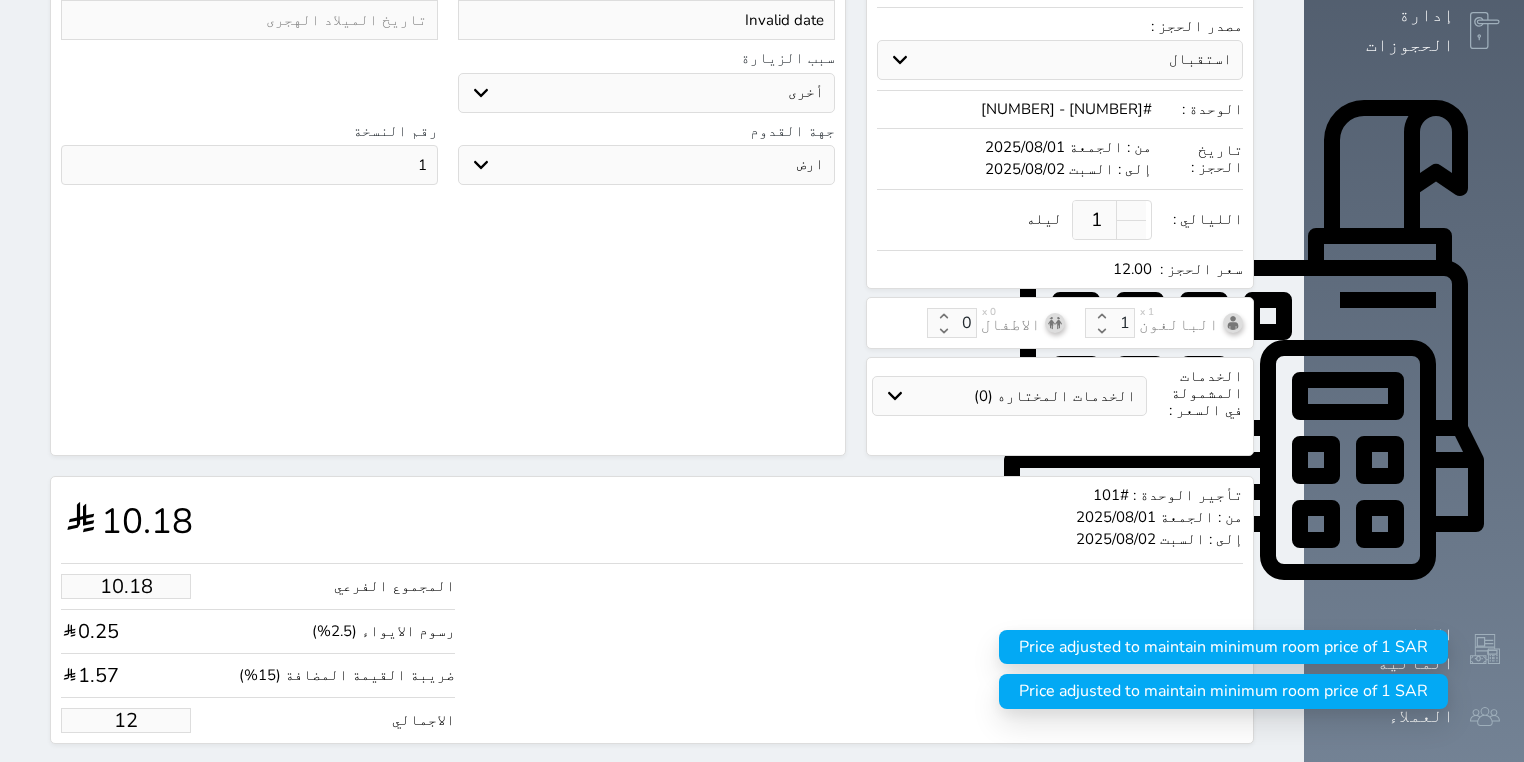 type on "101.80" 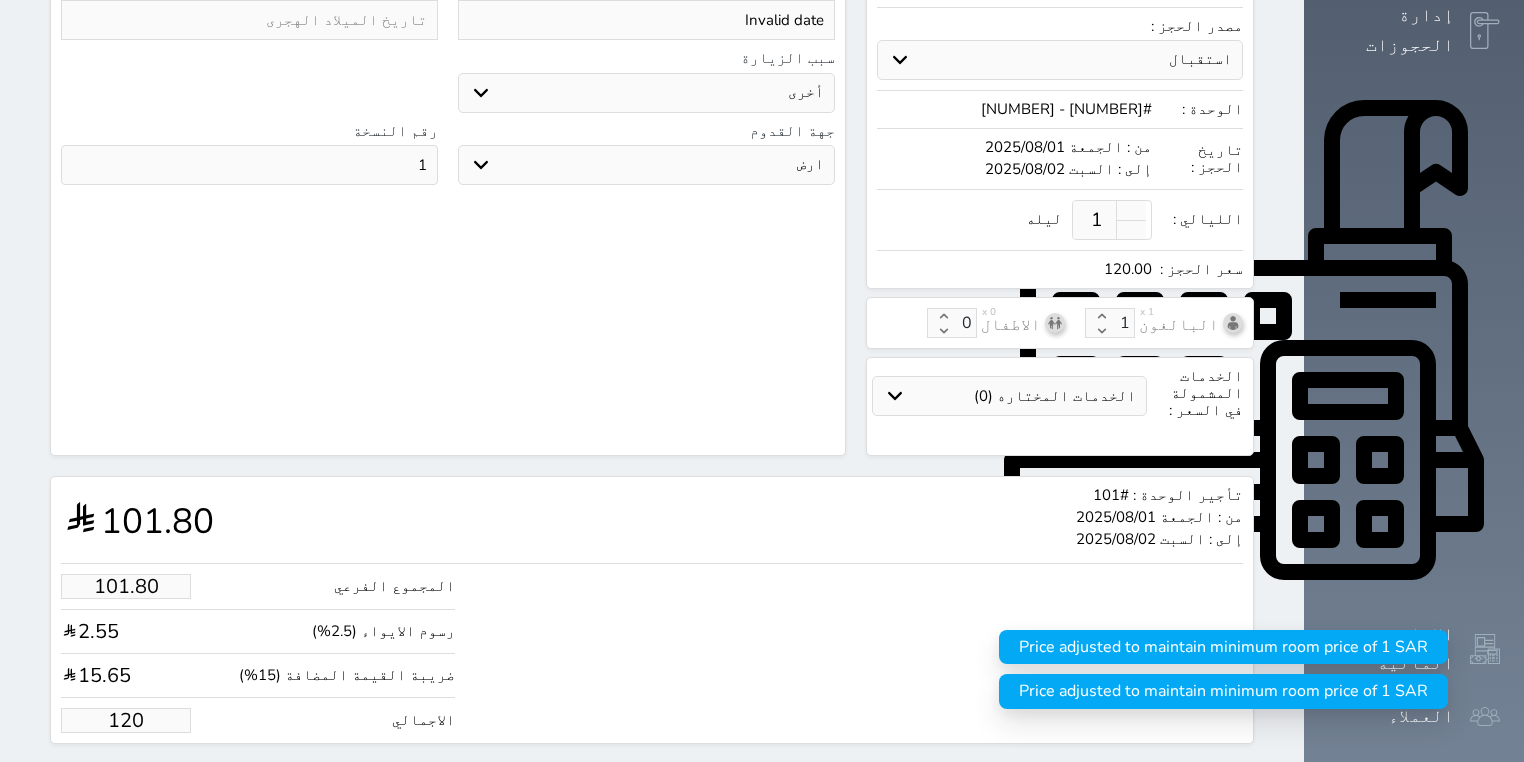 type on "120.00" 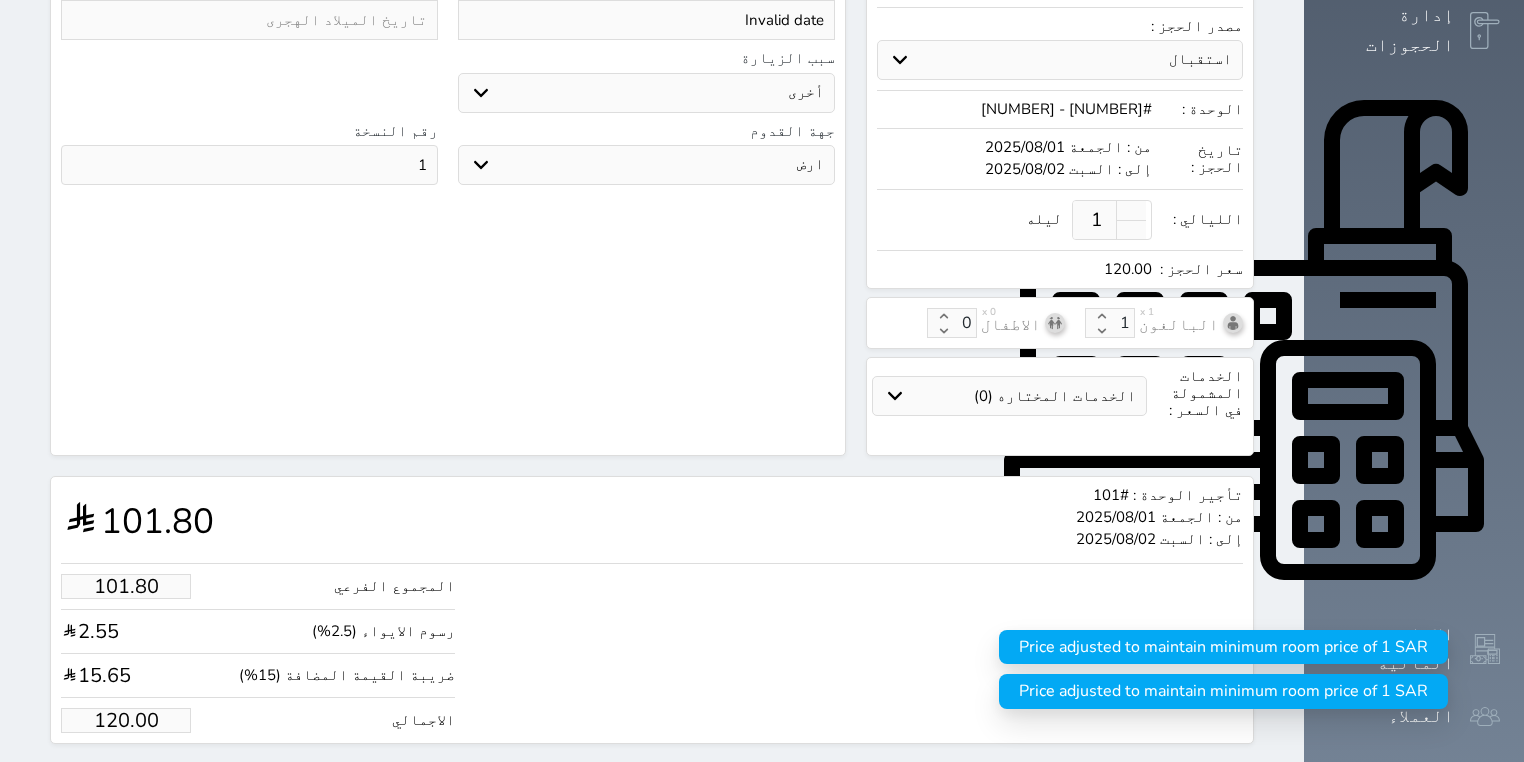 click on "حجز" at bounding box center (165, 781) 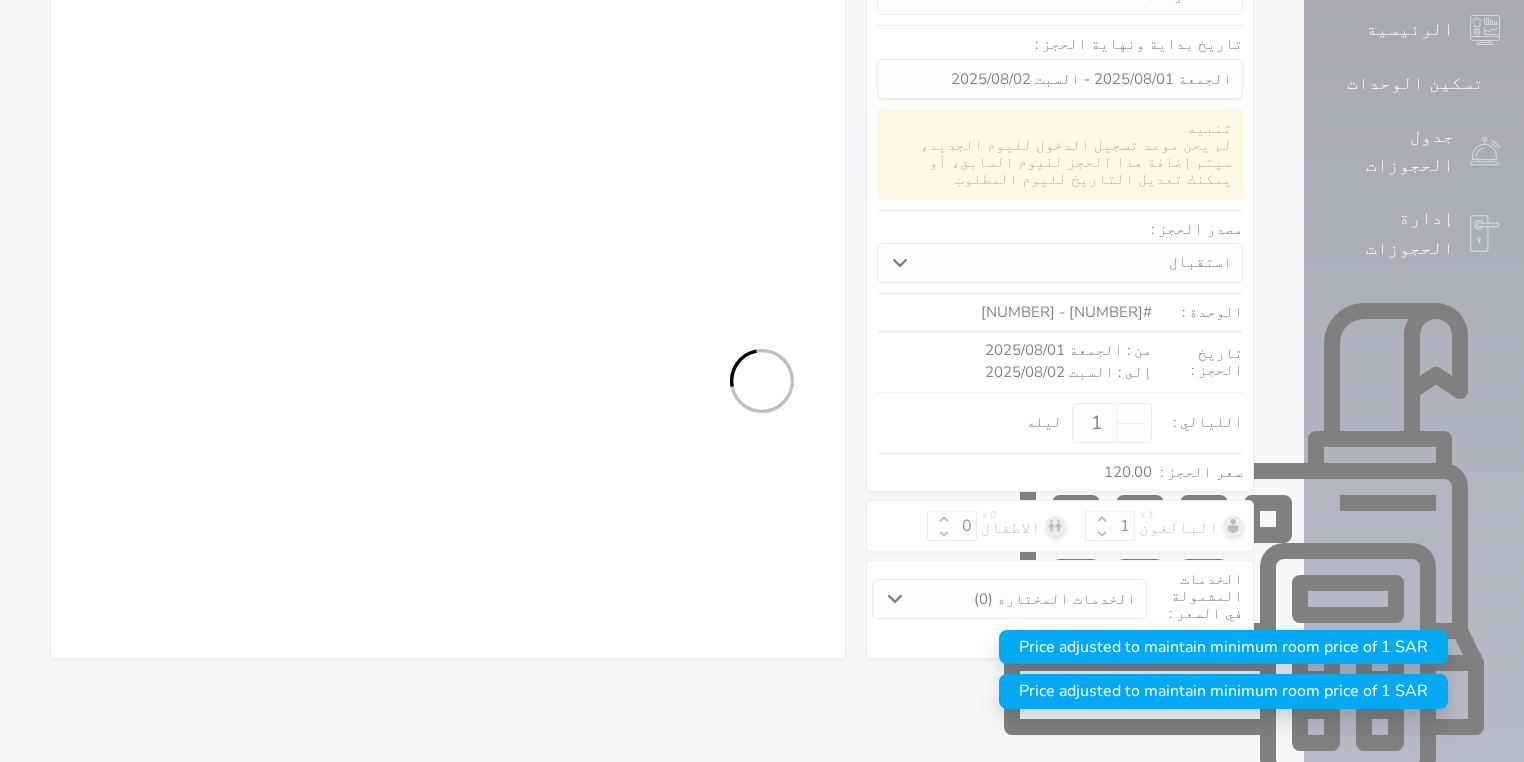 select on "1" 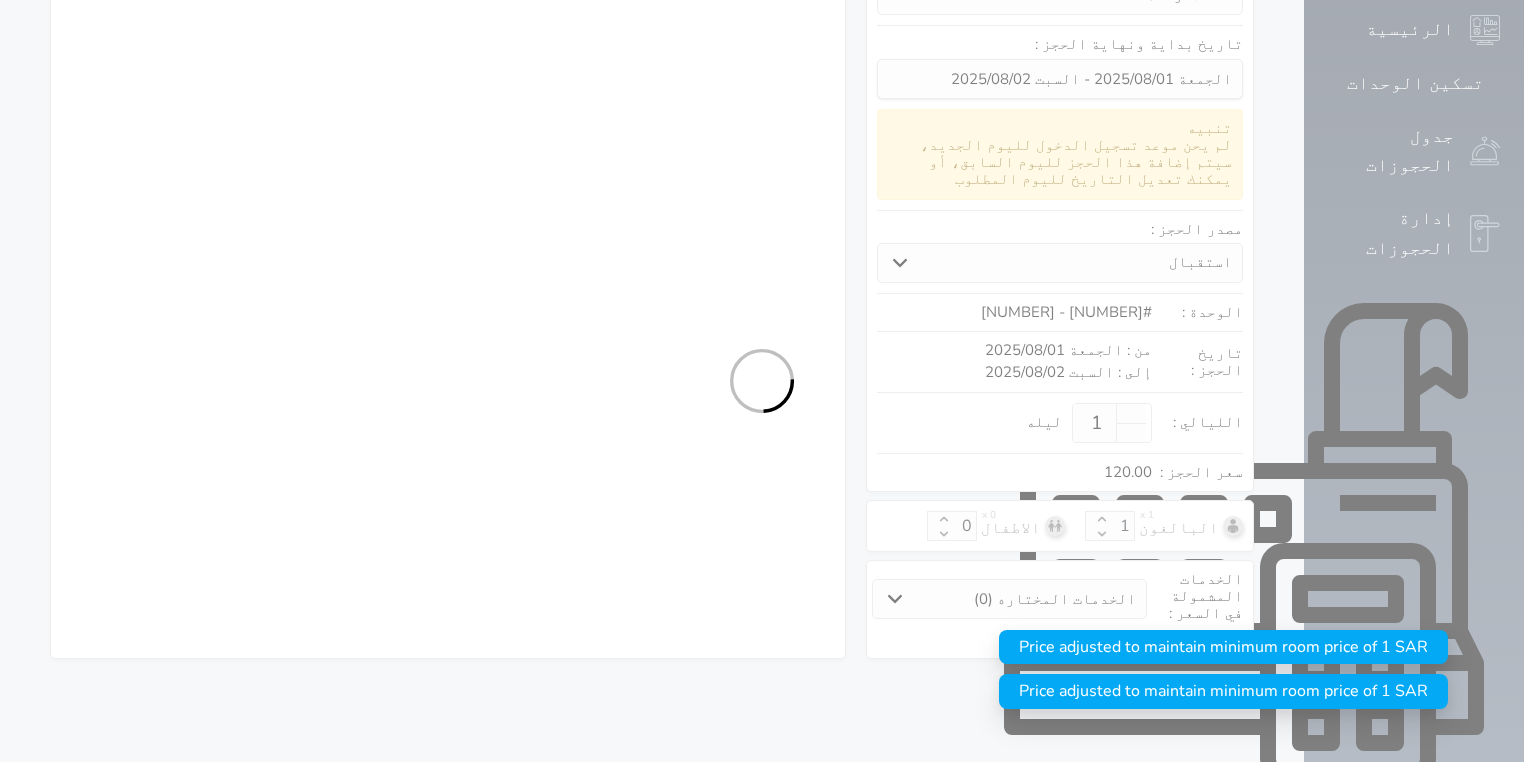 select on "113" 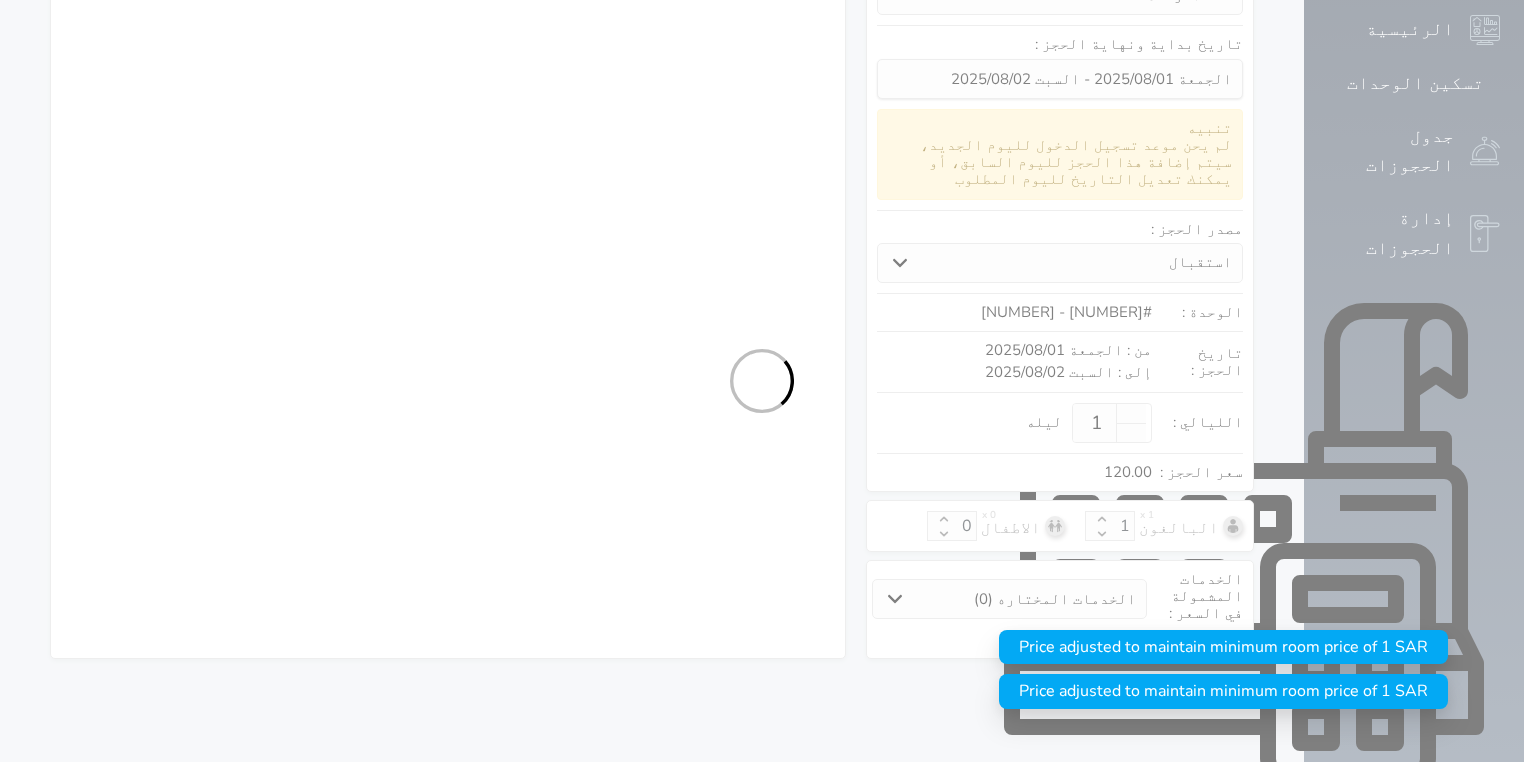 select on "1" 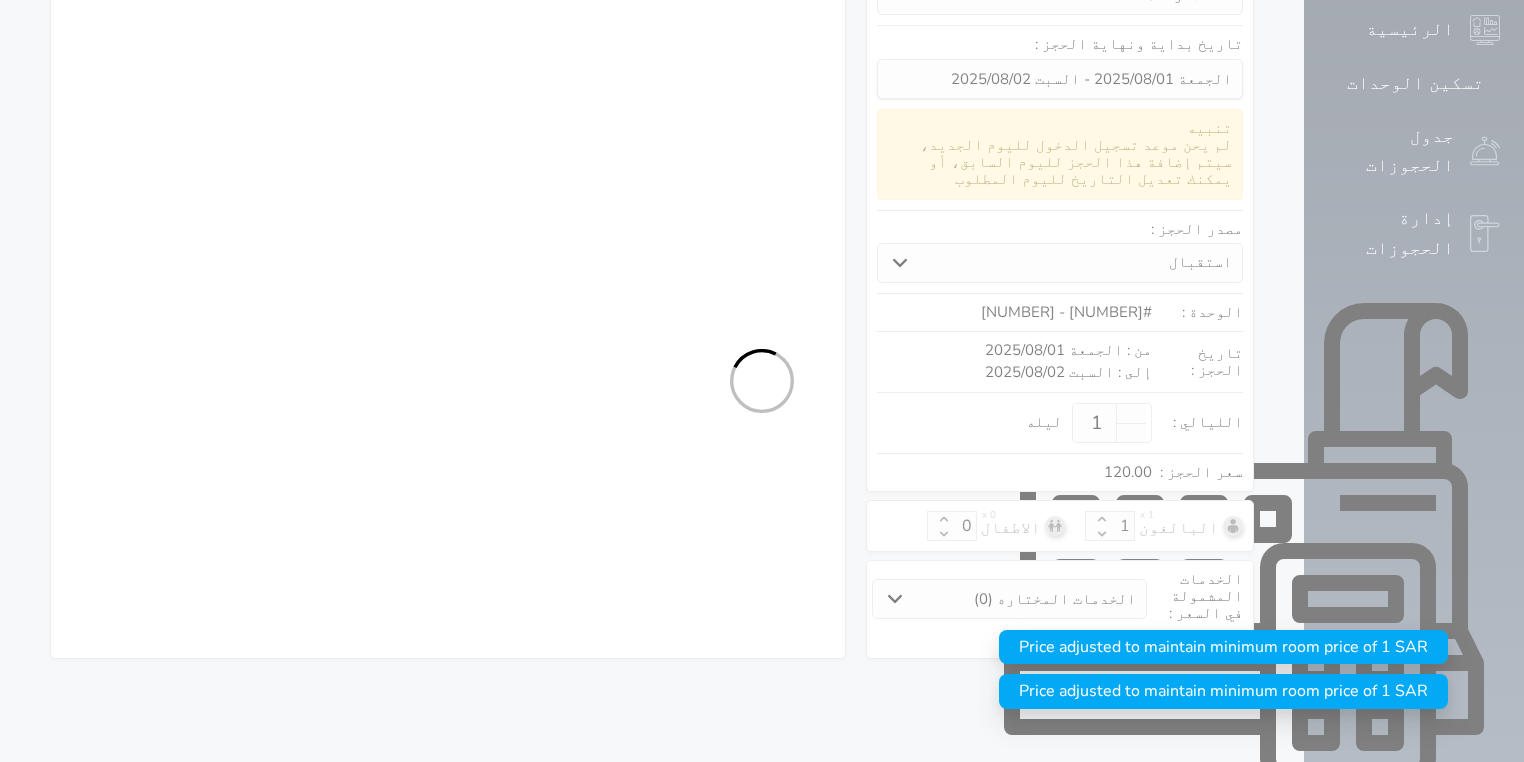 select on "7" 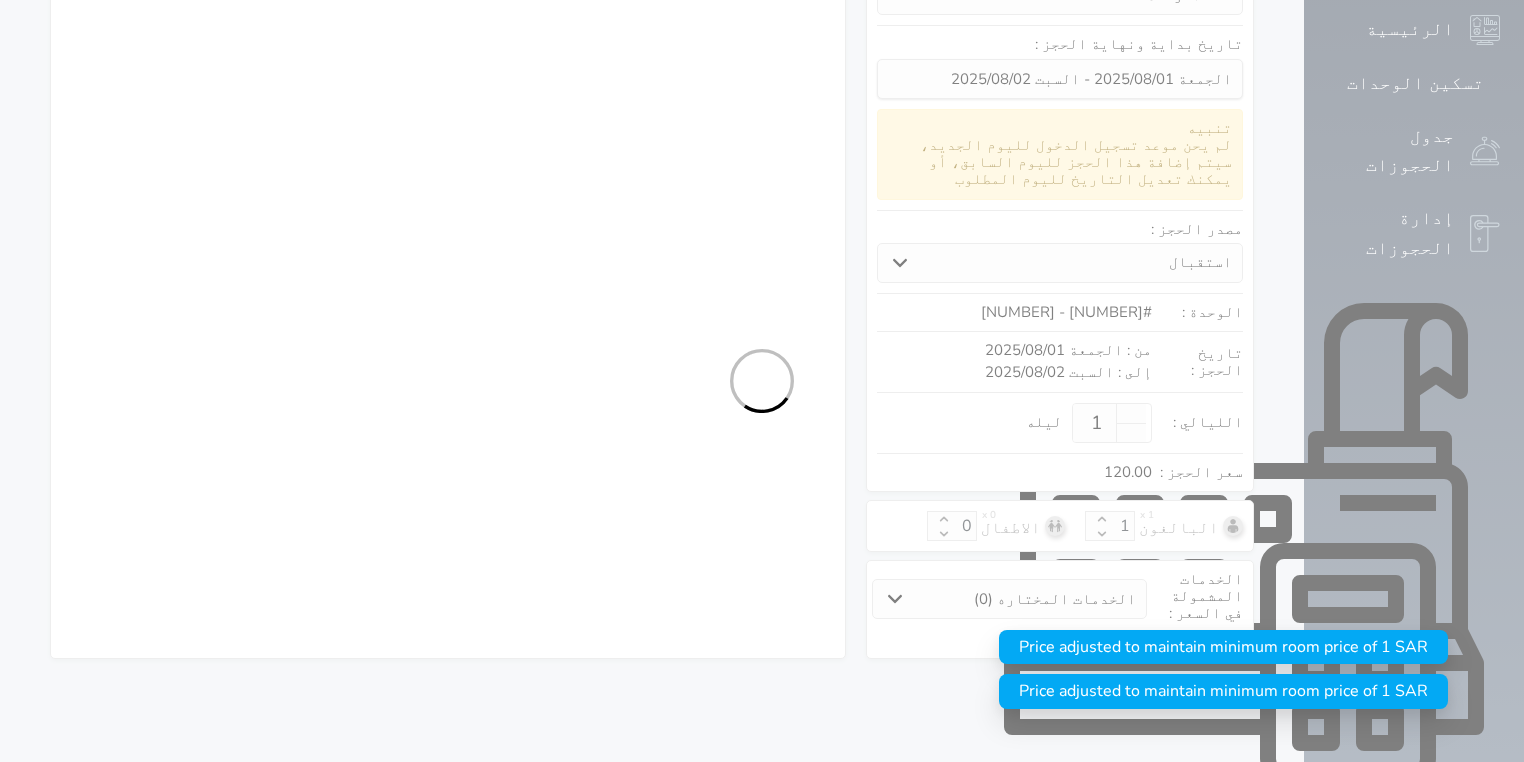 select on "9" 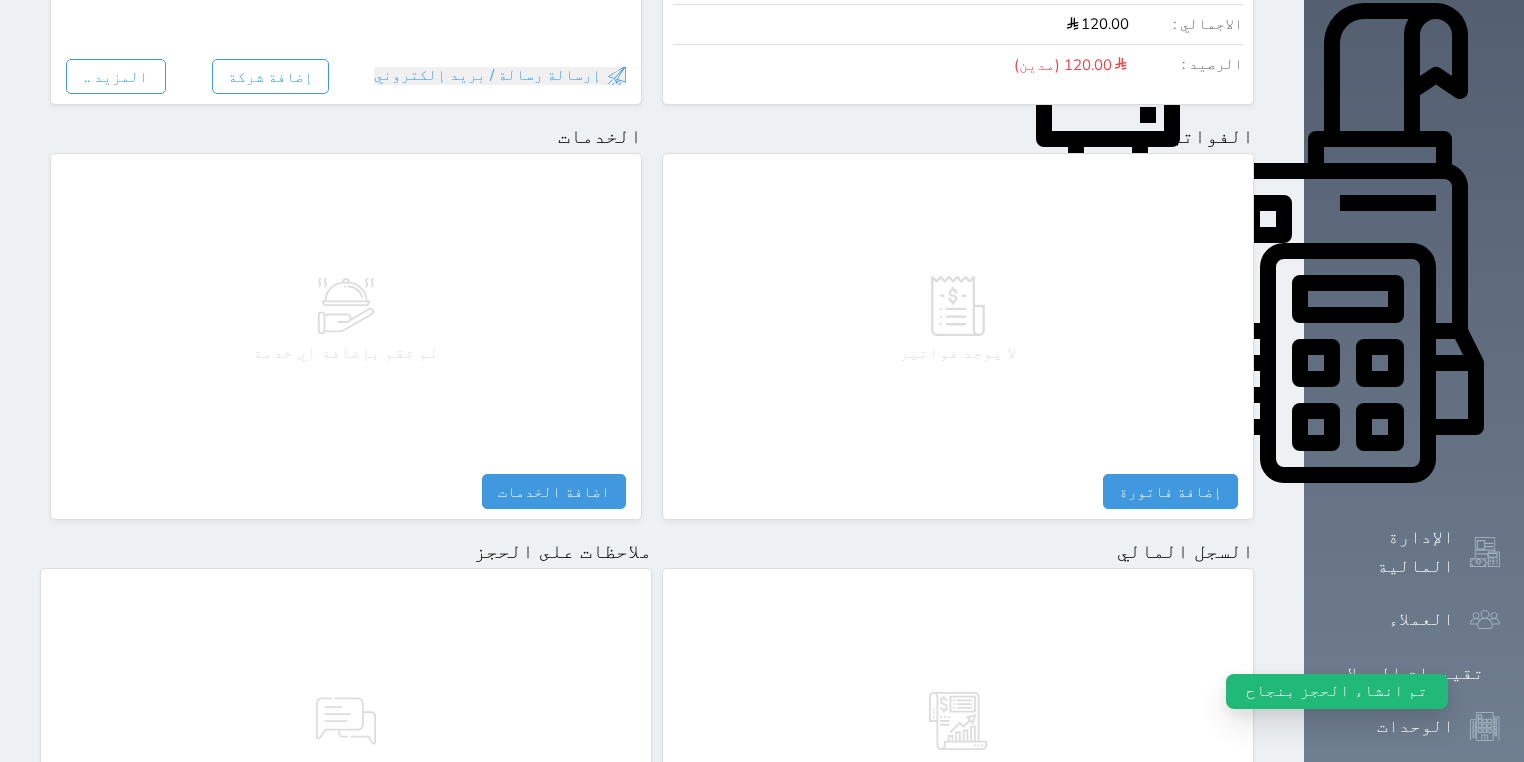 scroll, scrollTop: 937, scrollLeft: 0, axis: vertical 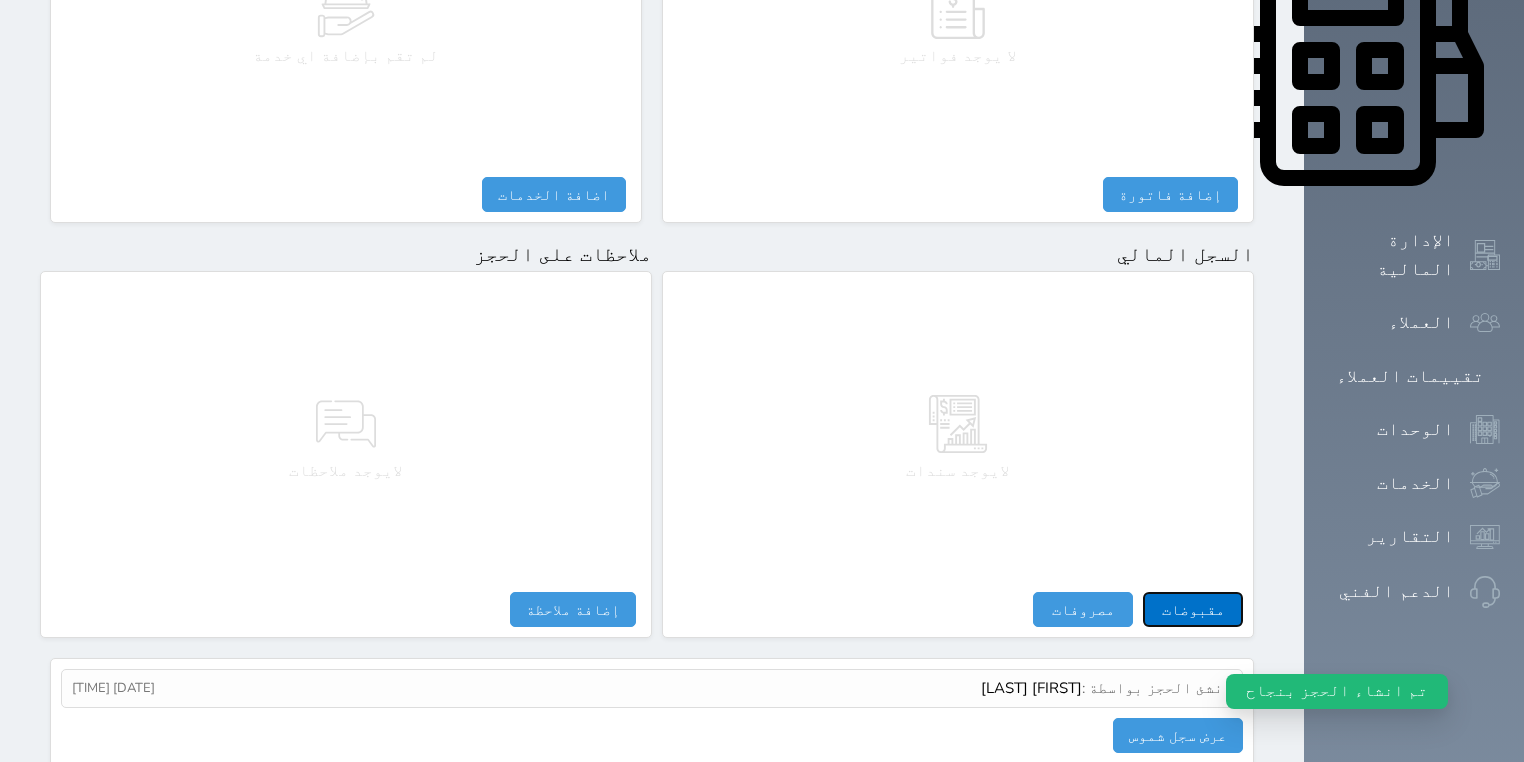 click on "مقبوضات" at bounding box center (1193, 609) 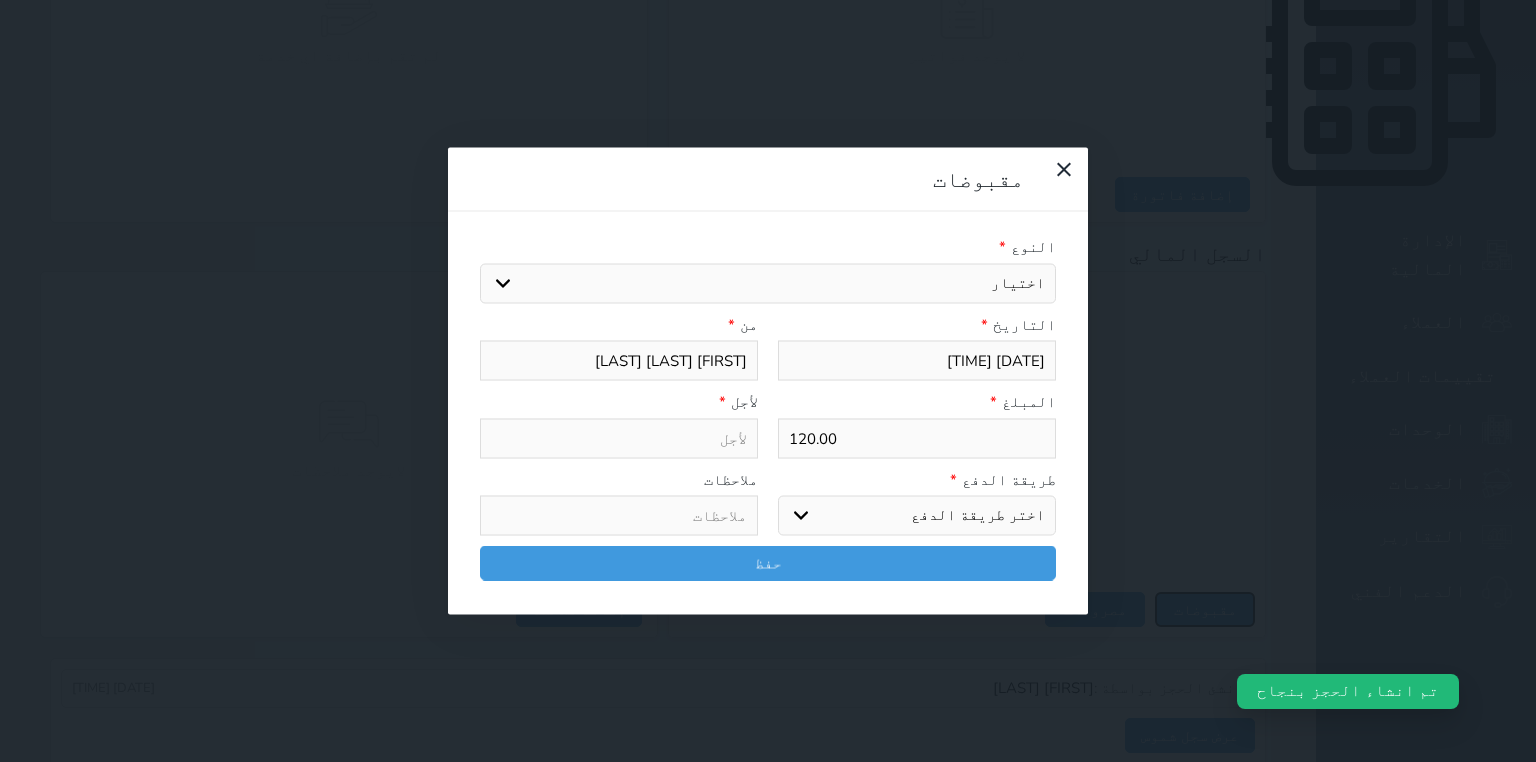 select 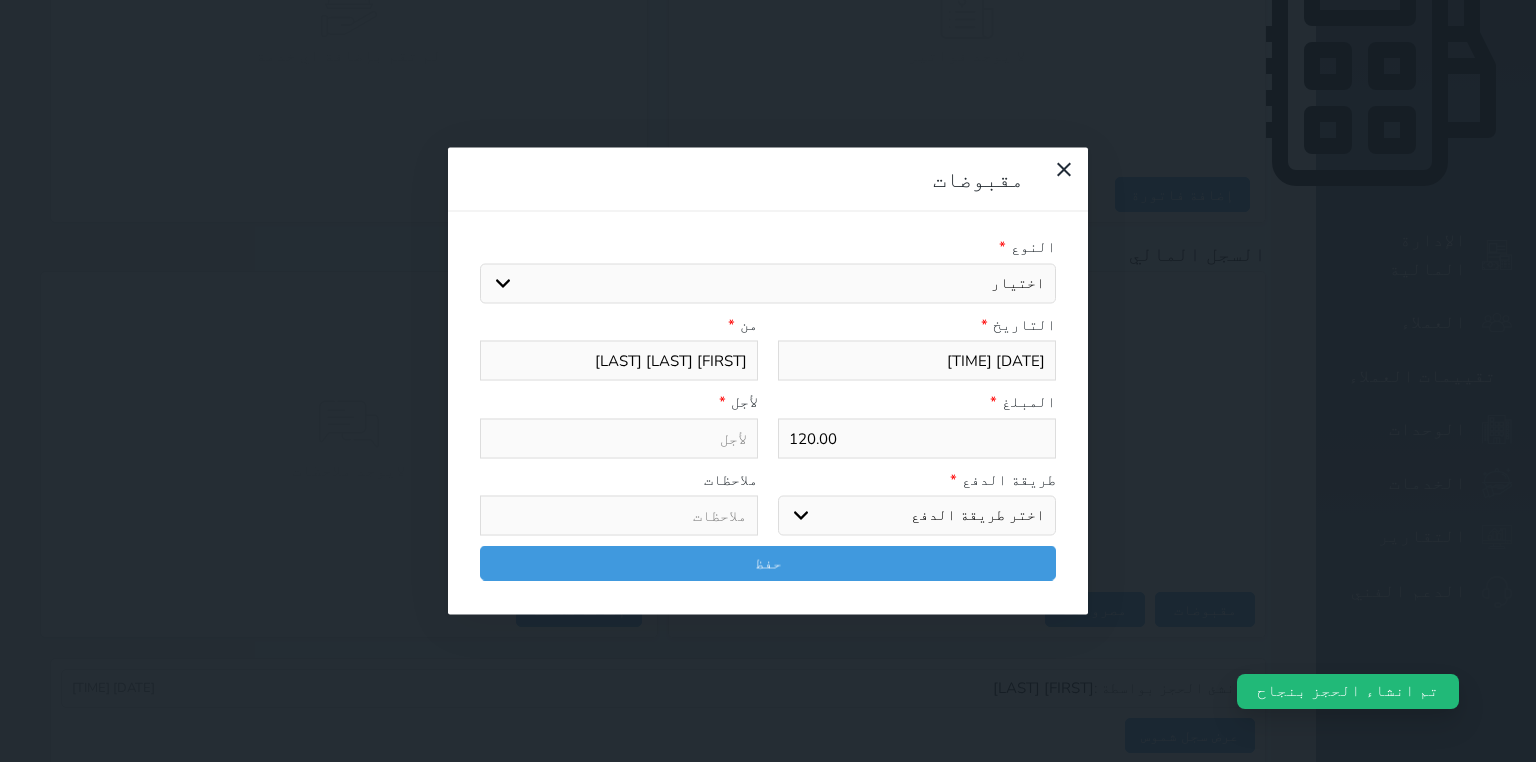 click on "اختيار   مقبوضات عامة قيمة إيجار فواتير تامين عربون لا ينطبق آخر مغسلة واي فاي - الإنترنت مواقف السيارات طعام الأغذية والمشروبات مشروبات المشروبات الباردة المشروبات الساخنة الإفطار غداء عشاء مخبز و كعك حمام سباحة الصالة الرياضية سبا و خدمات الجمال اختيار وإسقاط (خدمات النقل) ميني بار كابل - تلفزيون سرير إضافي تصفيف الشعر التسوق خدمات الجولات السياحية المنظمة خدمات الدليل السياحي" at bounding box center (768, 283) 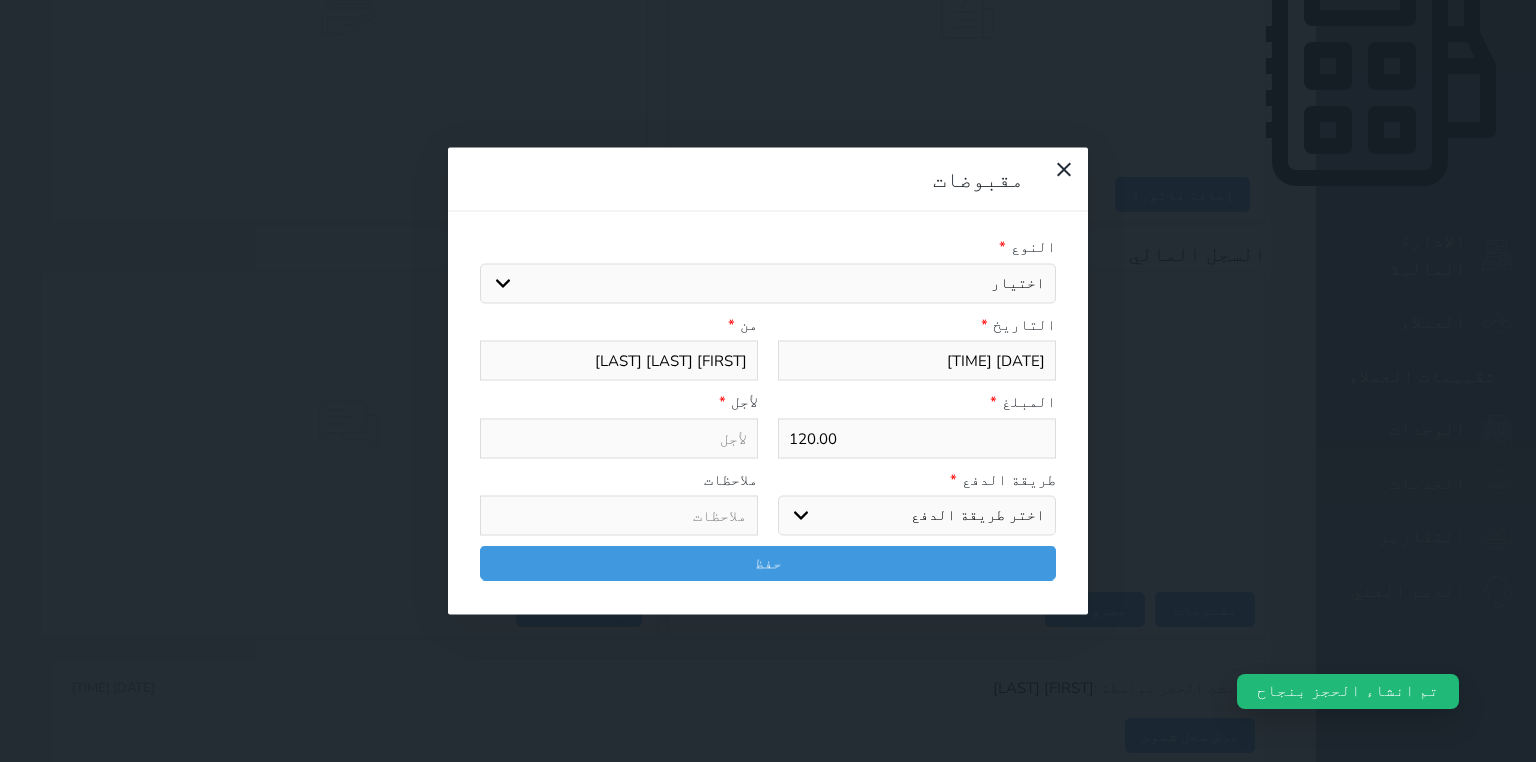 select on "[NUMBER]" 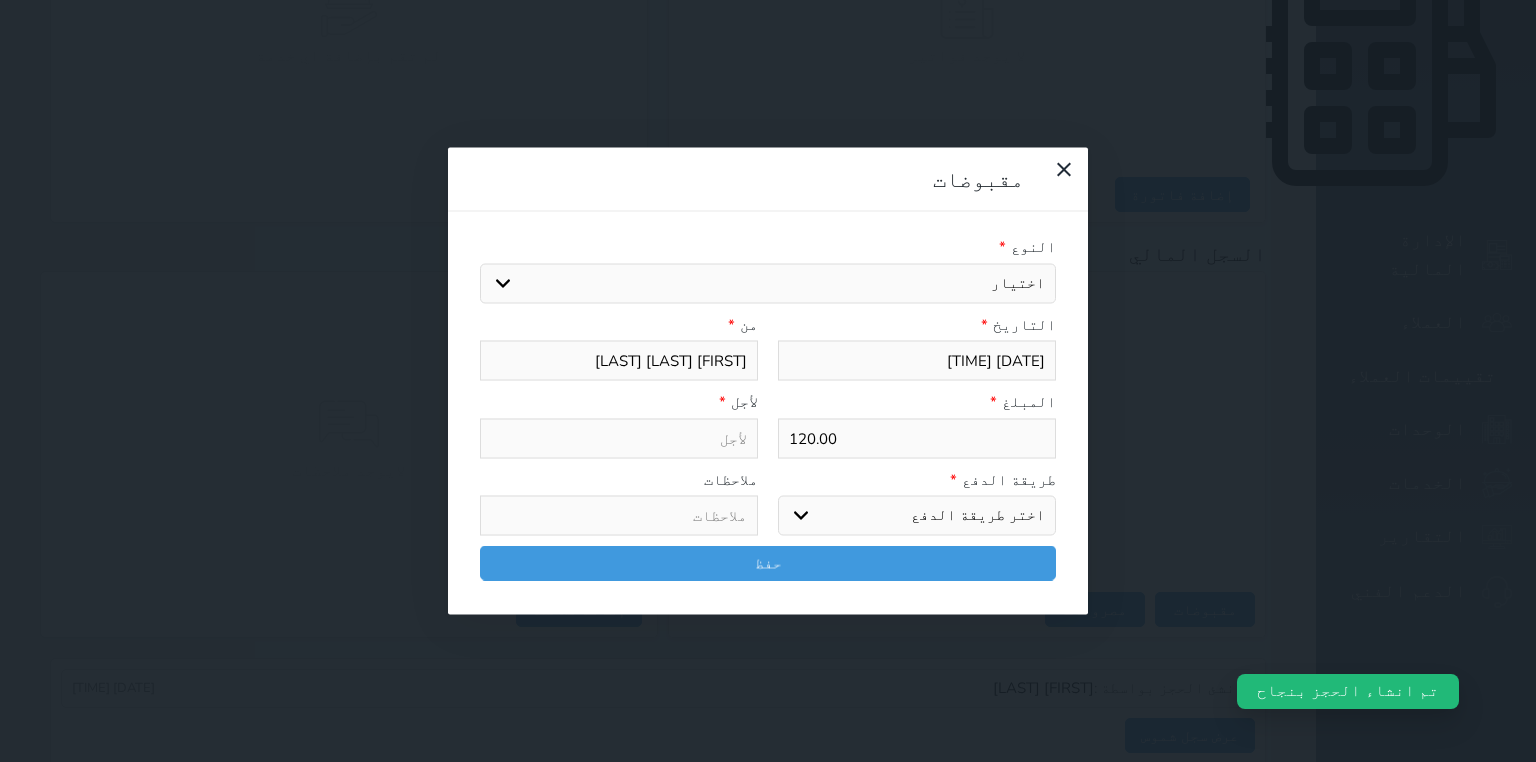 click on "اختيار   مقبوضات عامة قيمة إيجار فواتير تامين عربون لا ينطبق آخر مغسلة واي فاي - الإنترنت مواقف السيارات طعام الأغذية والمشروبات مشروبات المشروبات الباردة المشروبات الساخنة الإفطار غداء عشاء مخبز و كعك حمام سباحة الصالة الرياضية سبا و خدمات الجمال اختيار وإسقاط (خدمات النقل) ميني بار كابل - تلفزيون سرير إضافي تصفيف الشعر التسوق خدمات الجولات السياحية المنظمة خدمات الدليل السياحي" at bounding box center [768, 283] 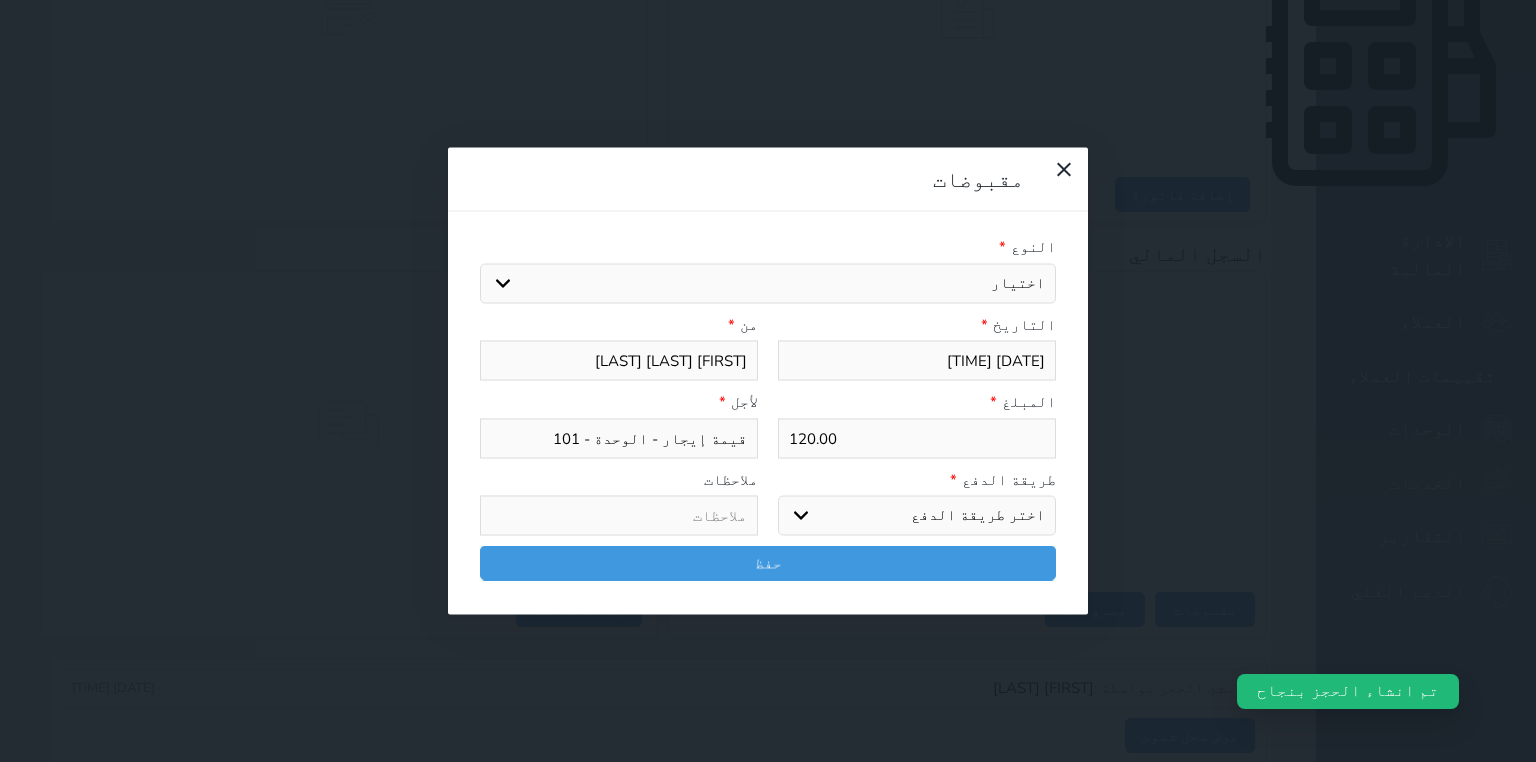 click on "اختر طريقة الدفع   دفع نقدى   تحويل بنكى   مدى   بطاقة ائتمان   آجل" at bounding box center [917, 516] 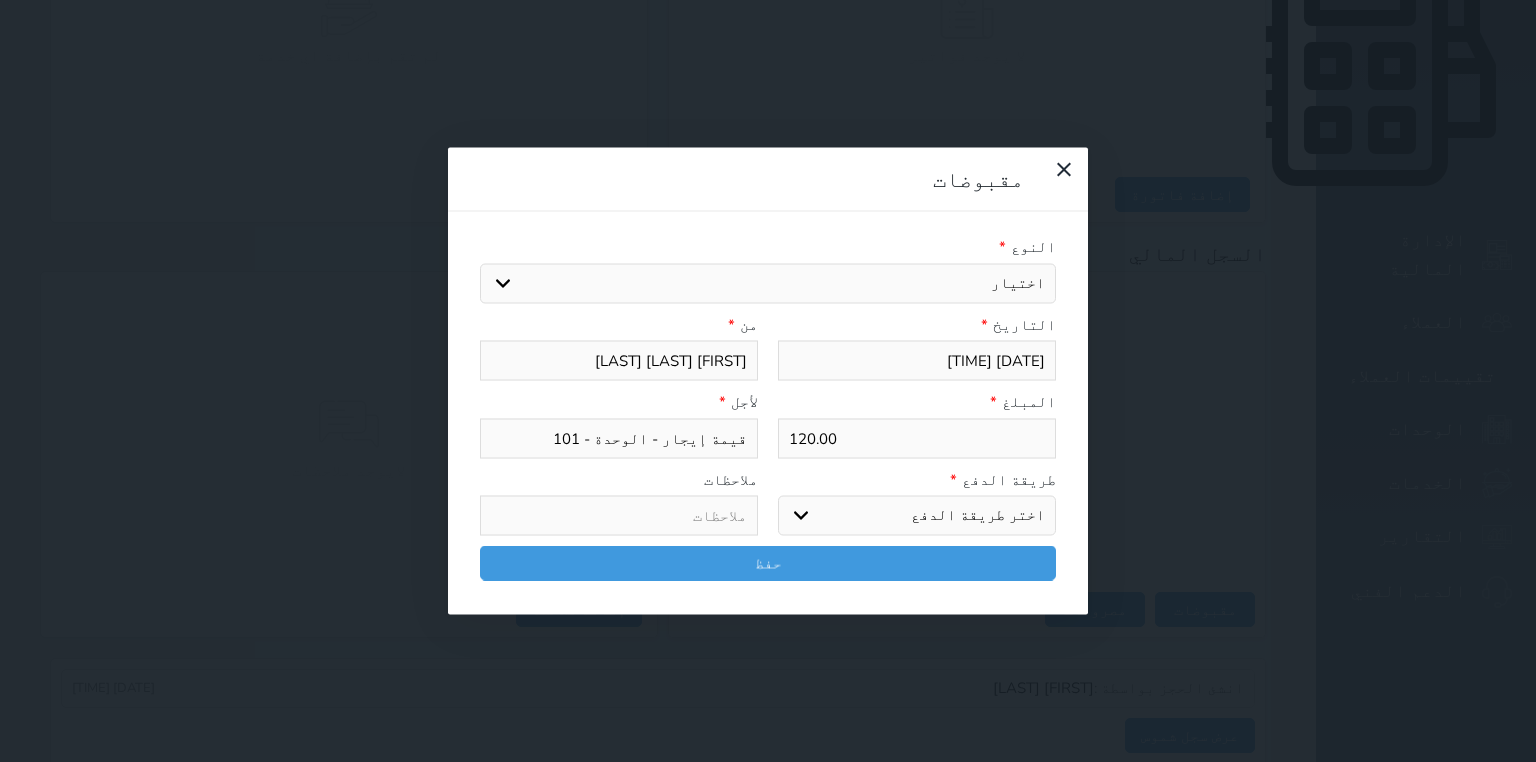 select on "cash" 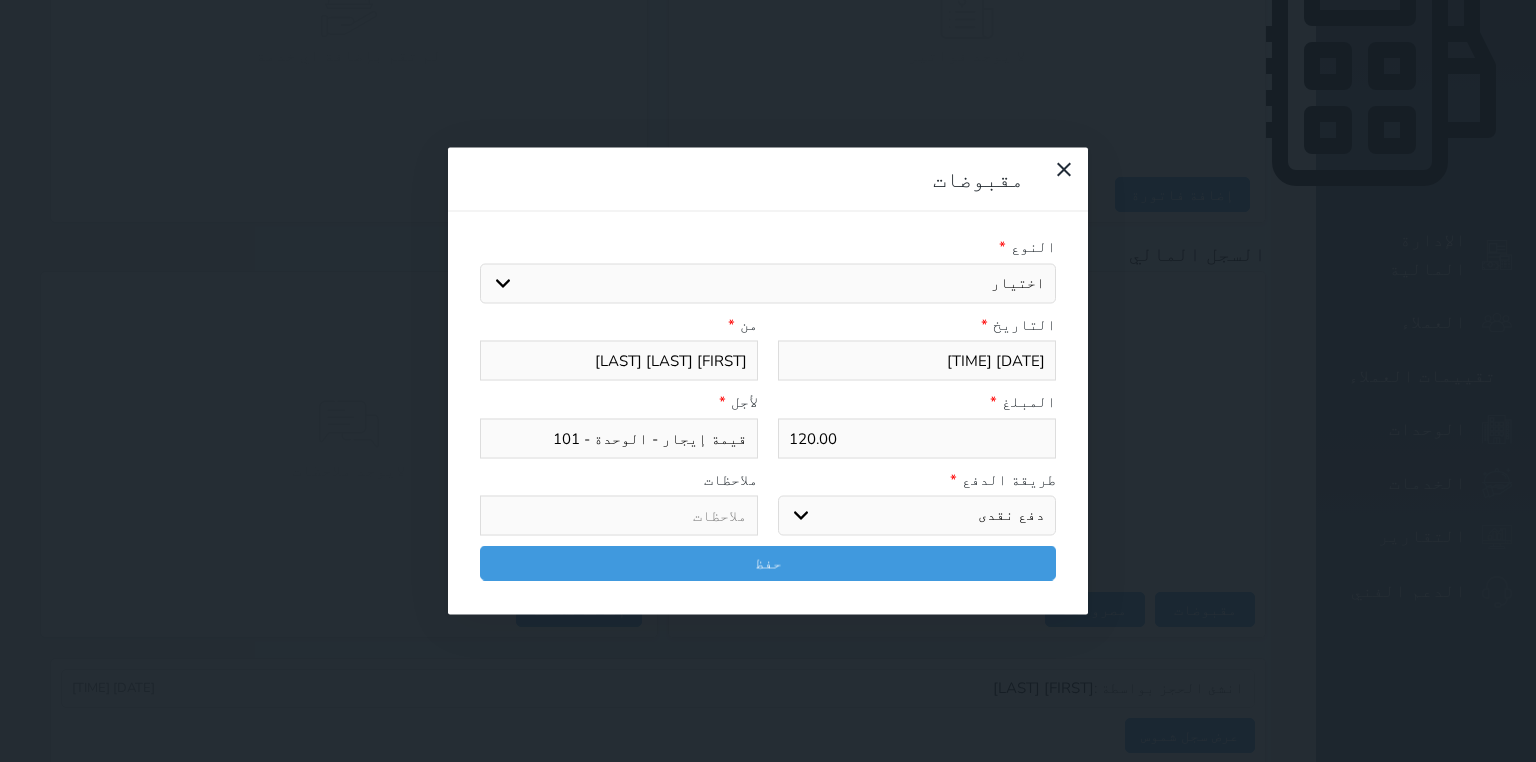 click on "اختر طريقة الدفع   دفع نقدى   تحويل بنكى   مدى   بطاقة ائتمان   آجل" at bounding box center (917, 516) 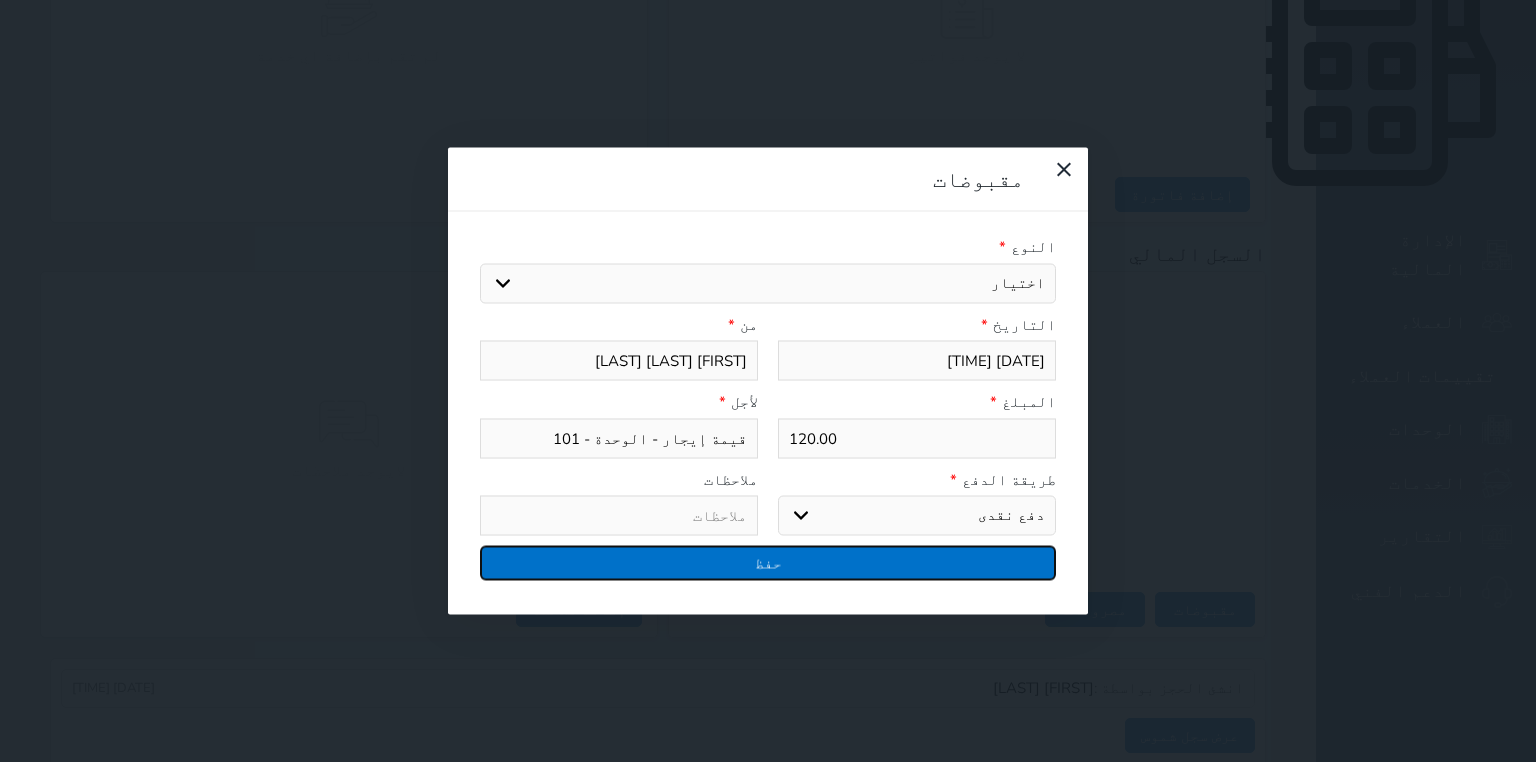 click on "حفظ" at bounding box center (768, 563) 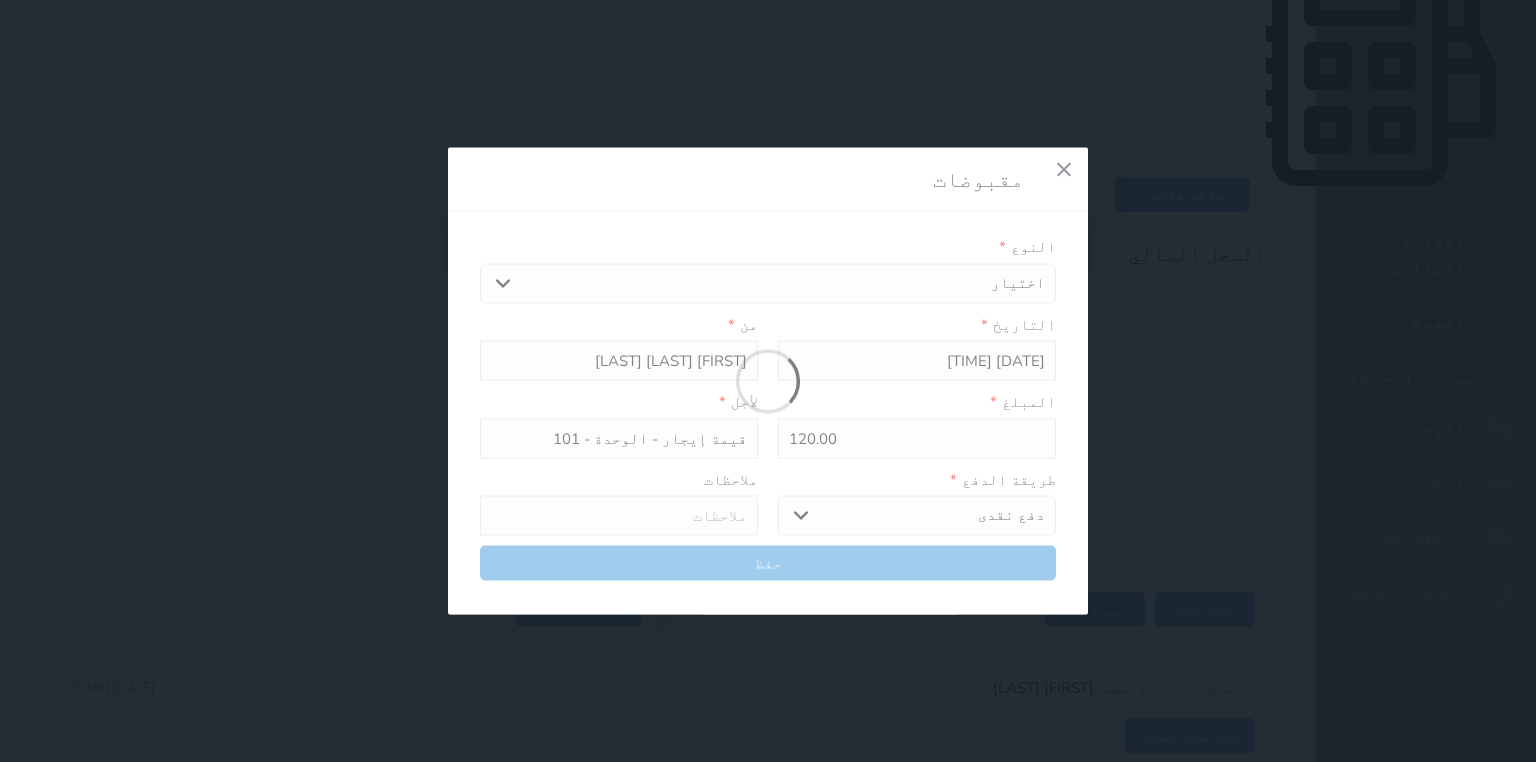 select 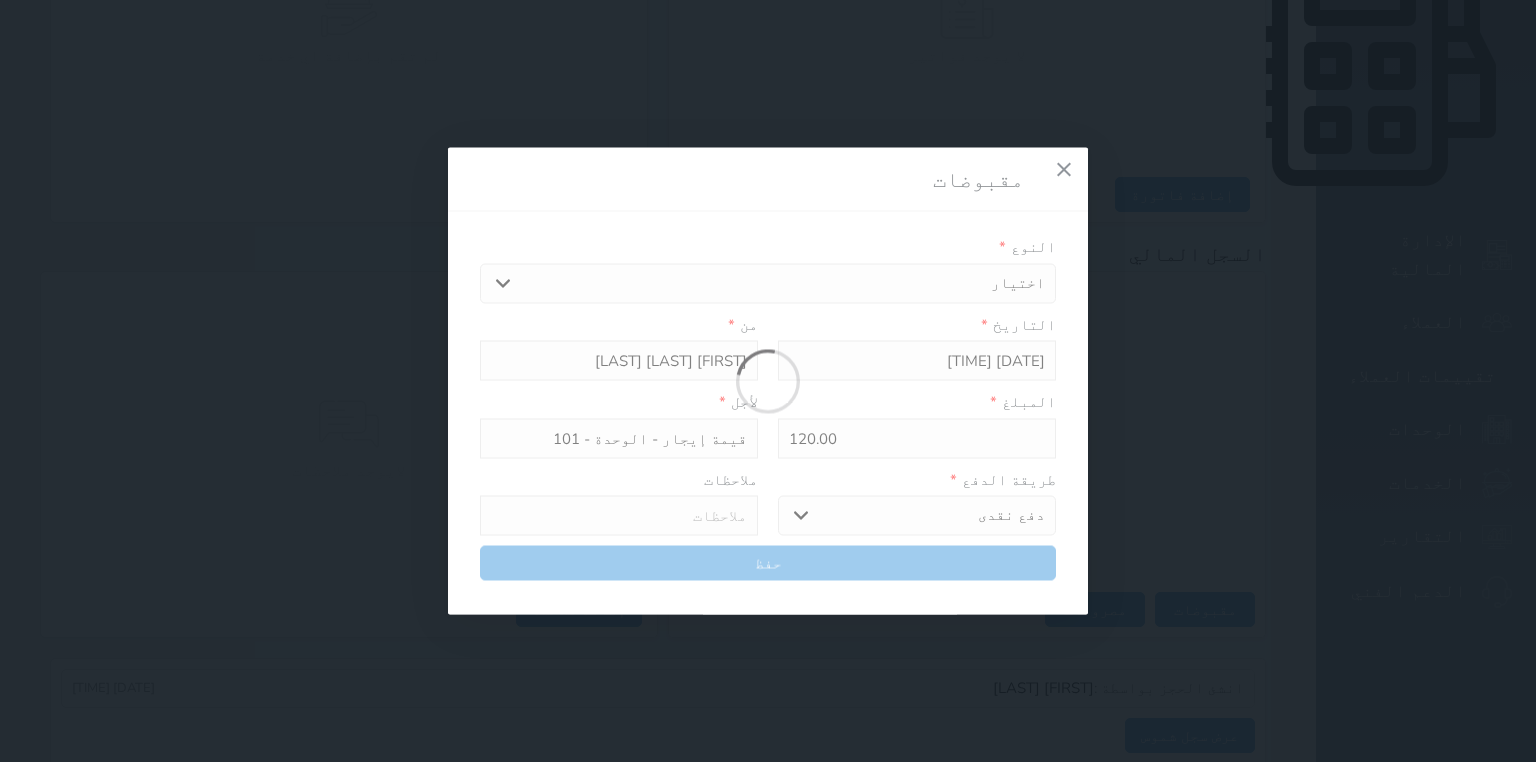 type 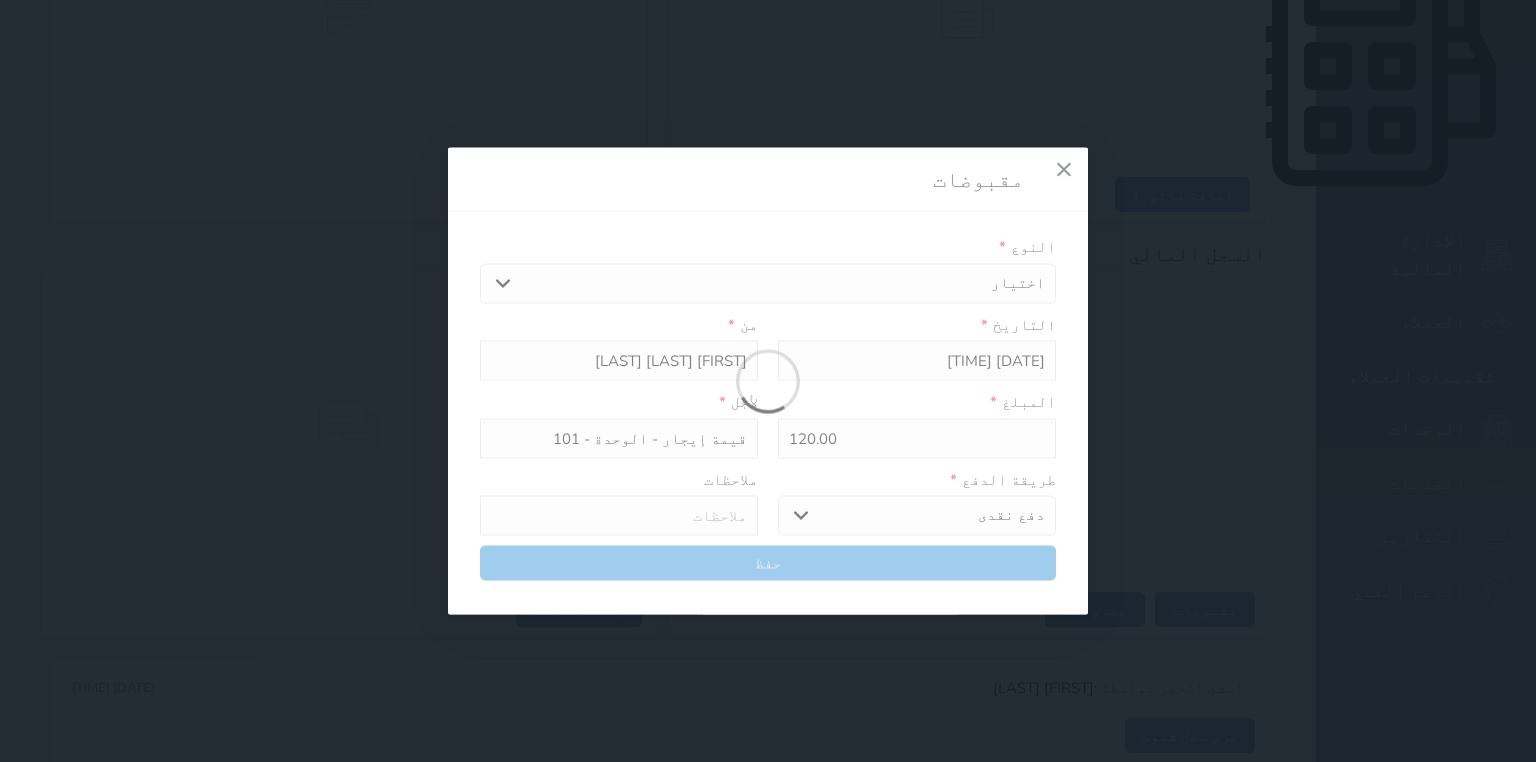 type on "0" 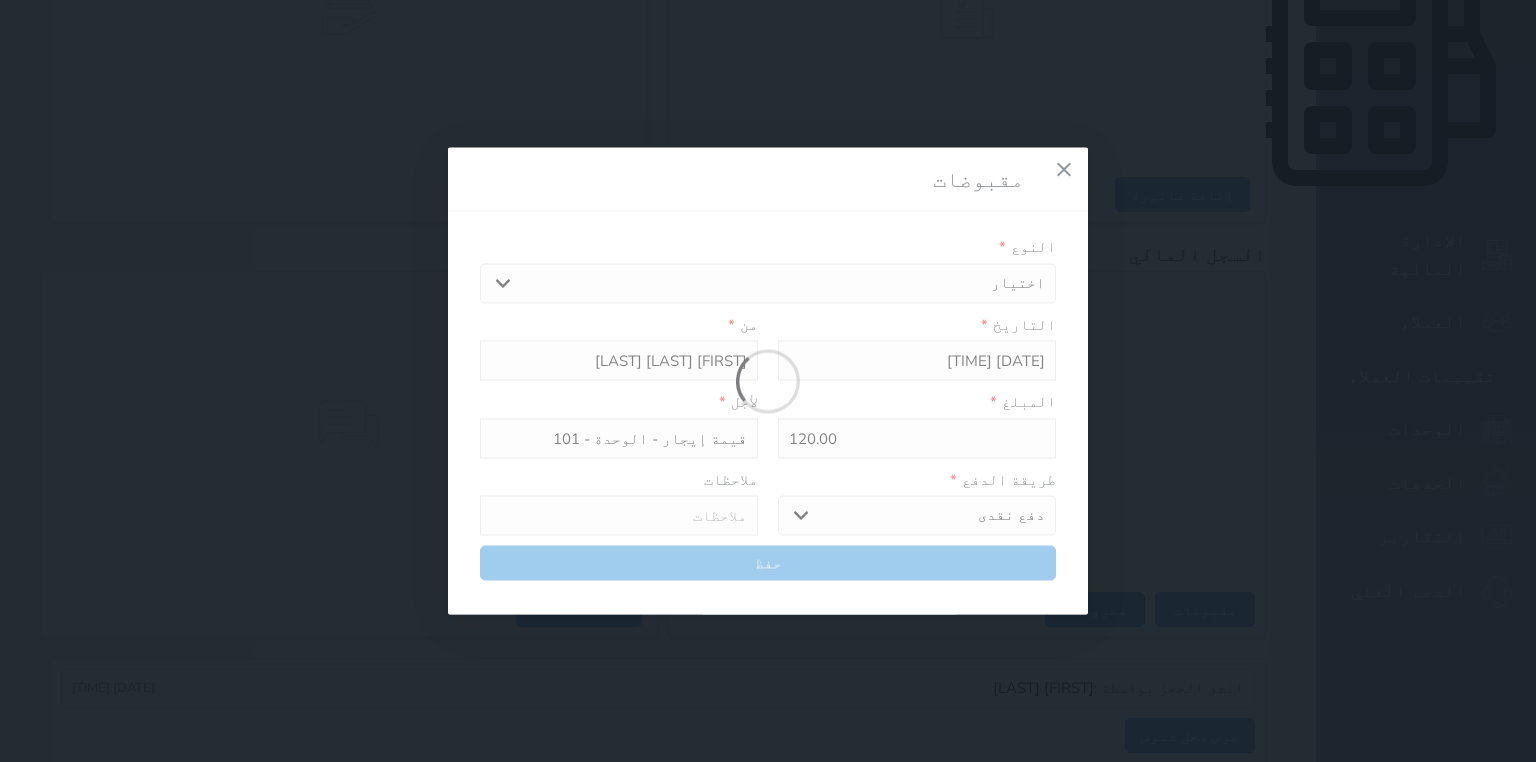select 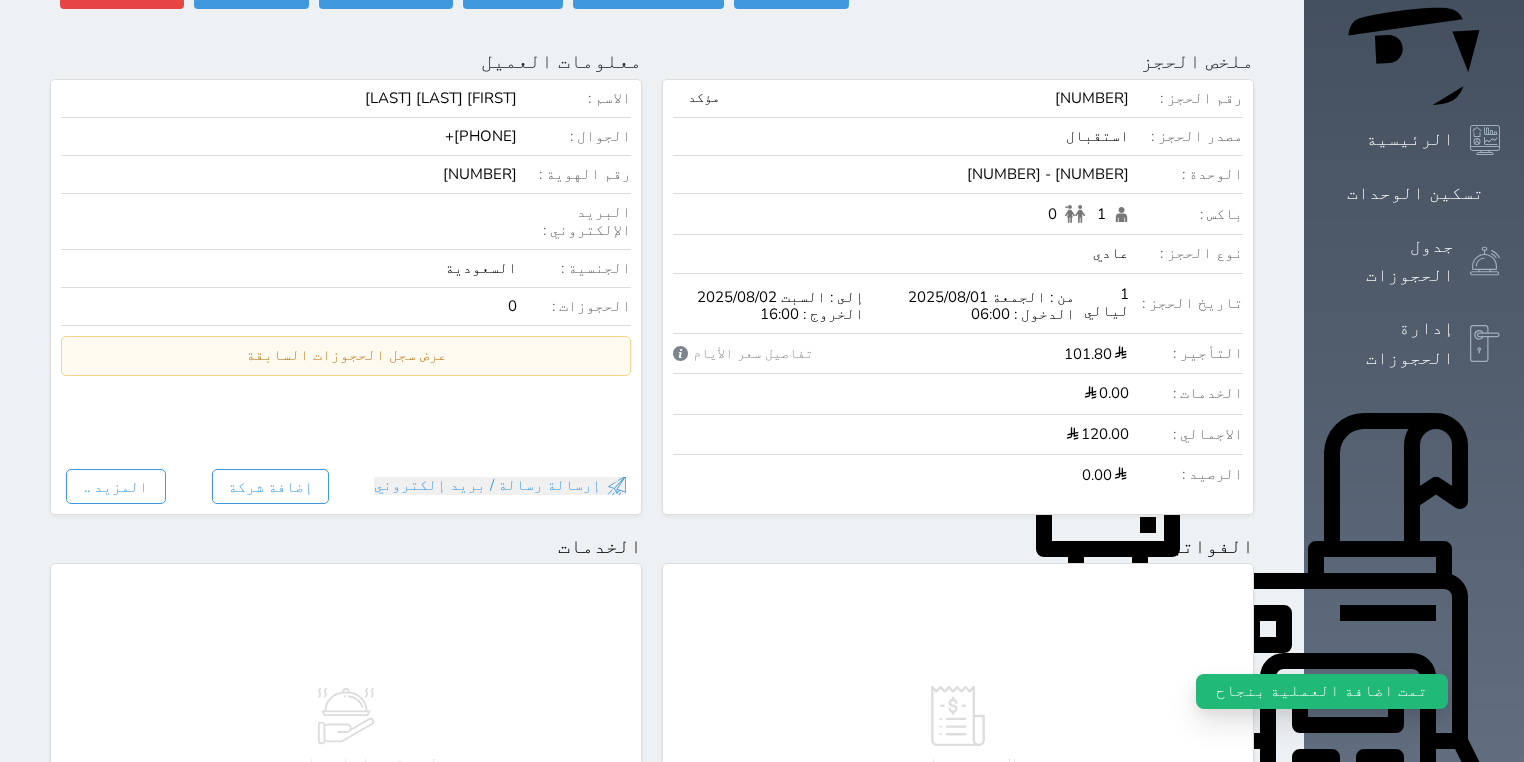 scroll, scrollTop: 0, scrollLeft: 0, axis: both 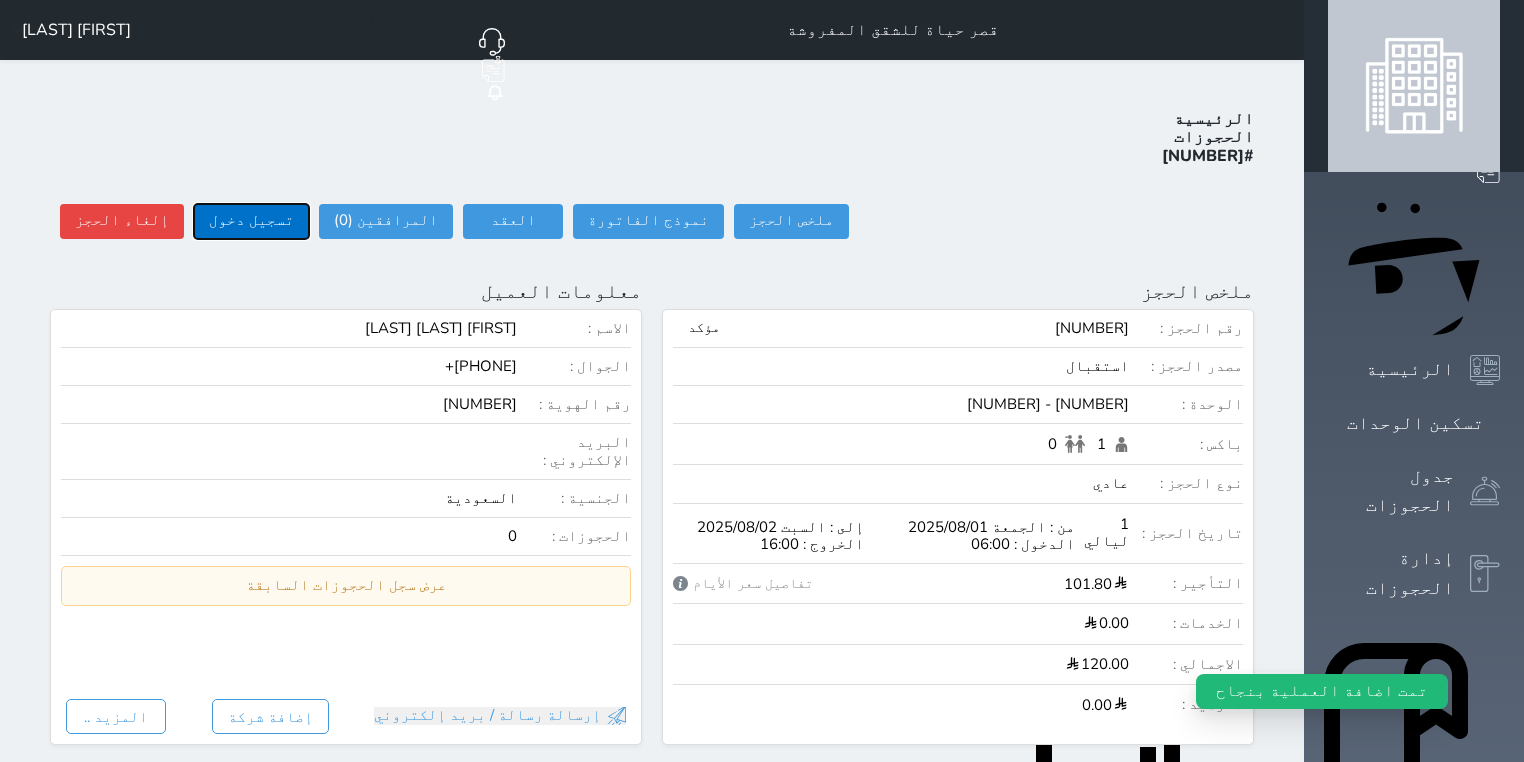 click on "تسجيل دخول" at bounding box center (251, 221) 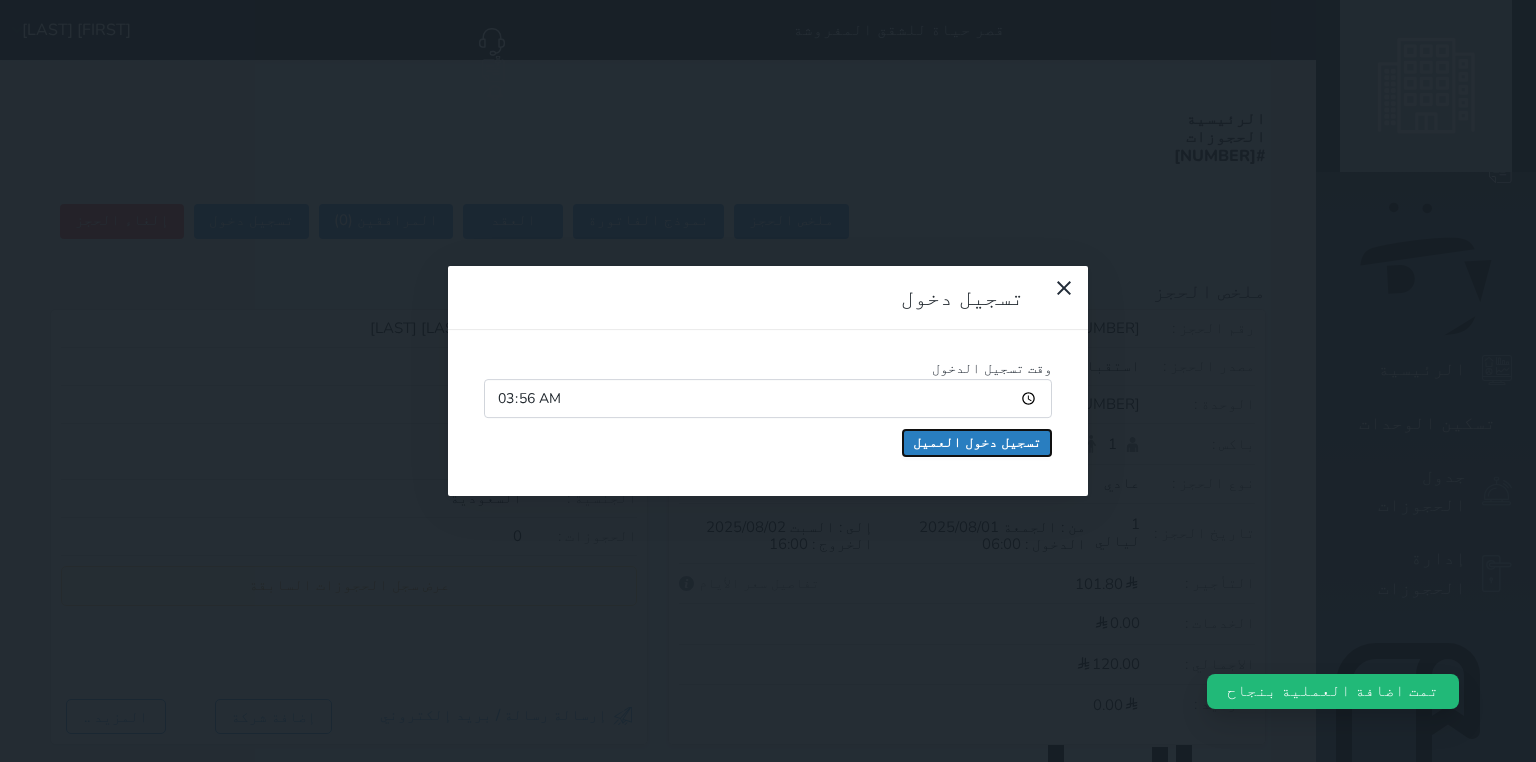 click on "تسجيل دخول العميل" at bounding box center [977, 443] 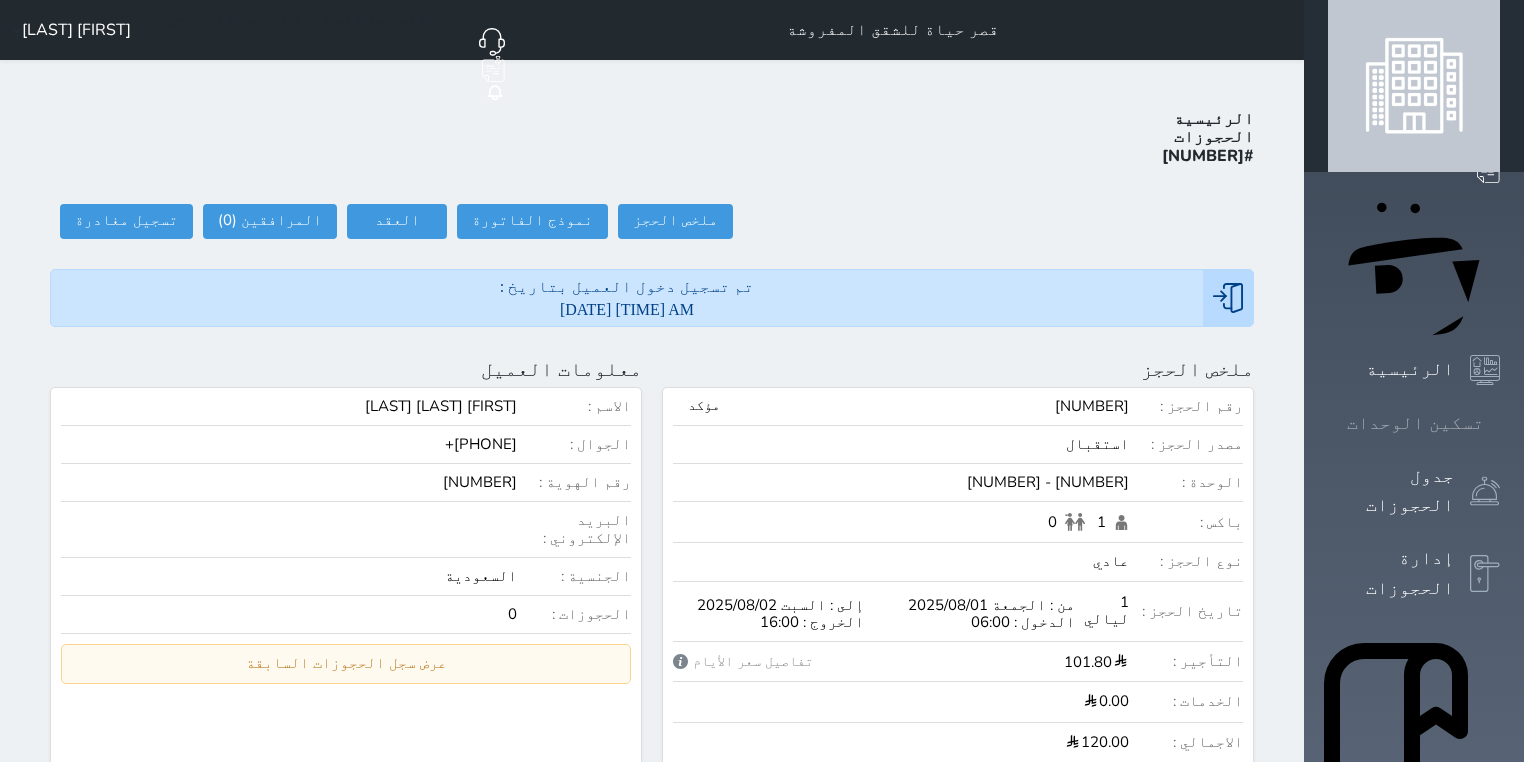 click 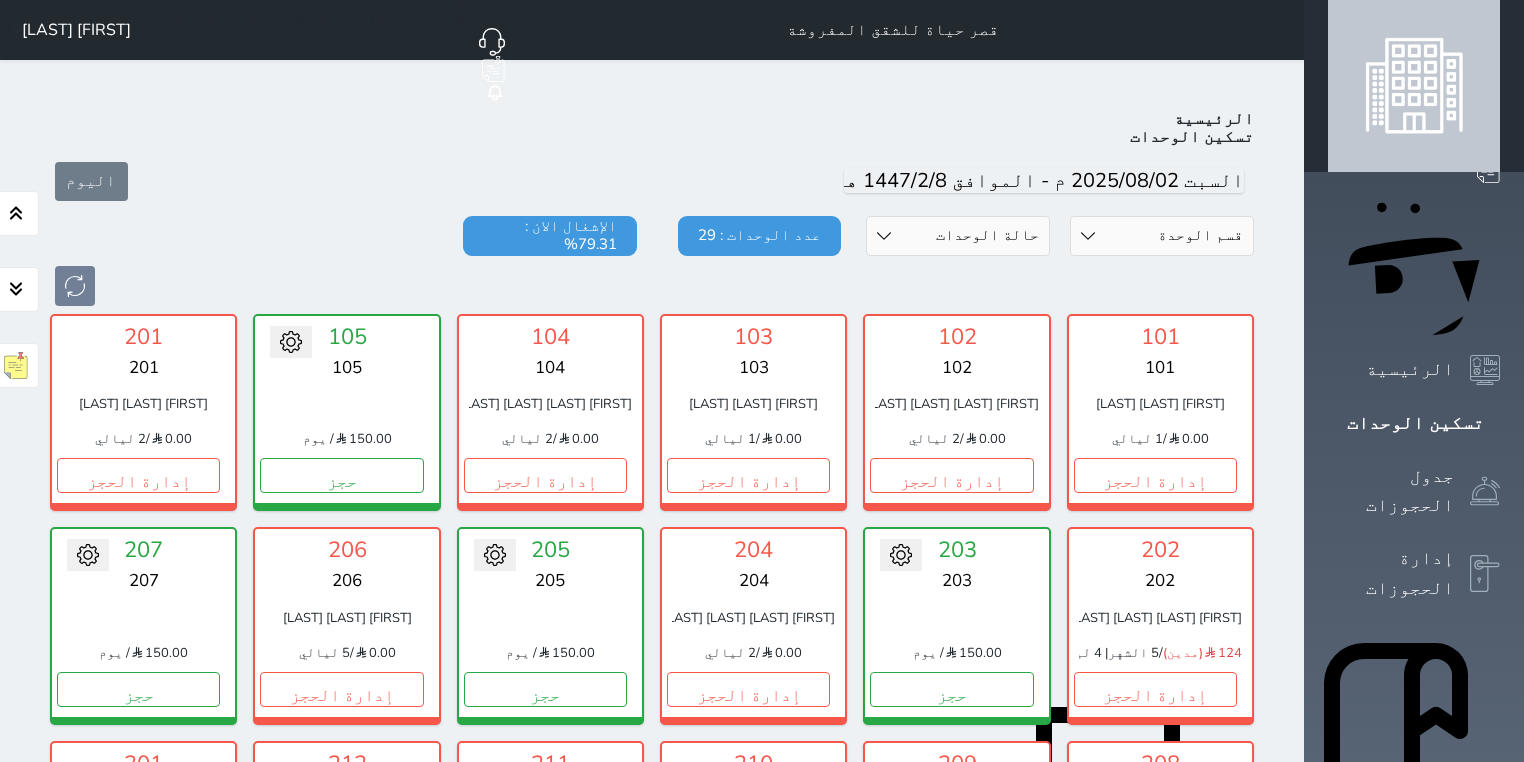 scroll, scrollTop: 52, scrollLeft: 0, axis: vertical 